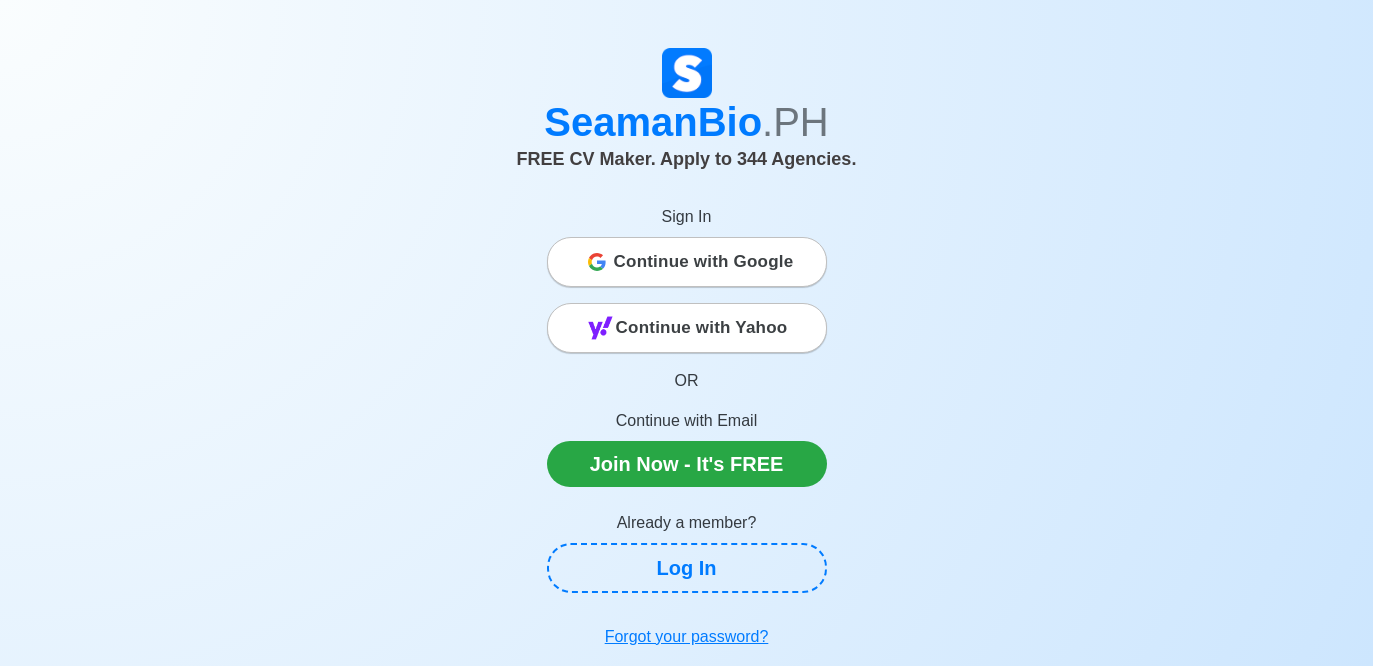 scroll, scrollTop: 0, scrollLeft: 0, axis: both 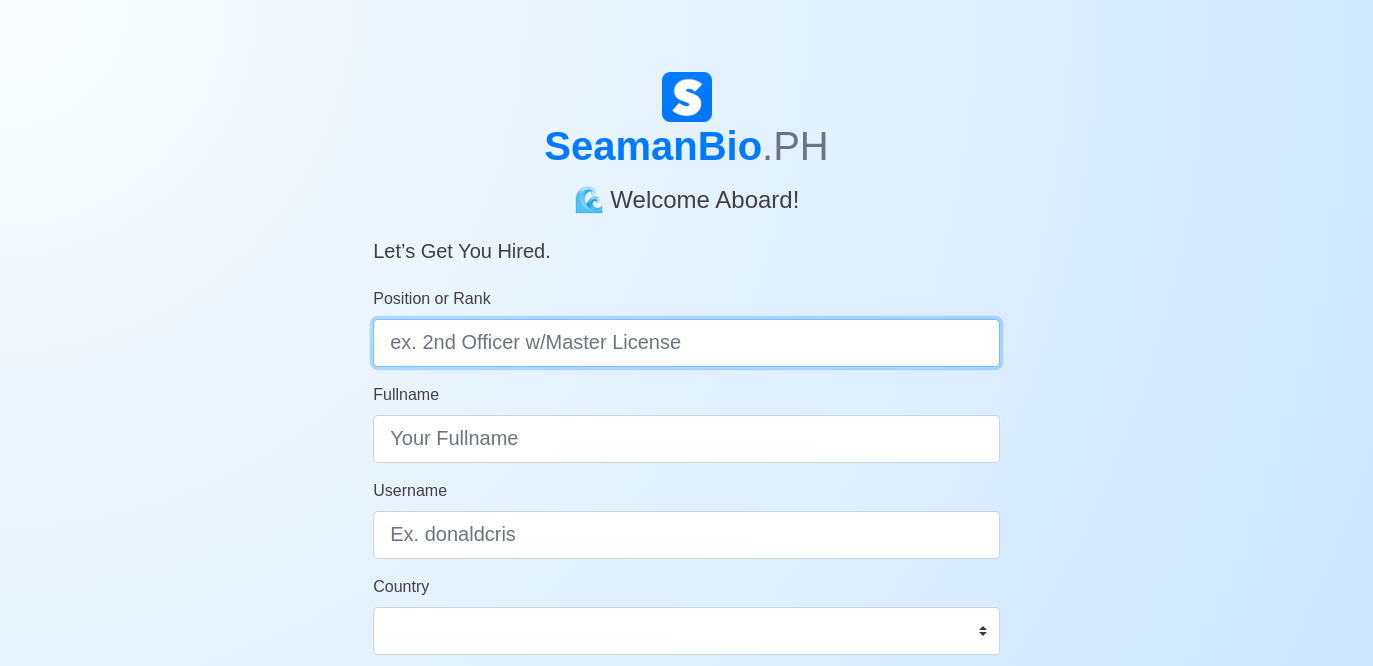 click on "Position or Rank" at bounding box center (686, 343) 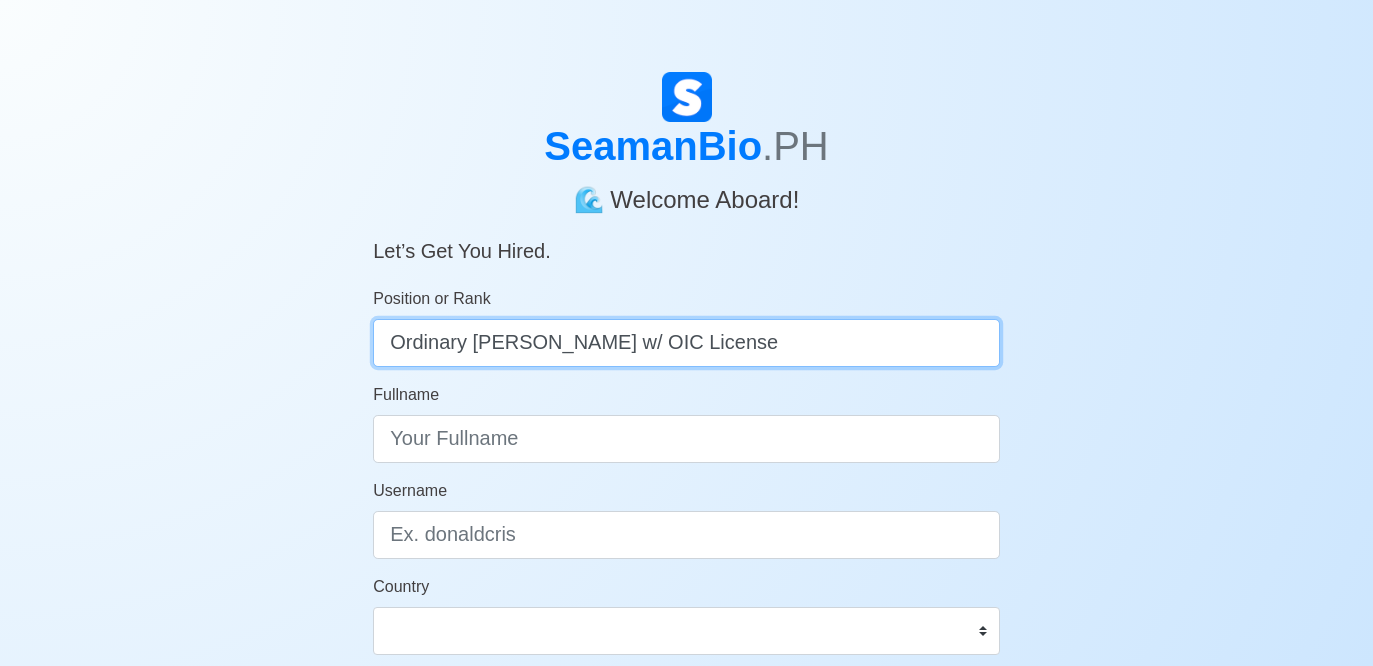 type on "Ordinary Seaman w/ OIC License" 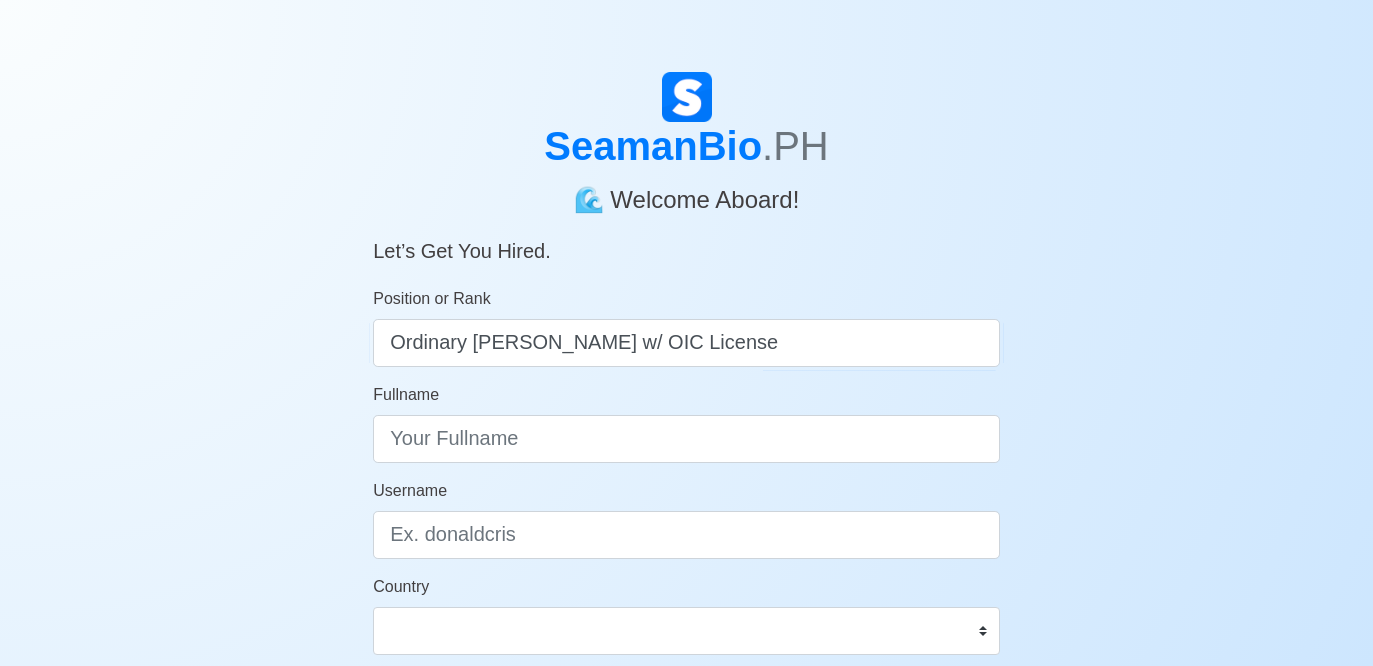 click on "Position or Rank Ordinary Seaman w/ OIC License Fullname Username Country Afghanistan Åland Islands Albania Algeria American Samoa Andorra Angola Anguilla Antarctica Antigua and Barbuda Argentina Armenia Aruba Australia Austria Azerbaijan Bahamas Bahrain Bangladesh Barbados Belarus Belgium Belize Benin Bermuda Bhutan Bolivia, Plurinational State of Bonaire, Sint Eustatius and Saba Bosnia and Herzegovina Botswana Bouvet Island Brazil British Indian Ocean Territory Brunei Darussalam Bulgaria Burkina Faso Burundi Cabo Verde Cambodia Cameroon Canada Cayman Islands Central African Republic Chad Chile China Christmas Island Cocos (Keeling) Islands Colombia Comoros Congo Congo, Democratic Republic of the Cook Islands Costa Rica Croatia Cuba Curaçao Cyprus Czechia Côte d'Ivoire Denmark Djibouti Dominica Dominican Republic Ecuador Egypt El Salvador Equatorial Guinea Eritrea Estonia Eswatini Ethiopia Falkland Islands (Malvinas) Faroe Islands Fiji Finland France French Guiana French Polynesia Gabon Gambia Georgia" at bounding box center (686, 515) 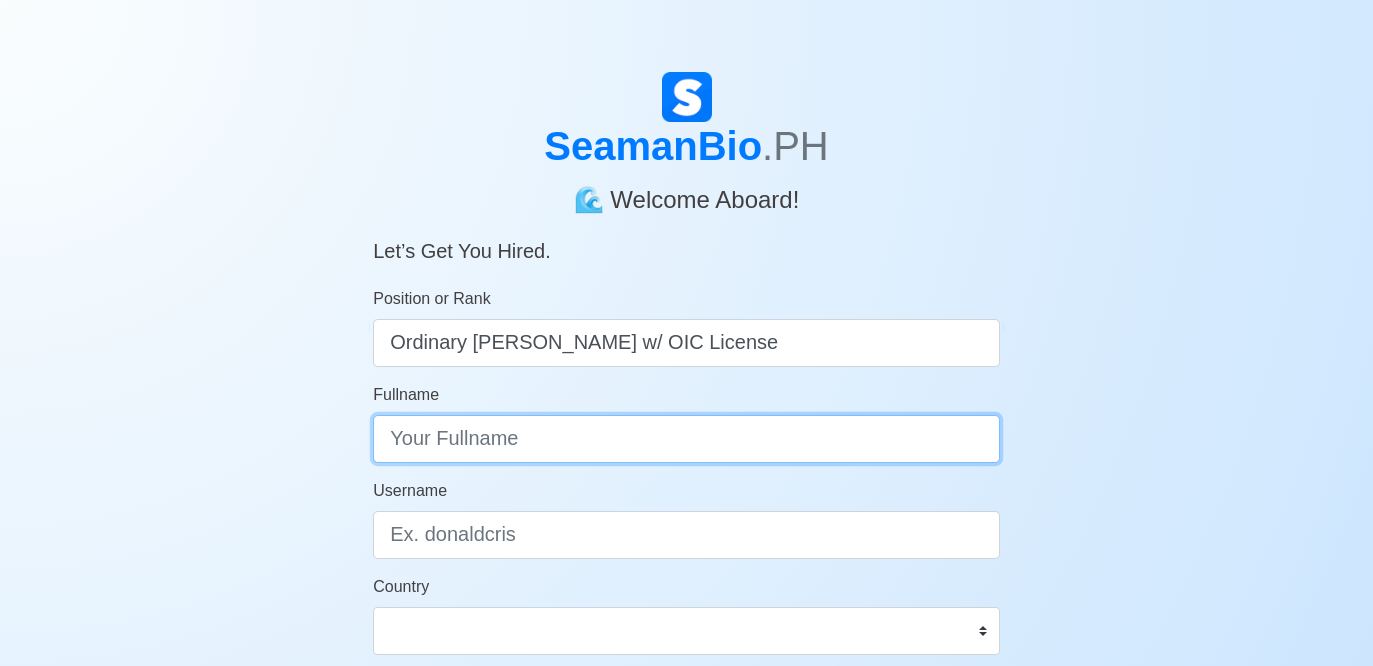 click on "Fullname" at bounding box center [686, 439] 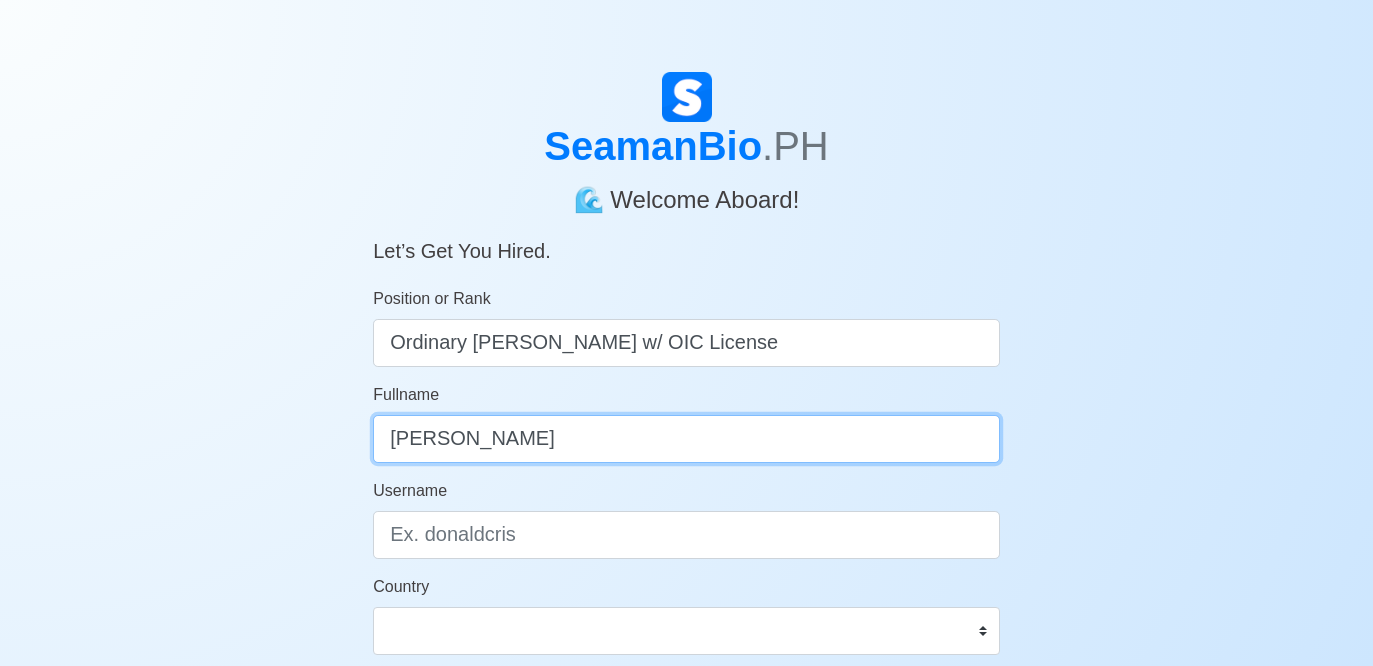 type on "Jilleane Louise Cadeña" 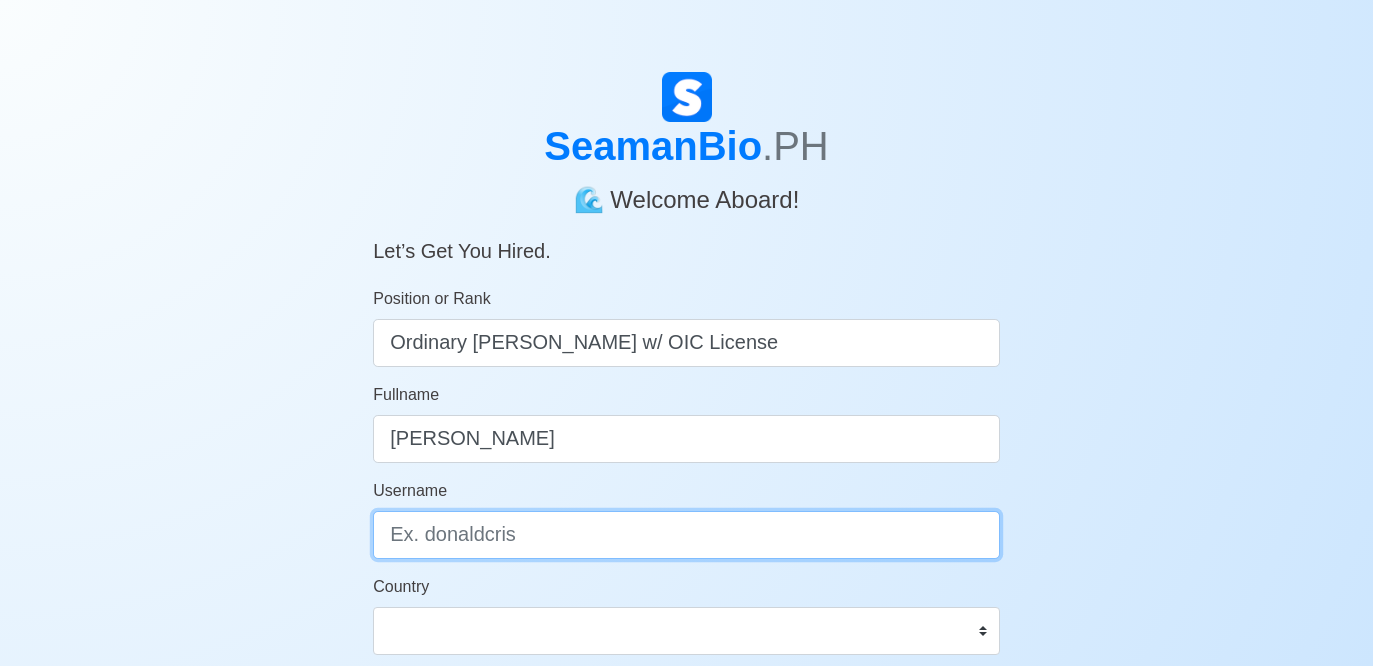 click on "Username" at bounding box center [686, 535] 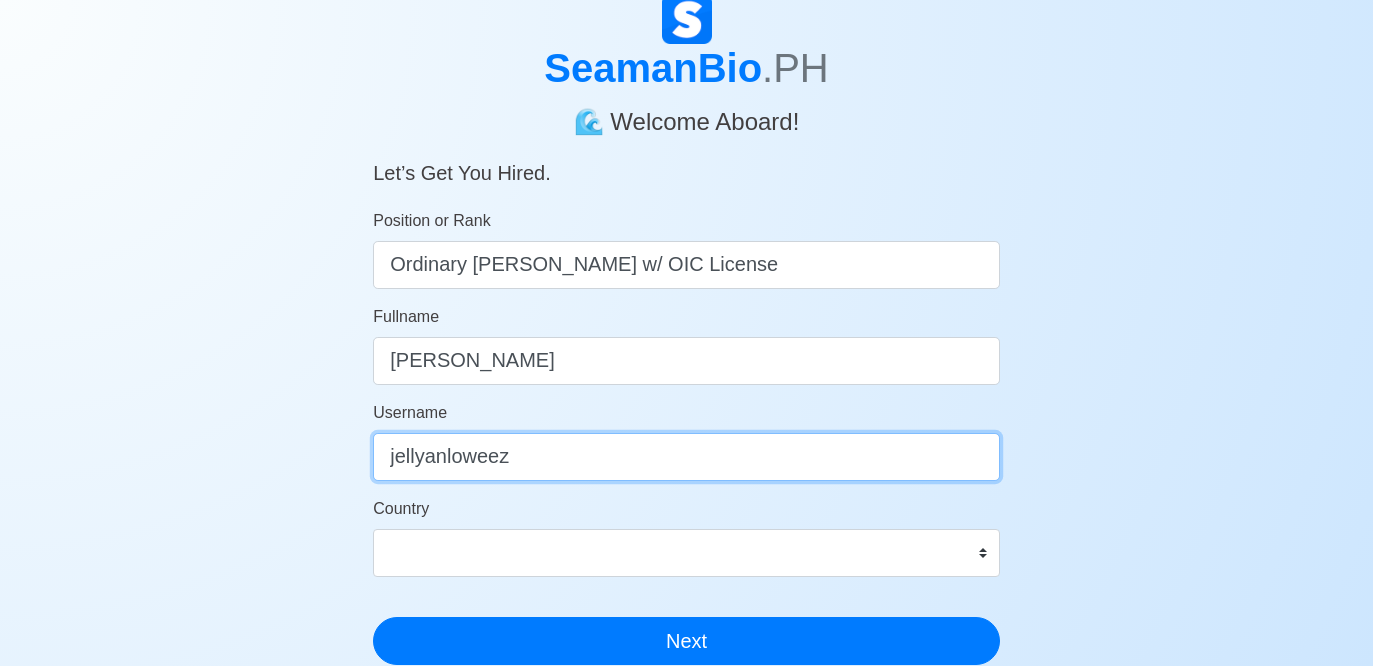 scroll, scrollTop: 121, scrollLeft: 0, axis: vertical 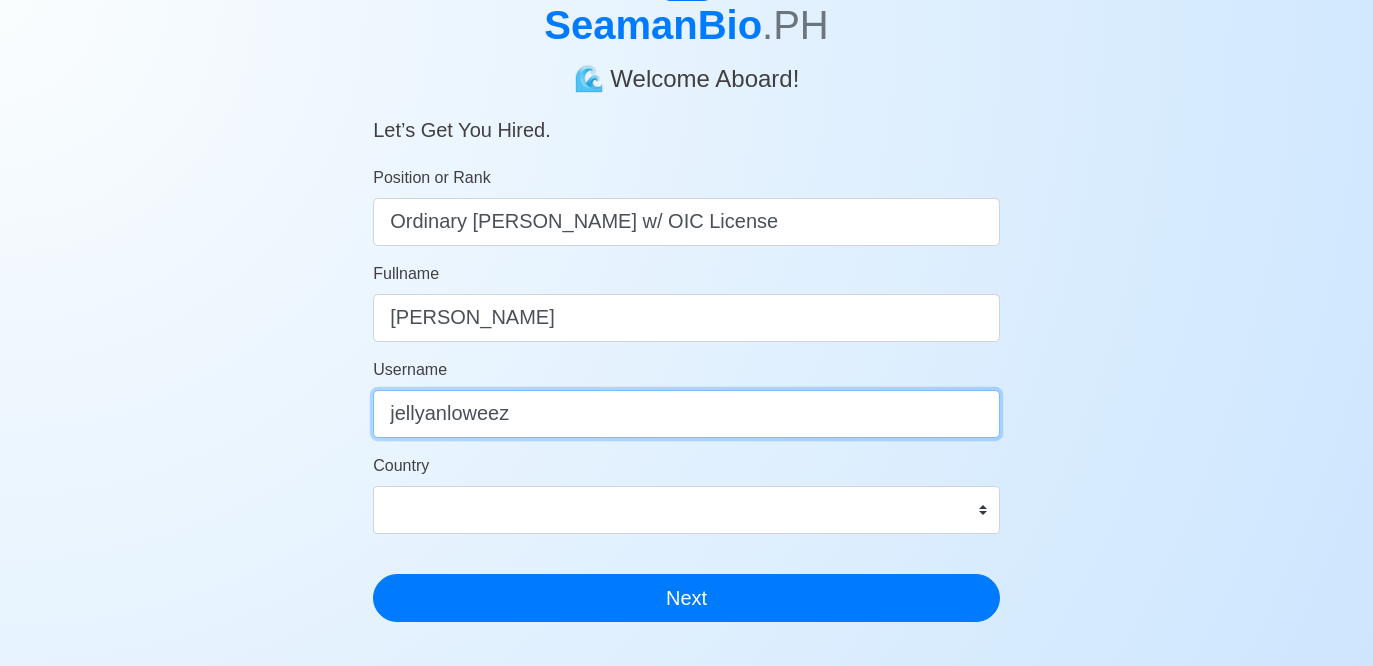 type on "jellyanloweez" 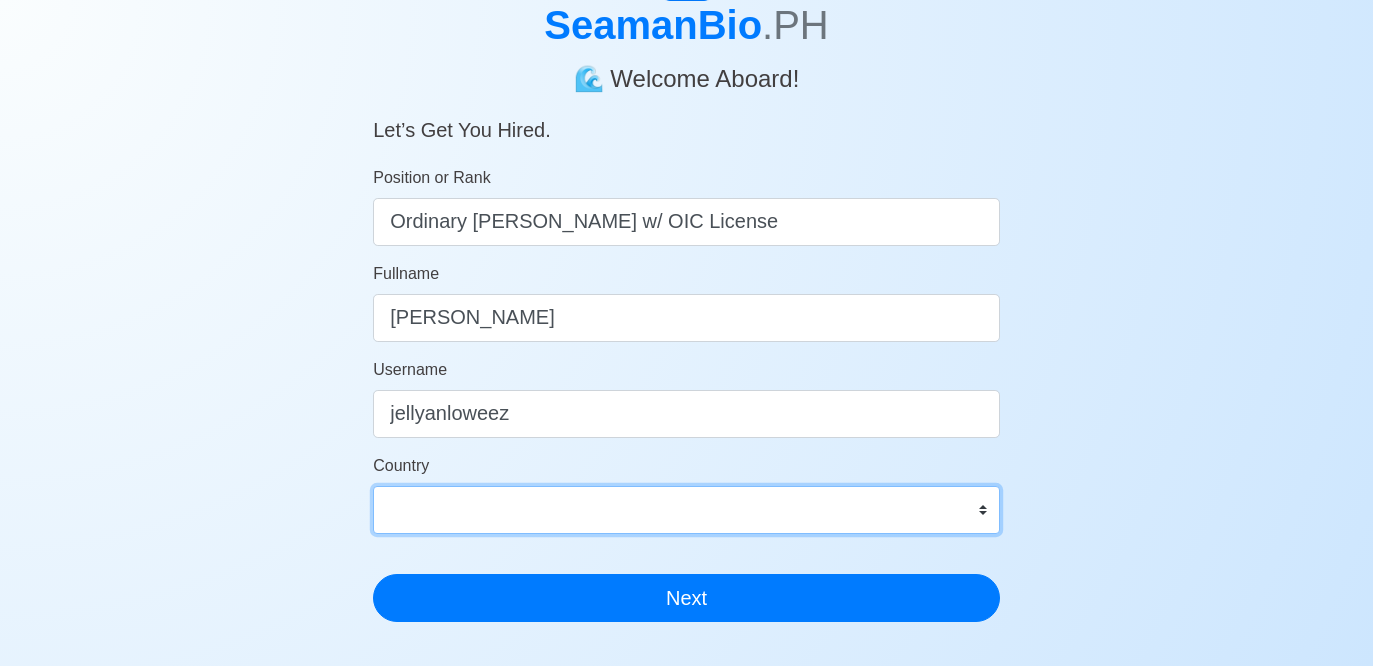 click on "Afghanistan Åland Islands Albania Algeria American Samoa Andorra Angola Anguilla Antarctica Antigua and Barbuda Argentina Armenia Aruba Australia Austria Azerbaijan Bahamas Bahrain Bangladesh Barbados Belarus Belgium Belize Benin Bermuda Bhutan Bolivia, Plurinational State of Bonaire, Sint Eustatius and Saba Bosnia and Herzegovina Botswana Bouvet Island Brazil British Indian Ocean Territory Brunei Darussalam Bulgaria Burkina Faso Burundi Cabo Verde Cambodia Cameroon Canada Cayman Islands Central African Republic Chad Chile China Christmas Island Cocos (Keeling) Islands Colombia Comoros Congo Congo, Democratic Republic of the Cook Islands Costa Rica Croatia Cuba Curaçao Cyprus Czechia Côte d'Ivoire Denmark Djibouti Dominica Dominican Republic Ecuador Egypt El Salvador Equatorial Guinea Eritrea Estonia Eswatini Ethiopia Falkland Islands (Malvinas) Faroe Islands Fiji Finland France French Guiana French Polynesia French Southern Territories Gabon Gambia Georgia Germany Ghana Gibraltar Greece Greenland Grenada" at bounding box center [686, 510] 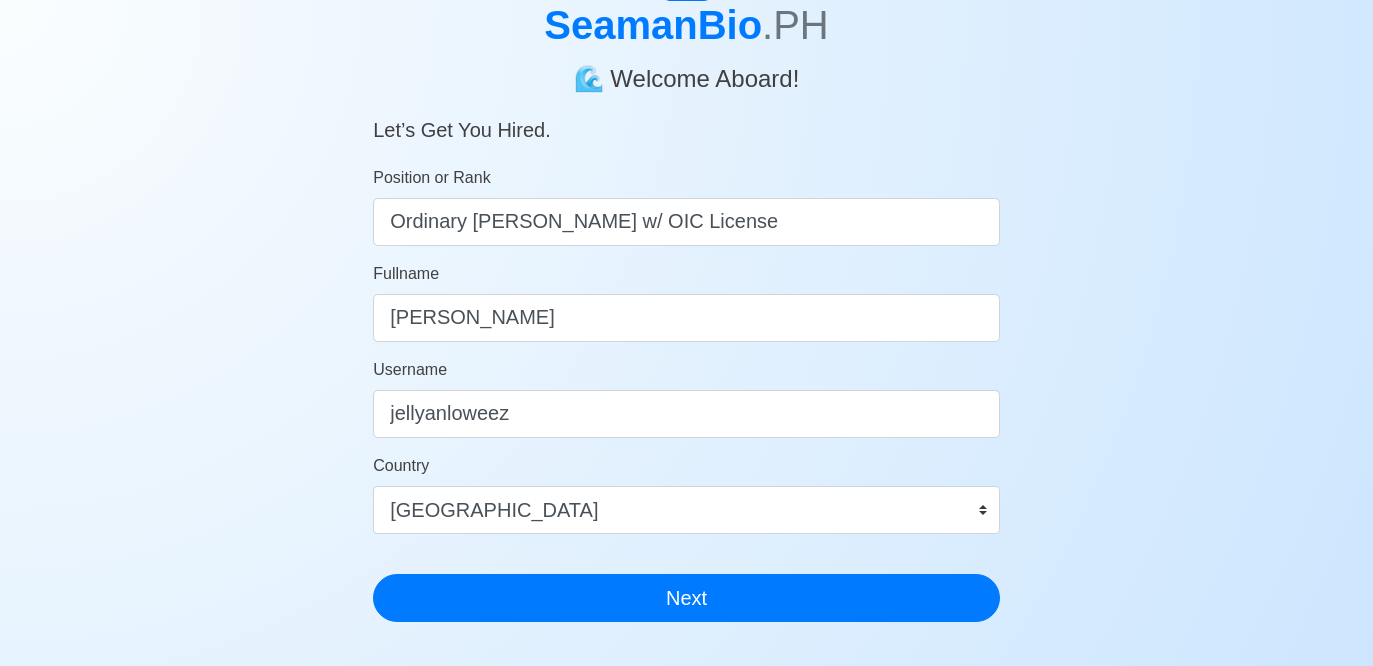 click on "SeamanBio .PH 🌊 Welcome Aboard! Let’s Get You Hired. Position or Rank Ordinary Seaman w/ OIC License Fullname Jilleane Louise Cadeña Username jellyanloweez Country Afghanistan Åland Islands Albania Algeria American Samoa Andorra Angola Anguilla Antarctica Antigua and Barbuda Argentina Armenia Aruba Australia Austria Azerbaijan Bahamas Bahrain Bangladesh Barbados Belarus Belgium Belize Benin Bermuda Bhutan Bolivia, Plurinational State of Bonaire, Sint Eustatius and Saba Bosnia and Herzegovina Botswana Bouvet Island Brazil British Indian Ocean Territory Brunei Darussalam Bulgaria Burkina Faso Burundi Cabo Verde Cambodia Cameroon Canada Cayman Islands Central African Republic Chad Chile China Christmas Island Cocos (Keeling) Islands Colombia Comoros Congo Congo, Democratic Republic of the Cook Islands Costa Rica Croatia Cuba Curaçao Cyprus Czechia Côte d'Ivoire Denmark Djibouti Dominica Dominican Republic Ecuador Egypt El Salvador Equatorial Guinea Eritrea Estonia Eswatini Ethiopia Faroe Islands Fiji" at bounding box center [686, 294] 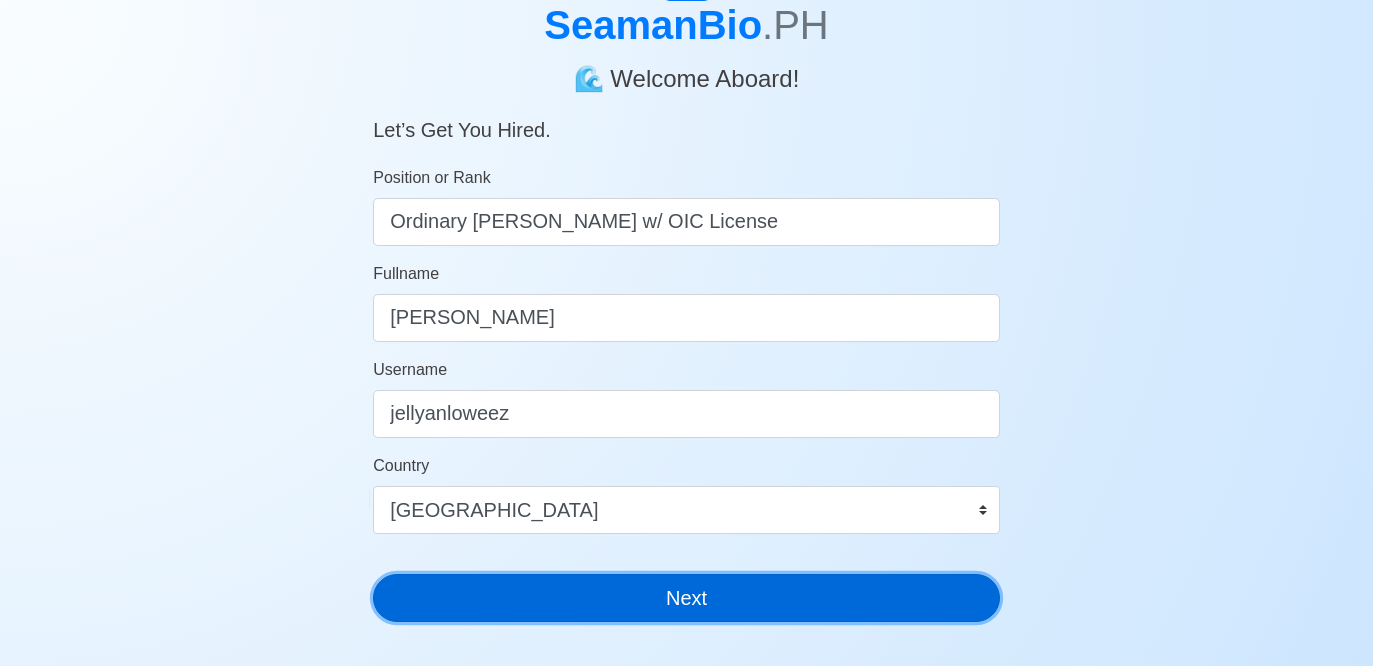 drag, startPoint x: 617, startPoint y: 597, endPoint x: 607, endPoint y: 610, distance: 16.40122 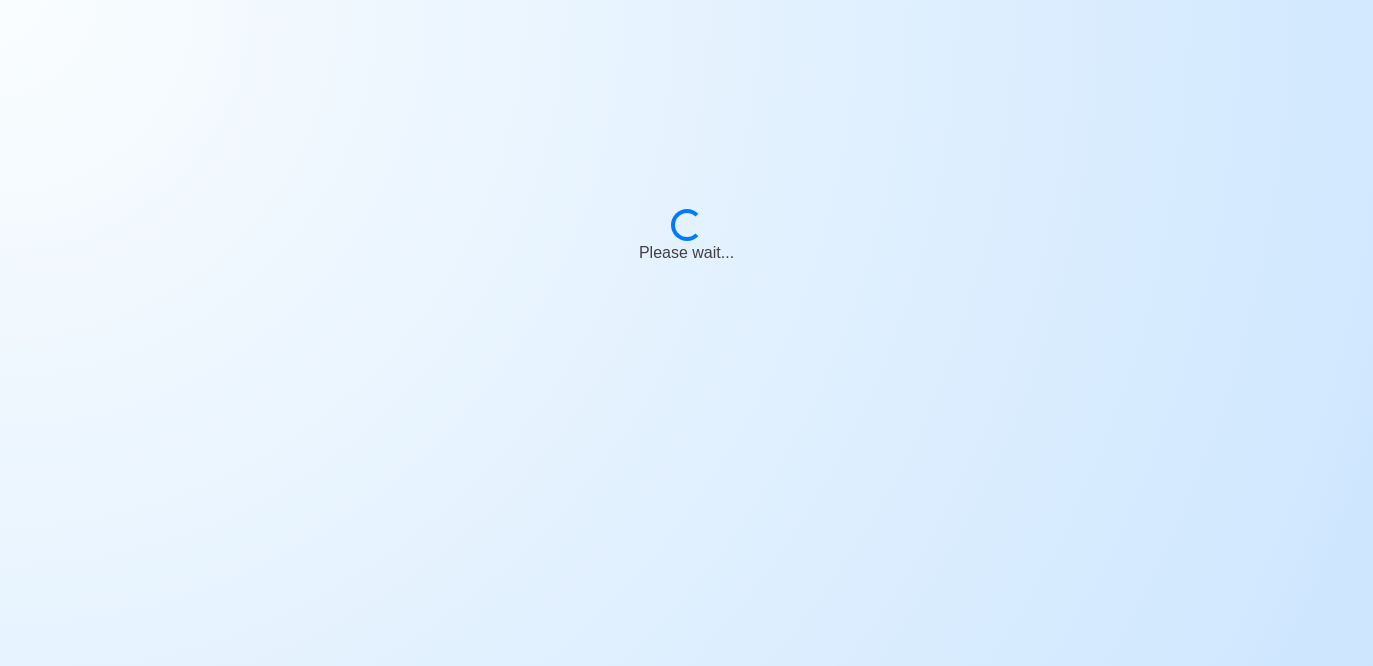 scroll, scrollTop: 24, scrollLeft: 0, axis: vertical 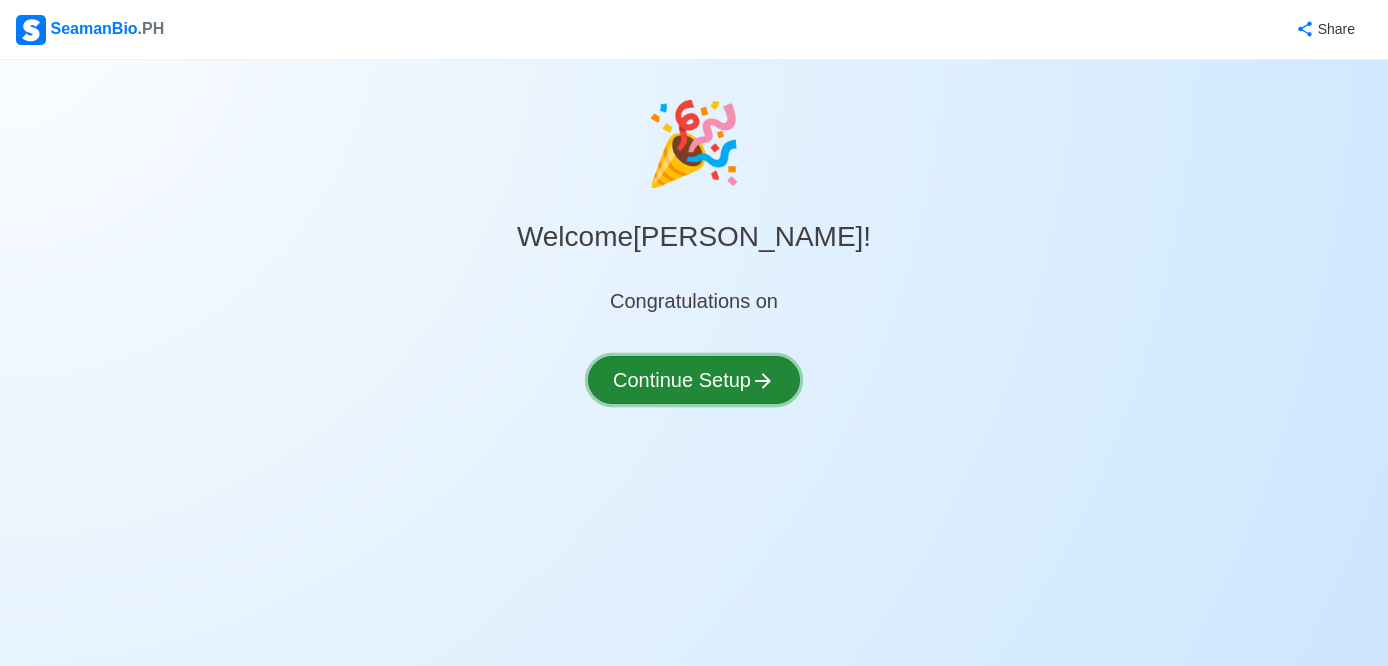 click on "Continue Setup" at bounding box center [694, 380] 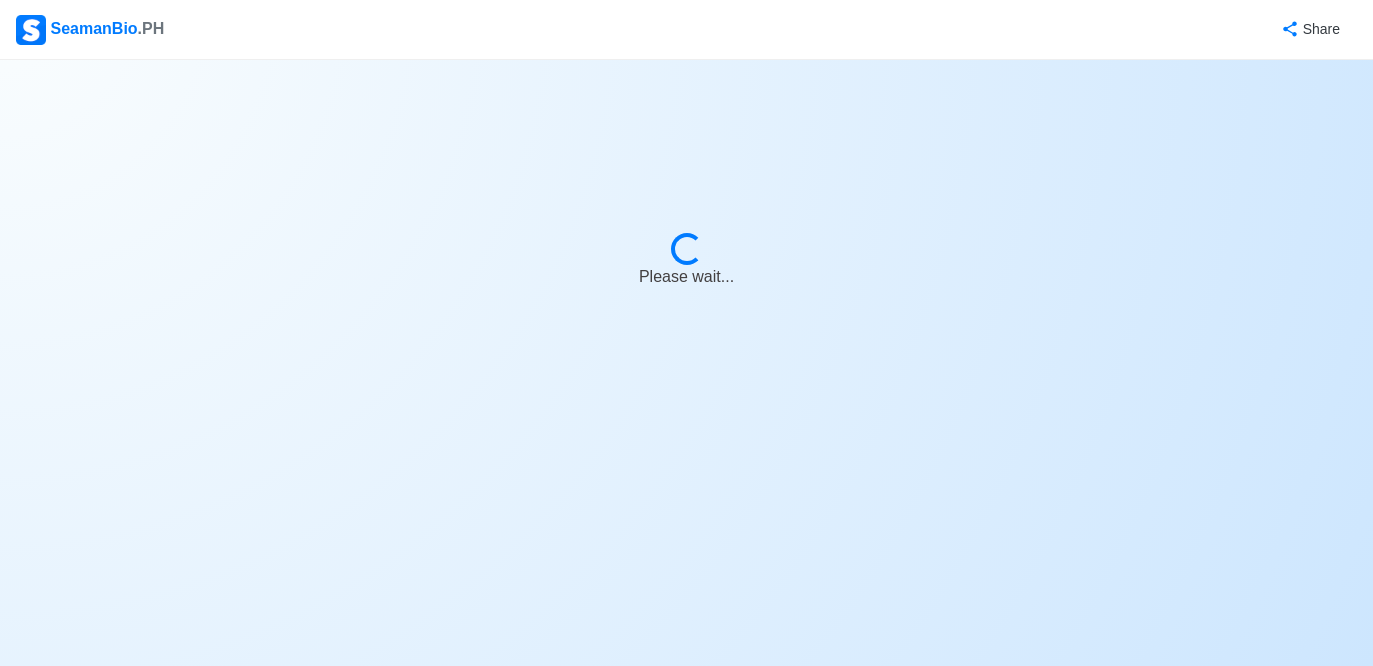 select on "Visible for Hiring" 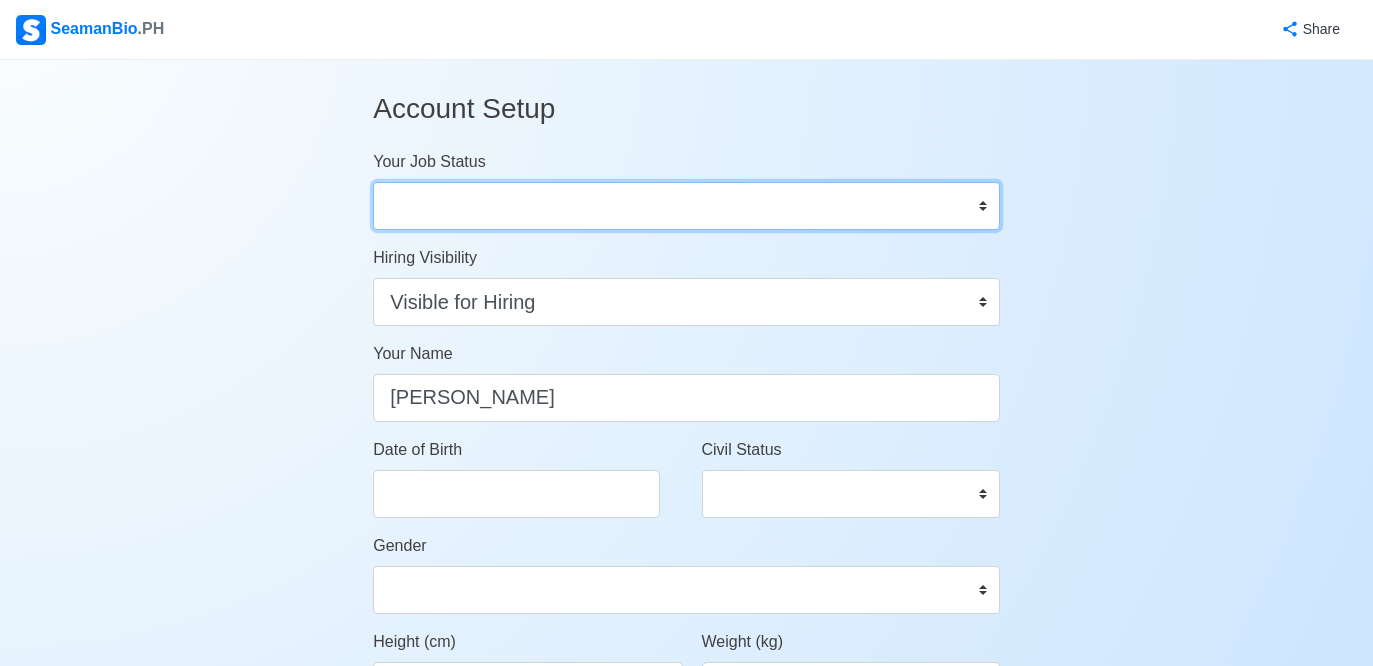 click on "Onboard Actively Looking for Job Not Looking for Job" at bounding box center [686, 206] 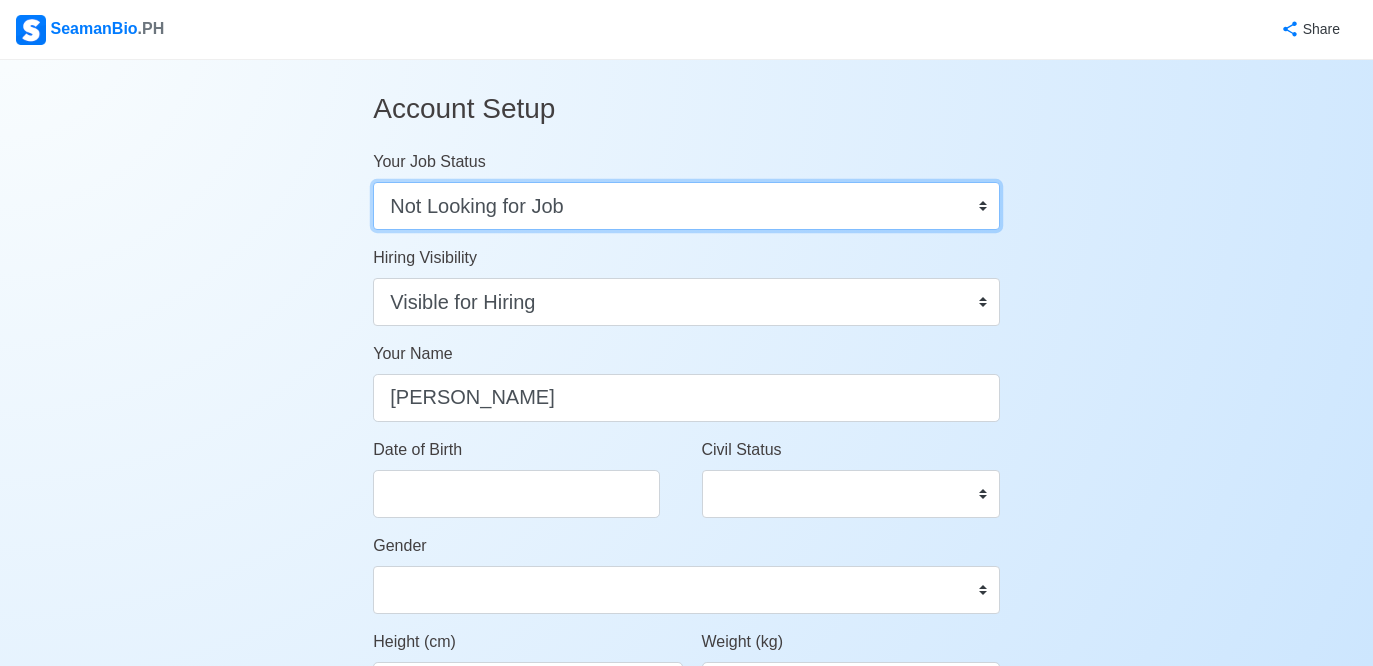 click on "Onboard Actively Looking for Job Not Looking for Job" at bounding box center (686, 206) 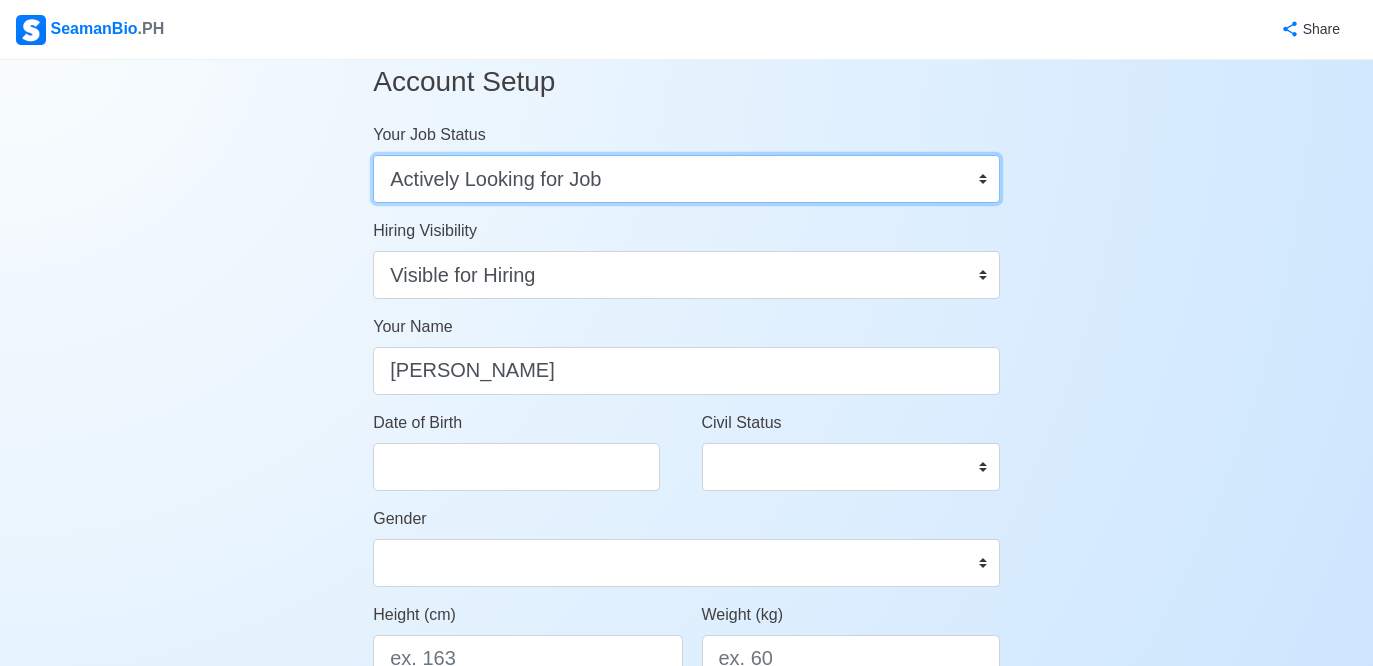 scroll, scrollTop: 41, scrollLeft: 0, axis: vertical 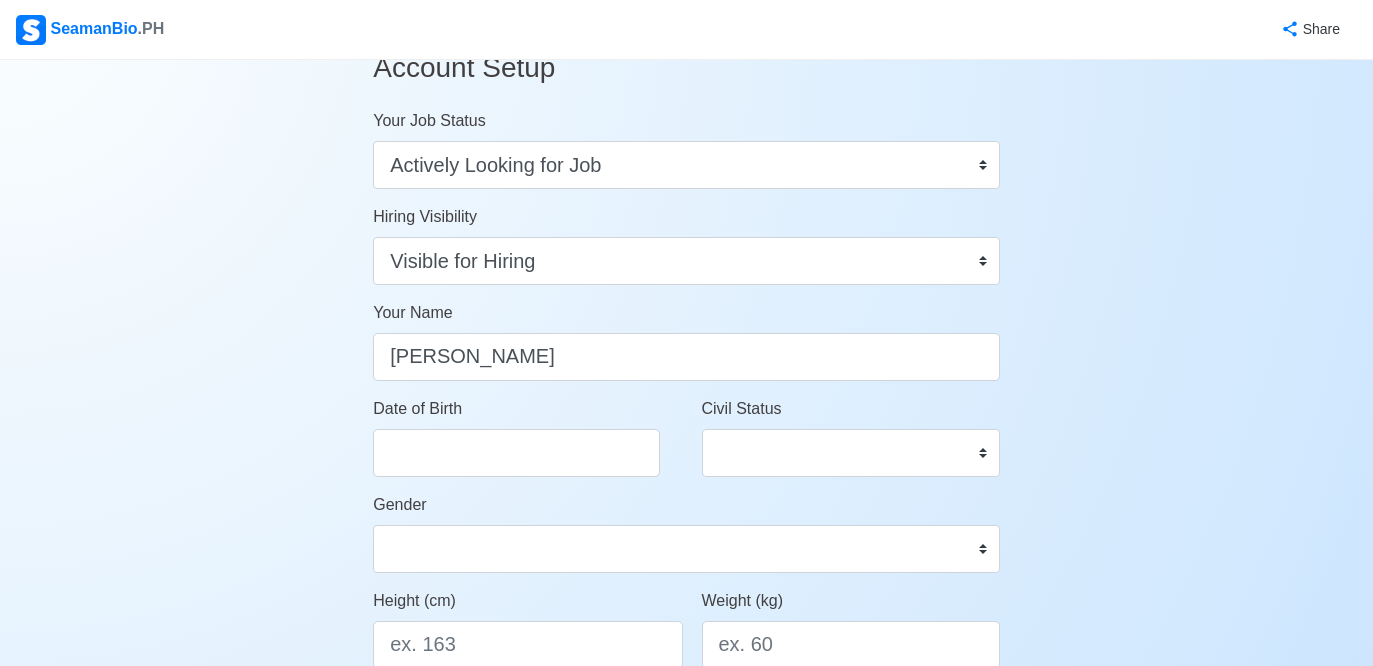 click on "Date of Birth" at bounding box center [522, 445] 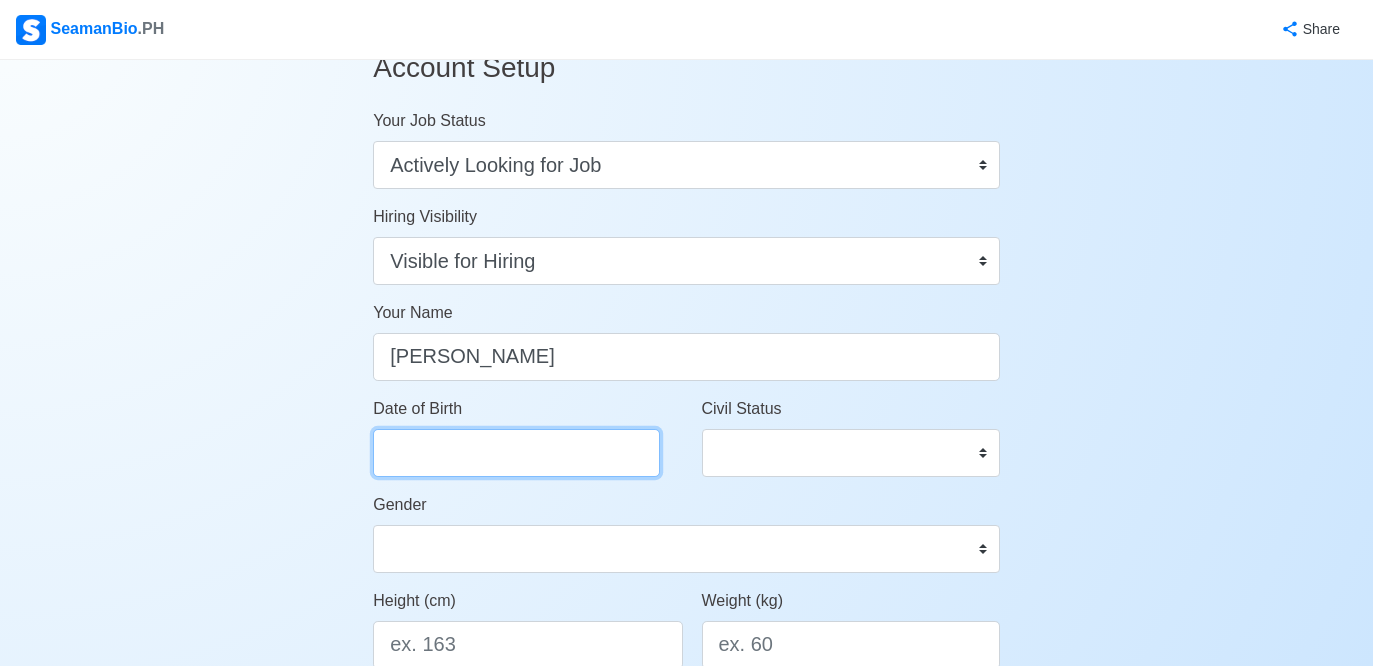 click on "Date of Birth" at bounding box center [516, 453] 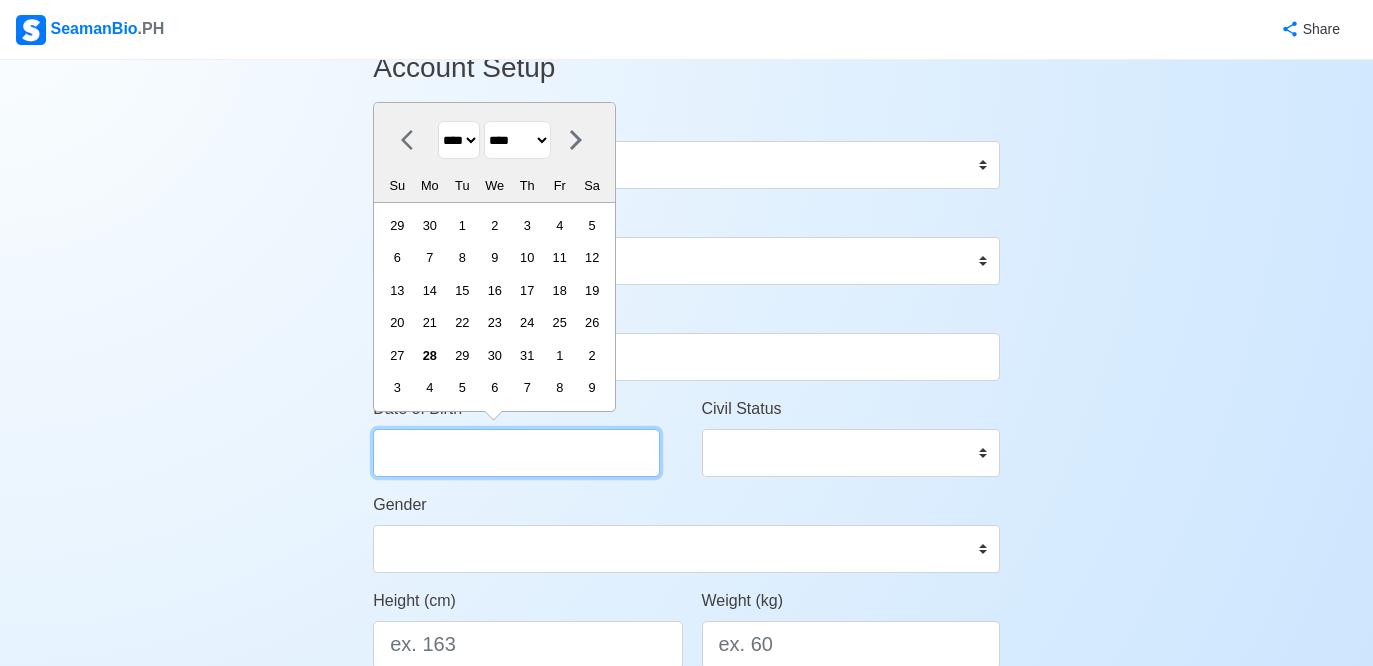 type on "0" 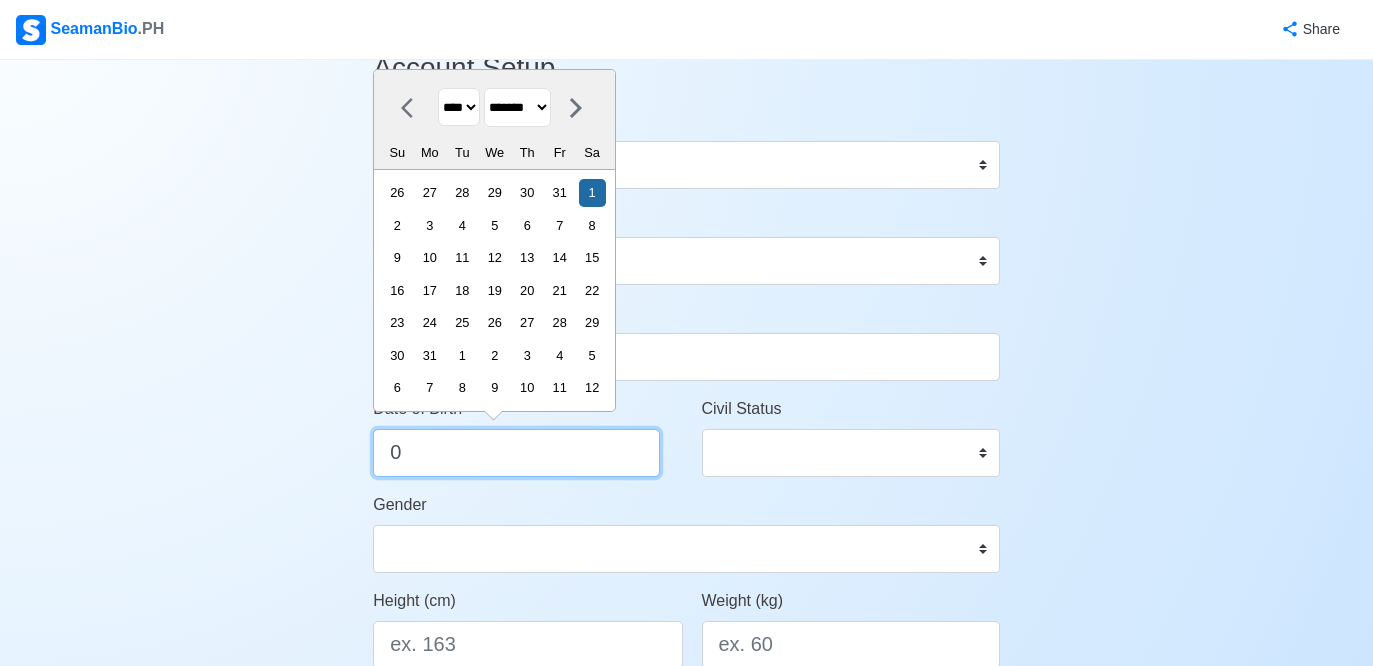 type on "08" 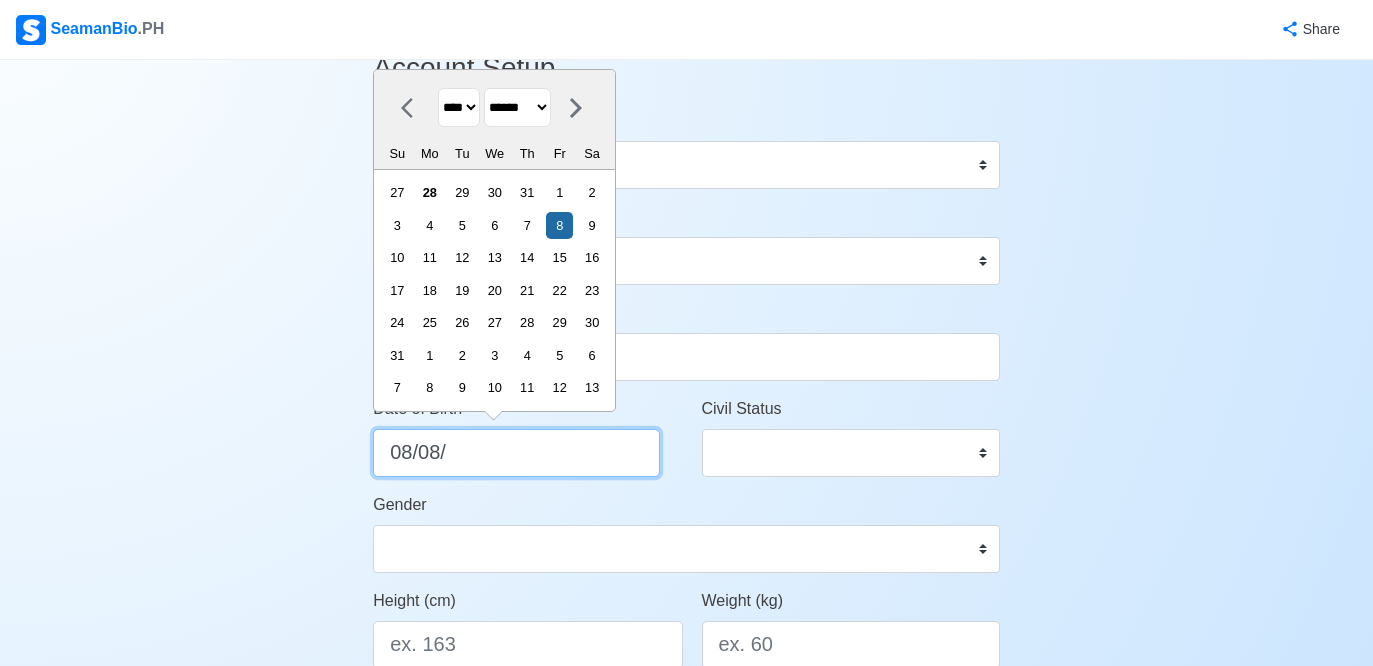 type on "08/08/1" 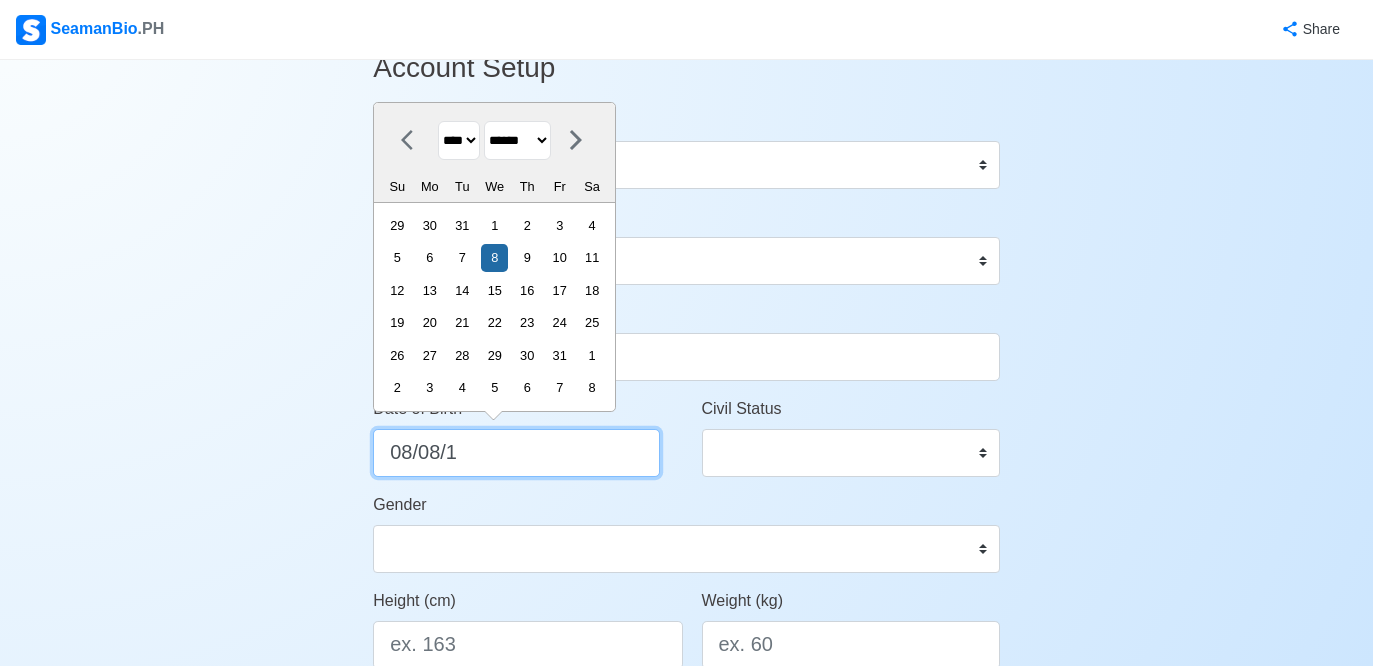 type on "08/08/19" 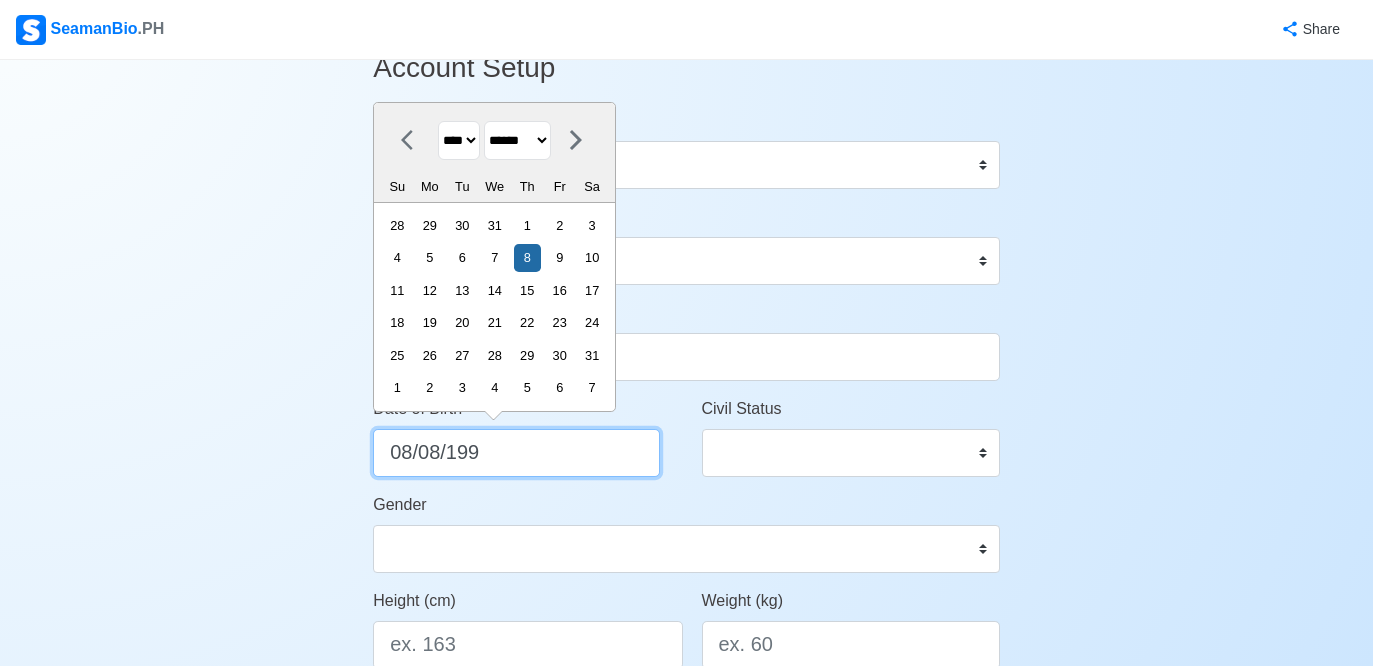 type on "08/08/1997" 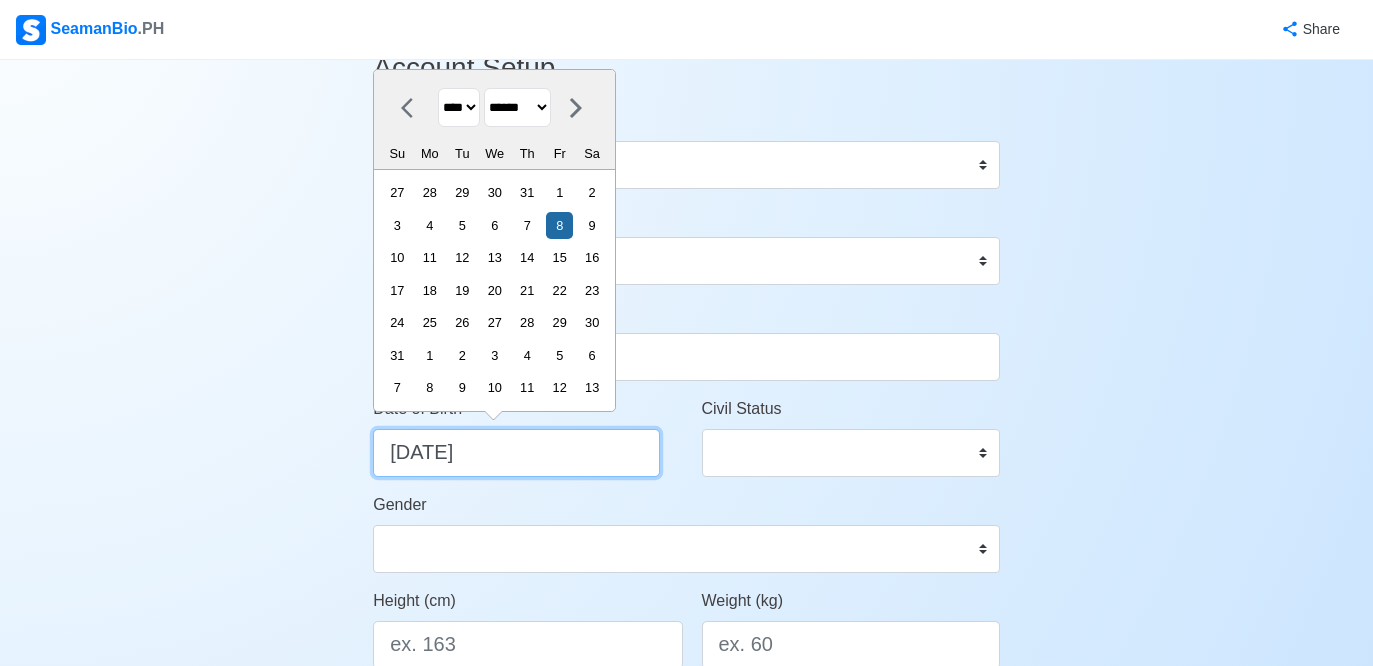 type on "08/08/1997" 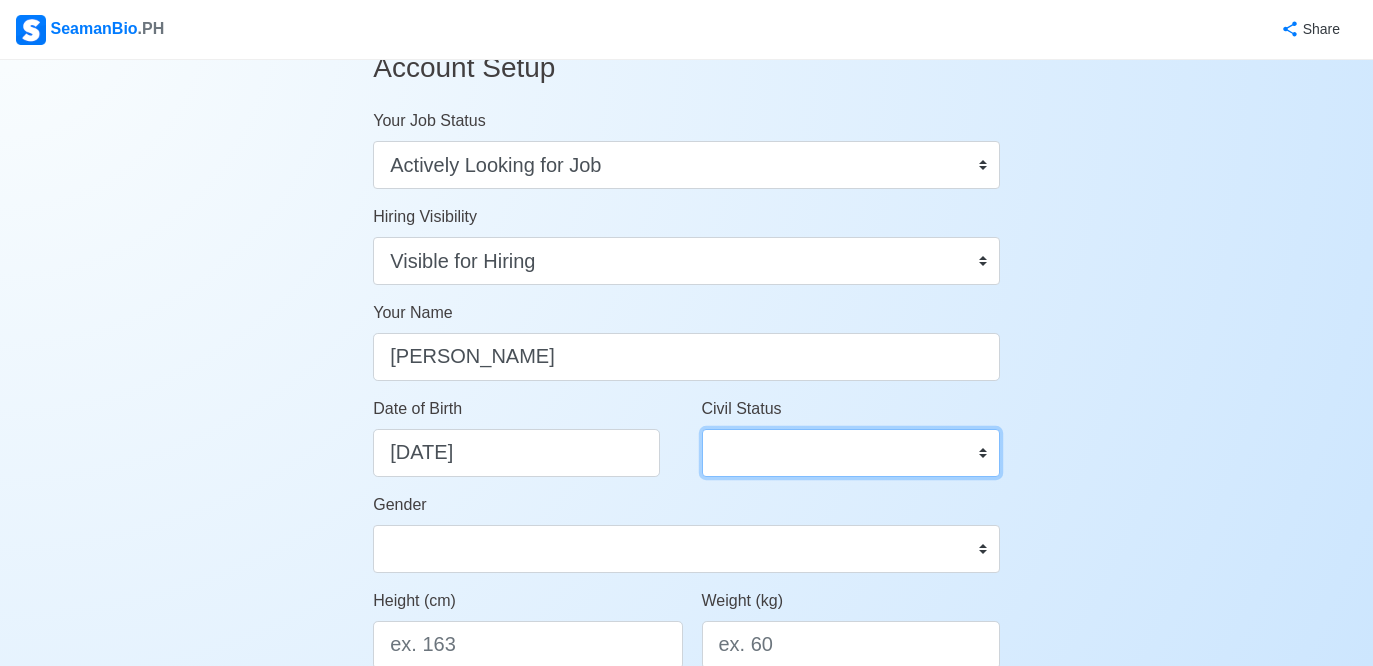 click on "Single Married Widowed Separated" at bounding box center [851, 453] 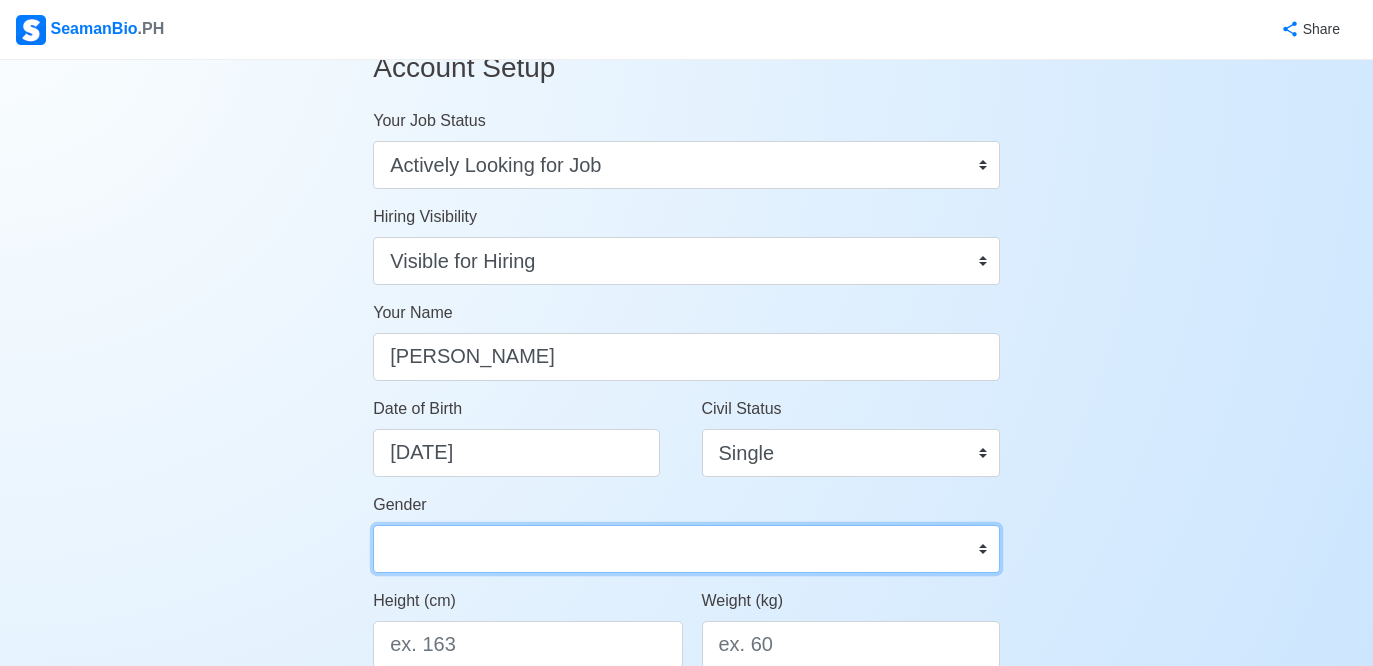 click on "Male Female" at bounding box center [686, 549] 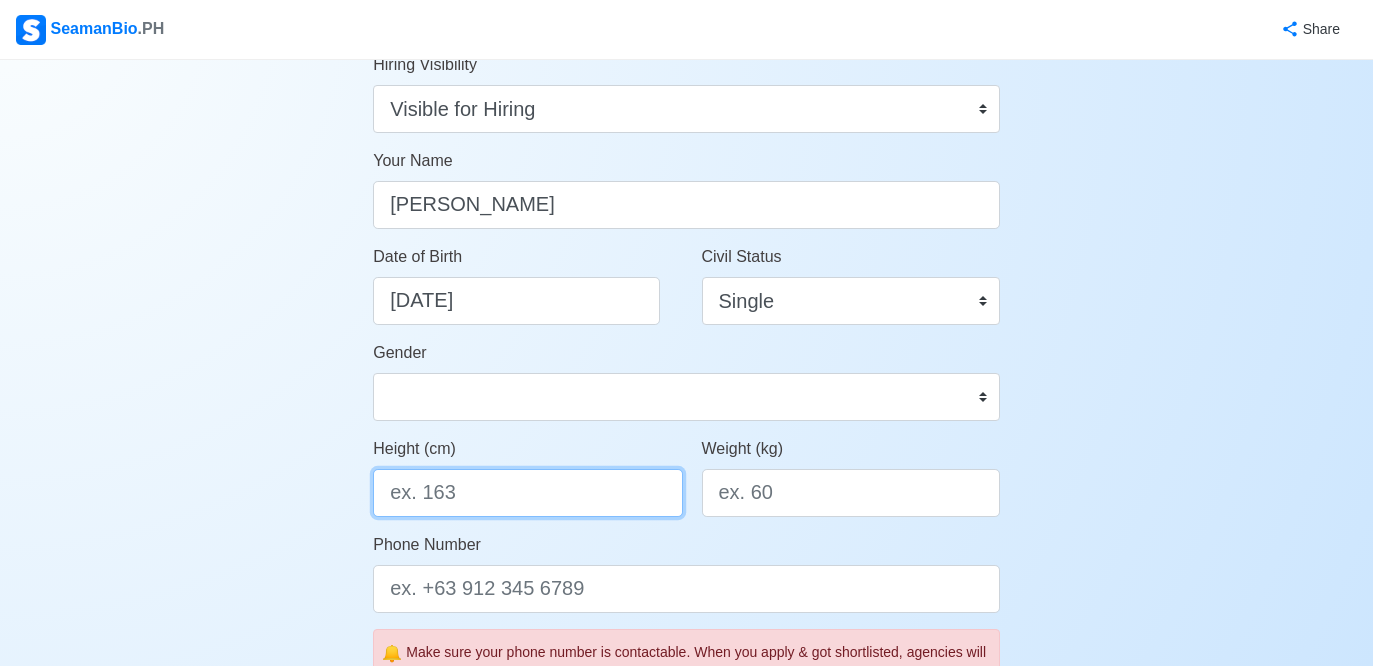 click on "Height (cm)" at bounding box center (527, 493) 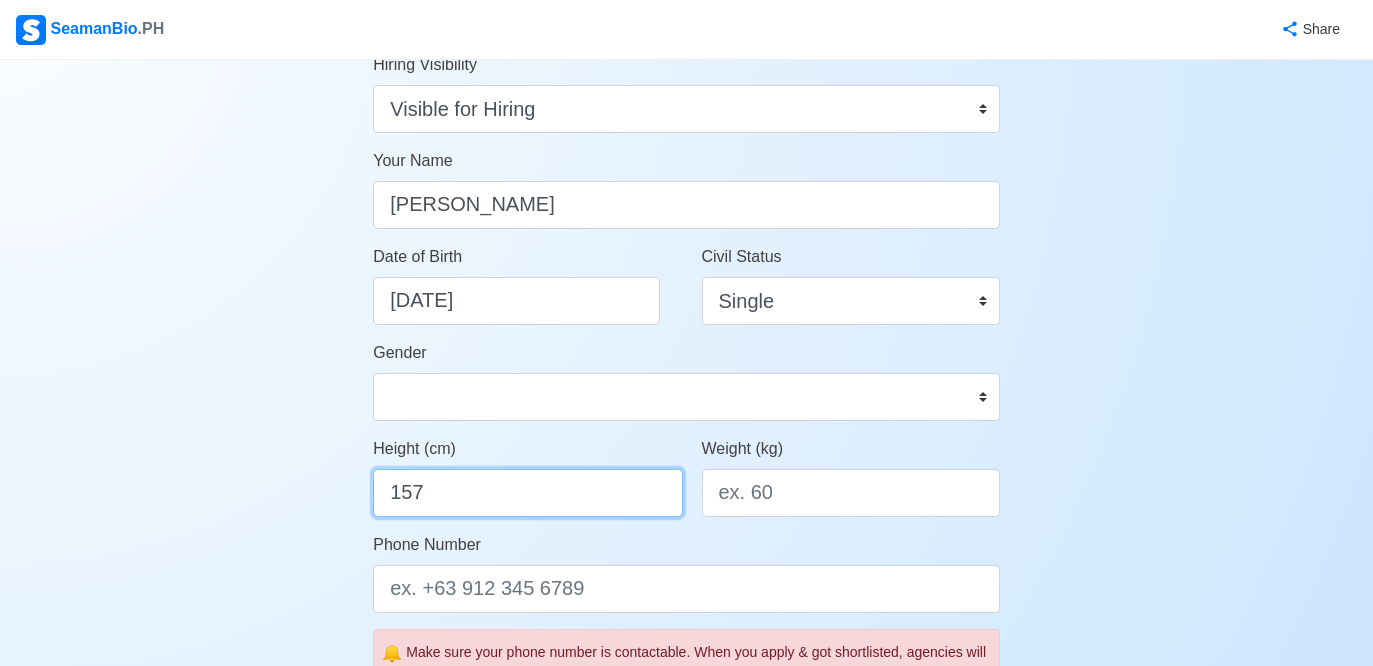 type on "157" 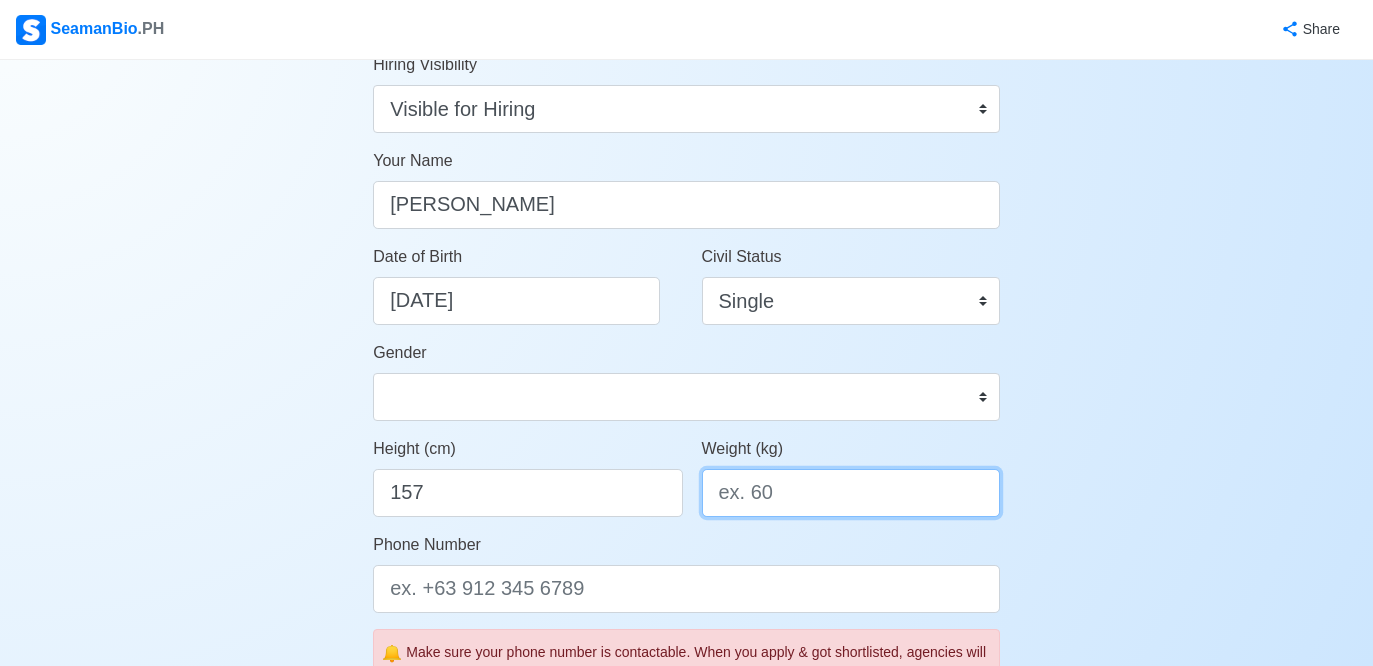 click on "Weight (kg)" at bounding box center (851, 493) 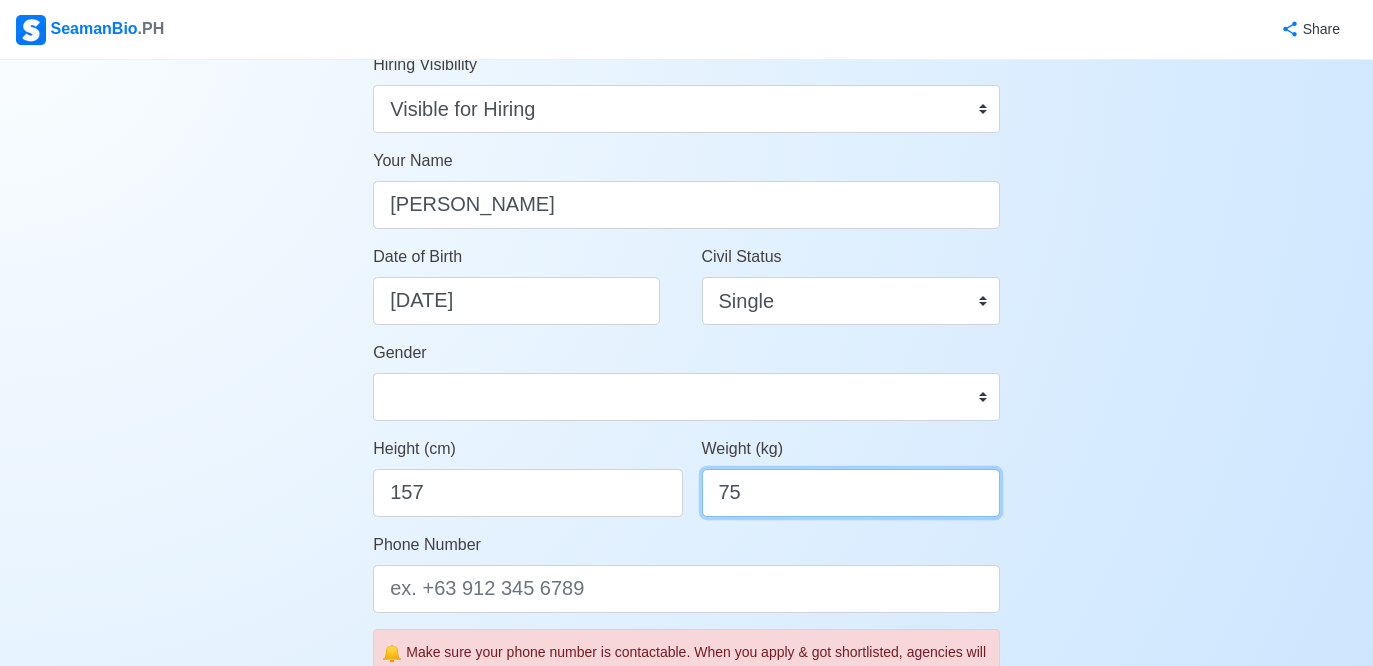 type on "75" 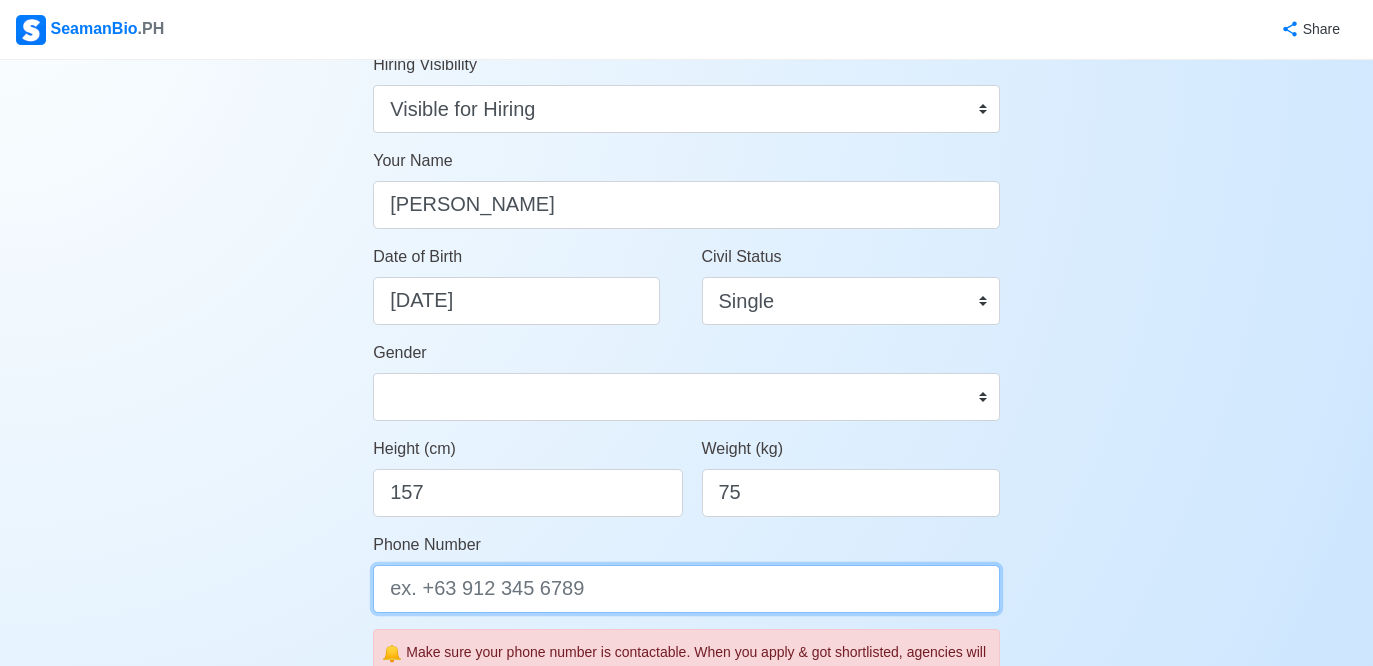 click on "Phone Number" at bounding box center [686, 589] 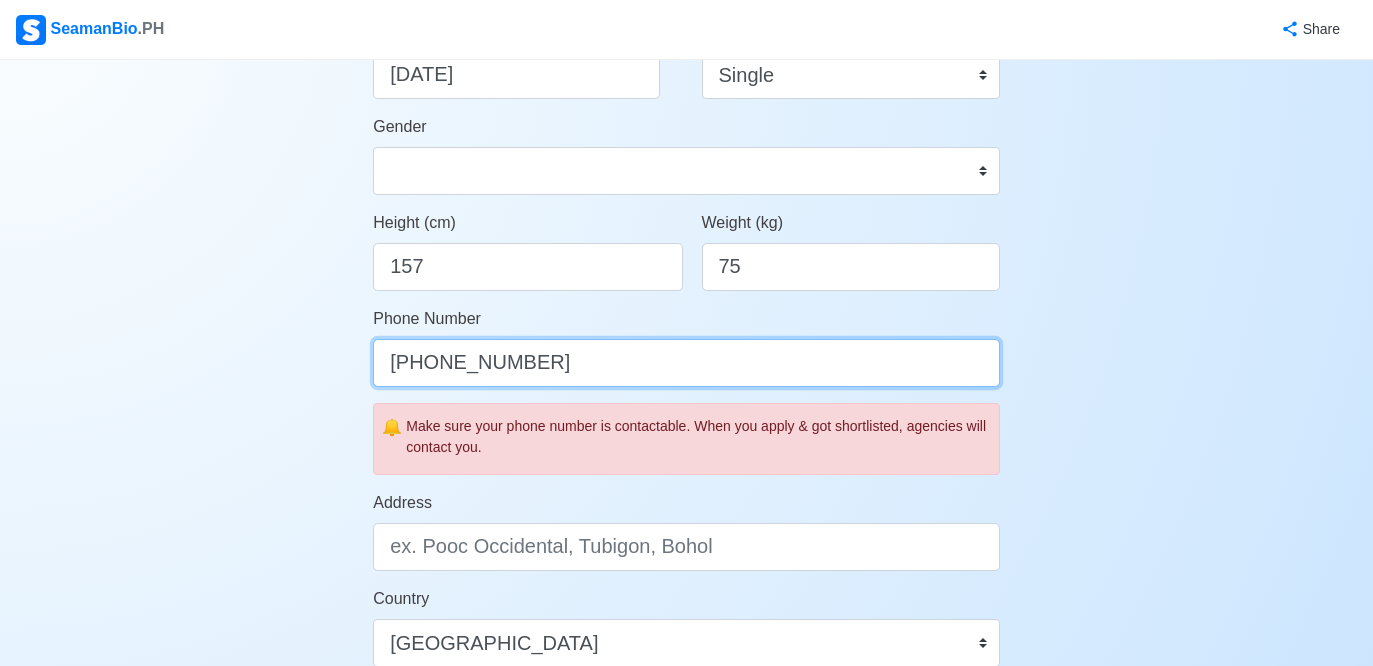scroll, scrollTop: 537, scrollLeft: 0, axis: vertical 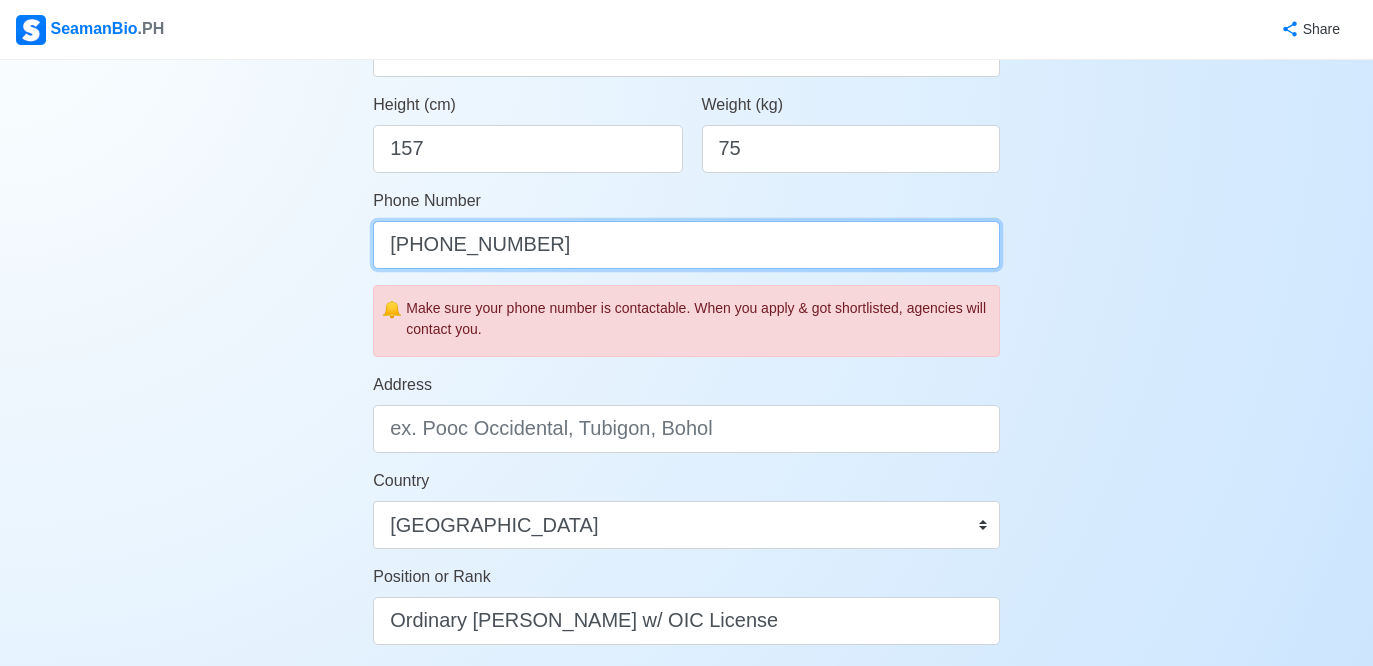 type on "+639664305832" 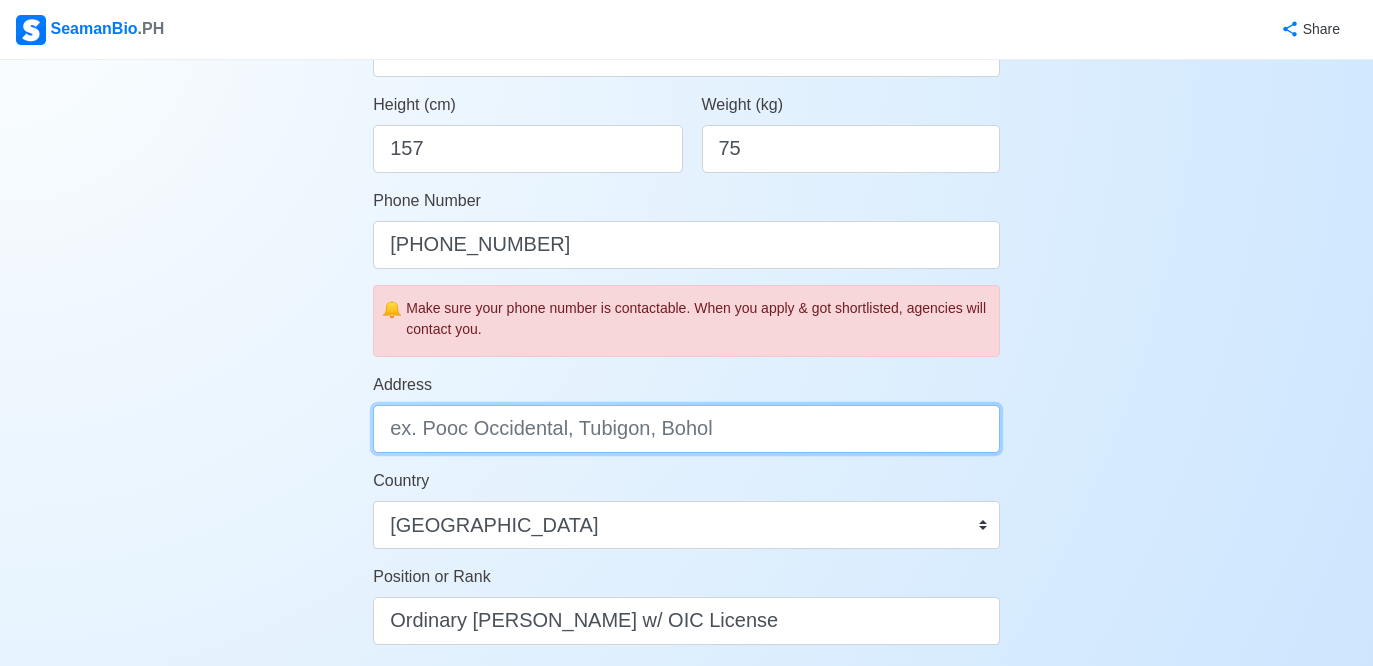 click on "Address" at bounding box center (686, 429) 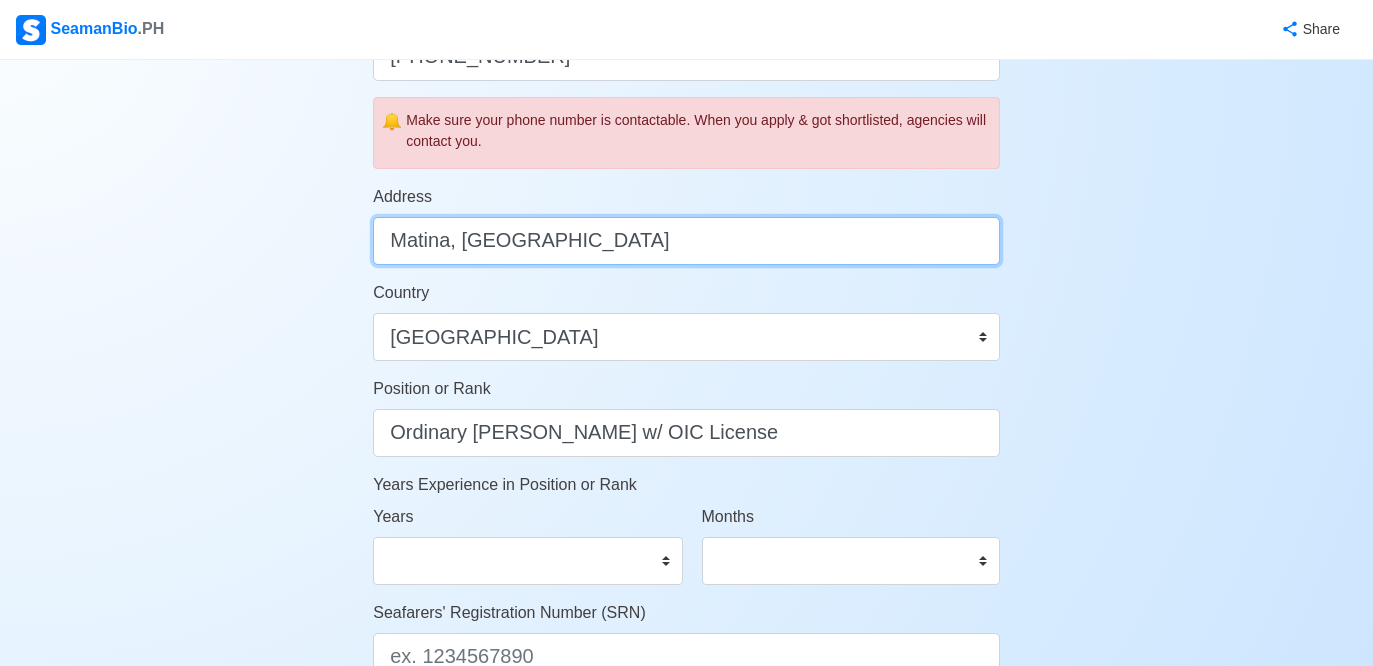 scroll, scrollTop: 739, scrollLeft: 0, axis: vertical 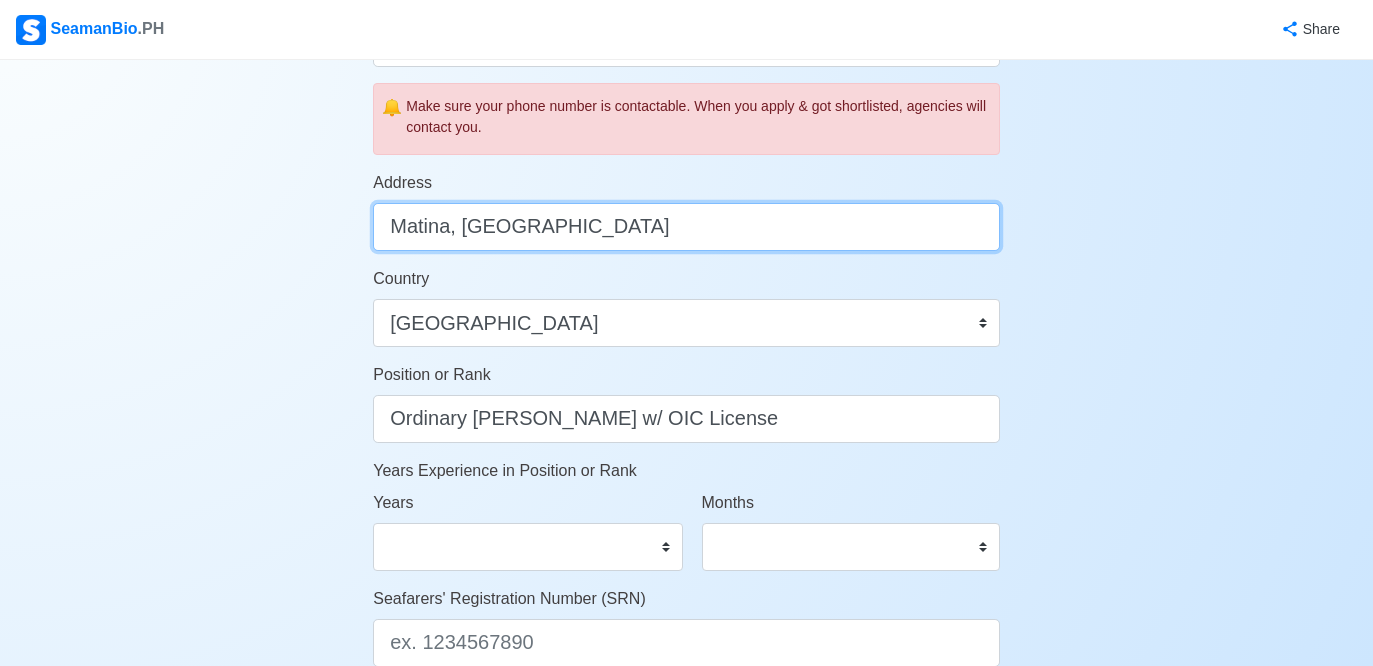 type on "Matina, Davao City" 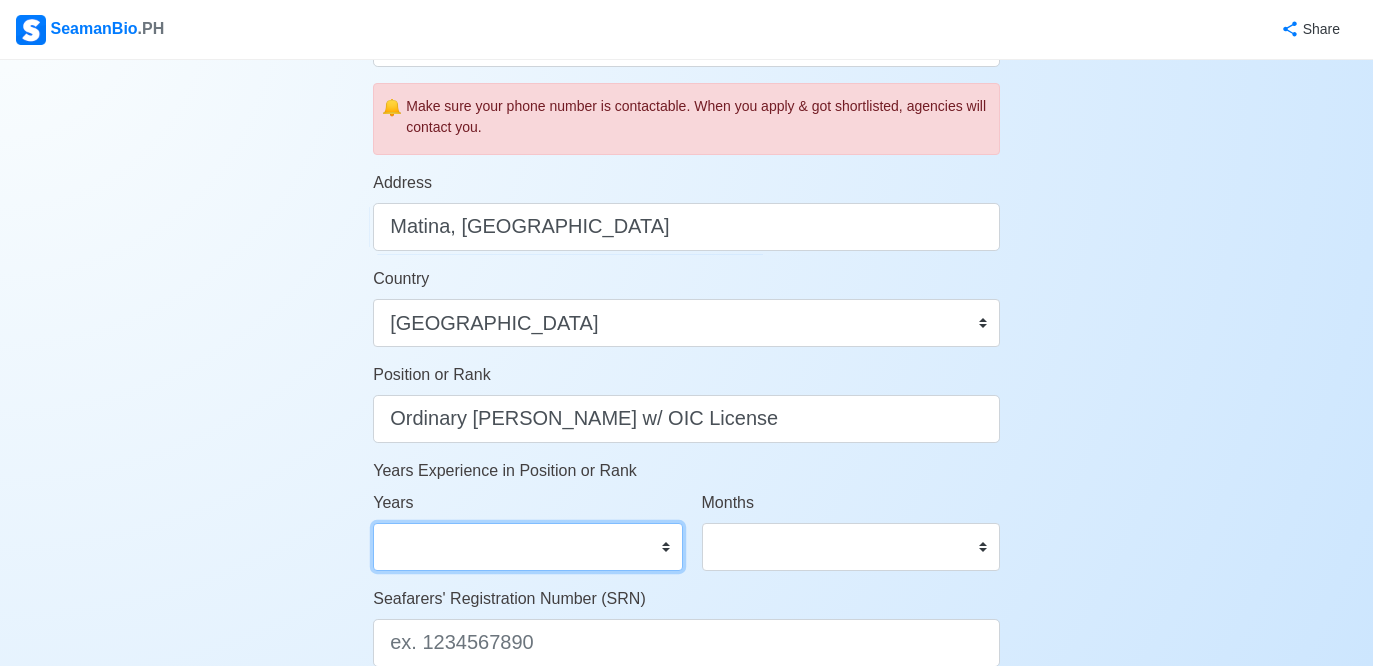 click on "0 1 2 3 4 5 6 7 8 9 10 11 12 13 14 15 16 17 18 19 20 21 22 23 24 25 26 27 28 29 30 31 32 33 34 35 36 37 38 39 40 41 42 43 44 45 46 47 48 49 50" at bounding box center [527, 547] 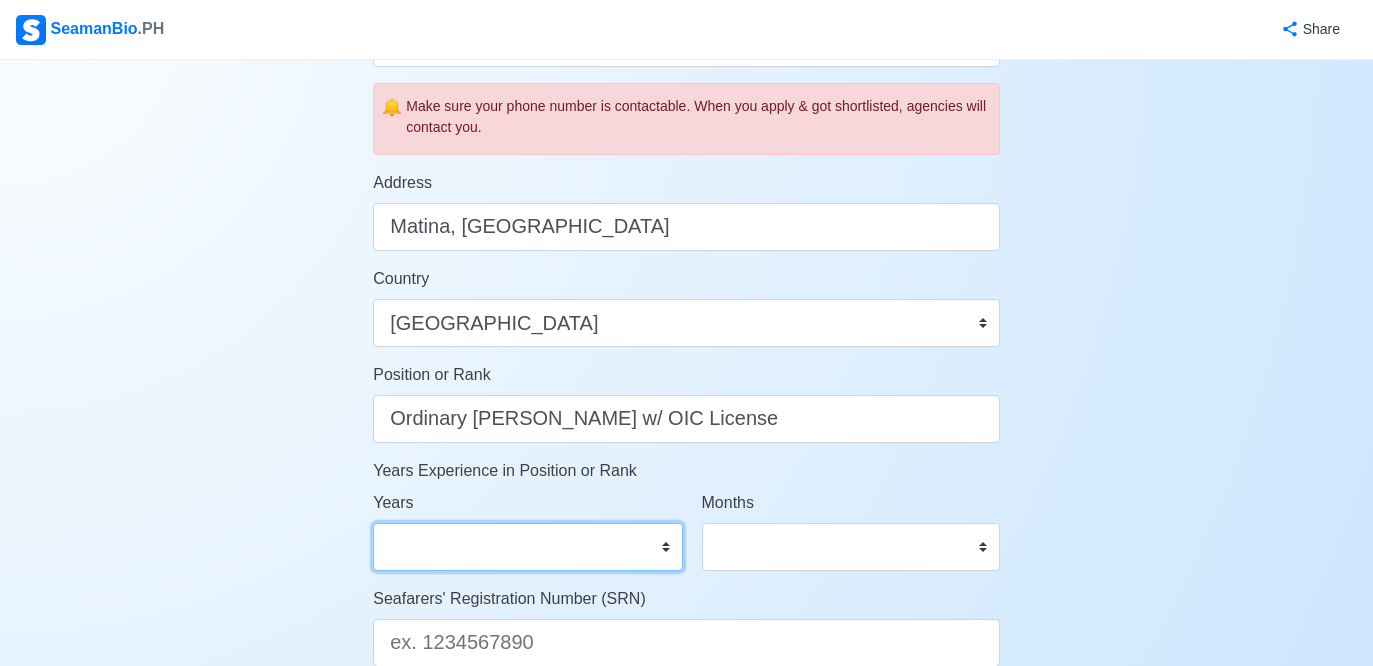 select on "1" 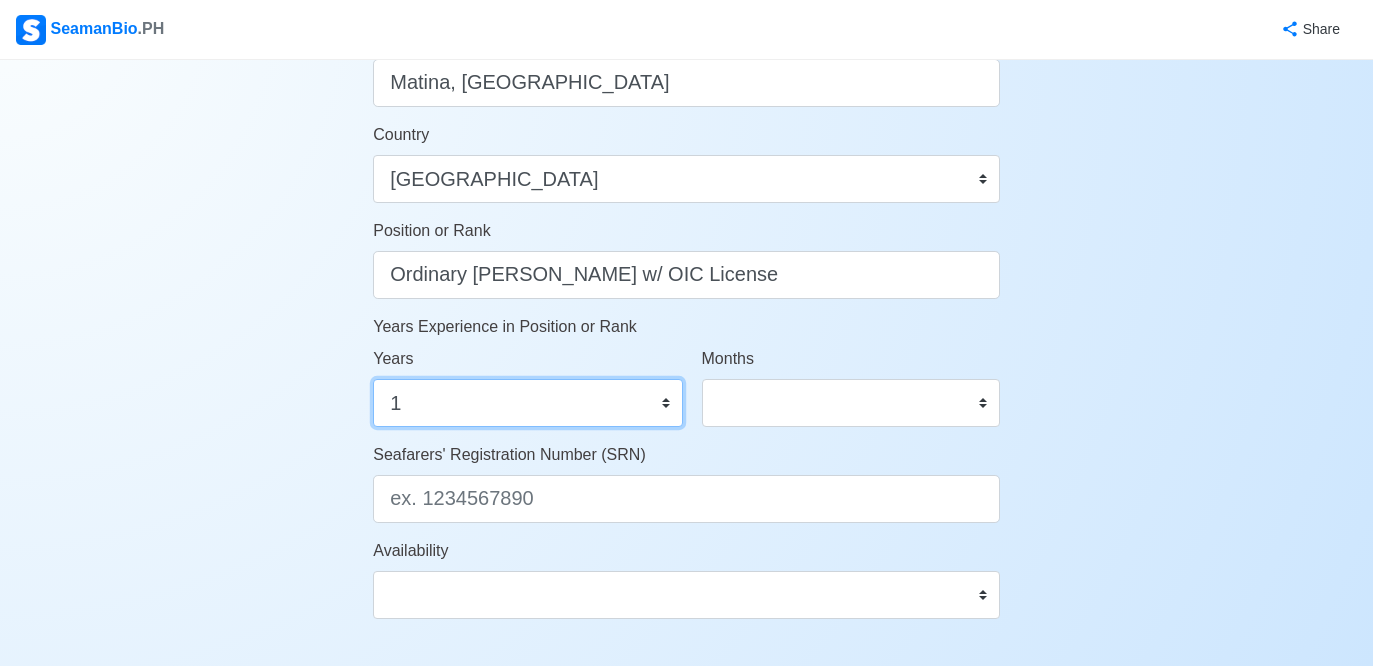 scroll, scrollTop: 899, scrollLeft: 0, axis: vertical 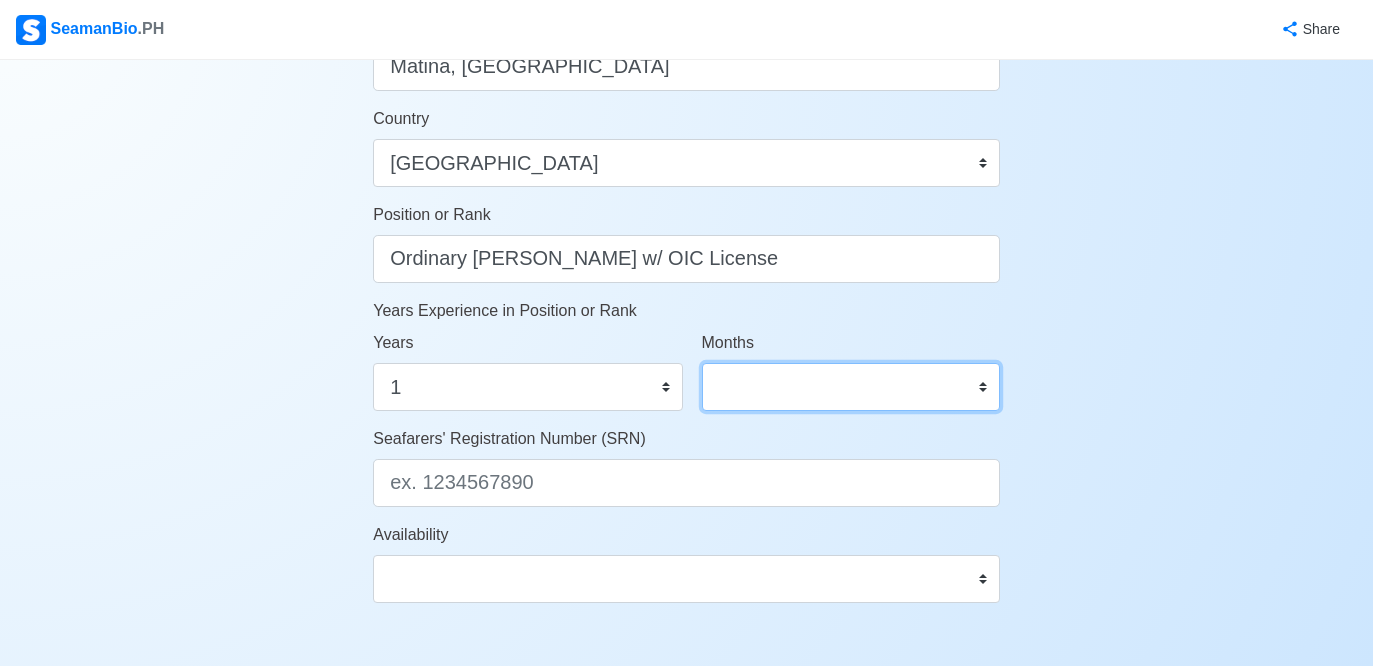 click on "0 1 2 3 4 5 6 7 8 9 10 11" at bounding box center [851, 387] 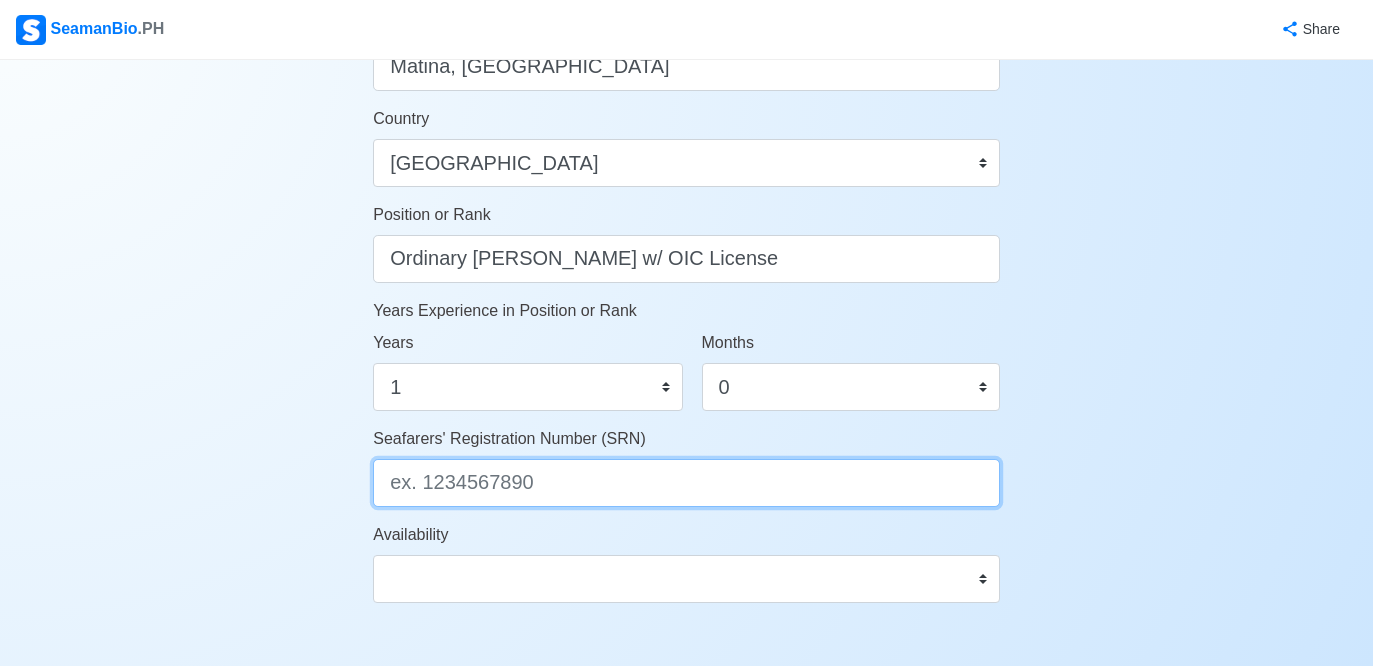 click on "Seafarers' Registration Number (SRN)" at bounding box center [686, 483] 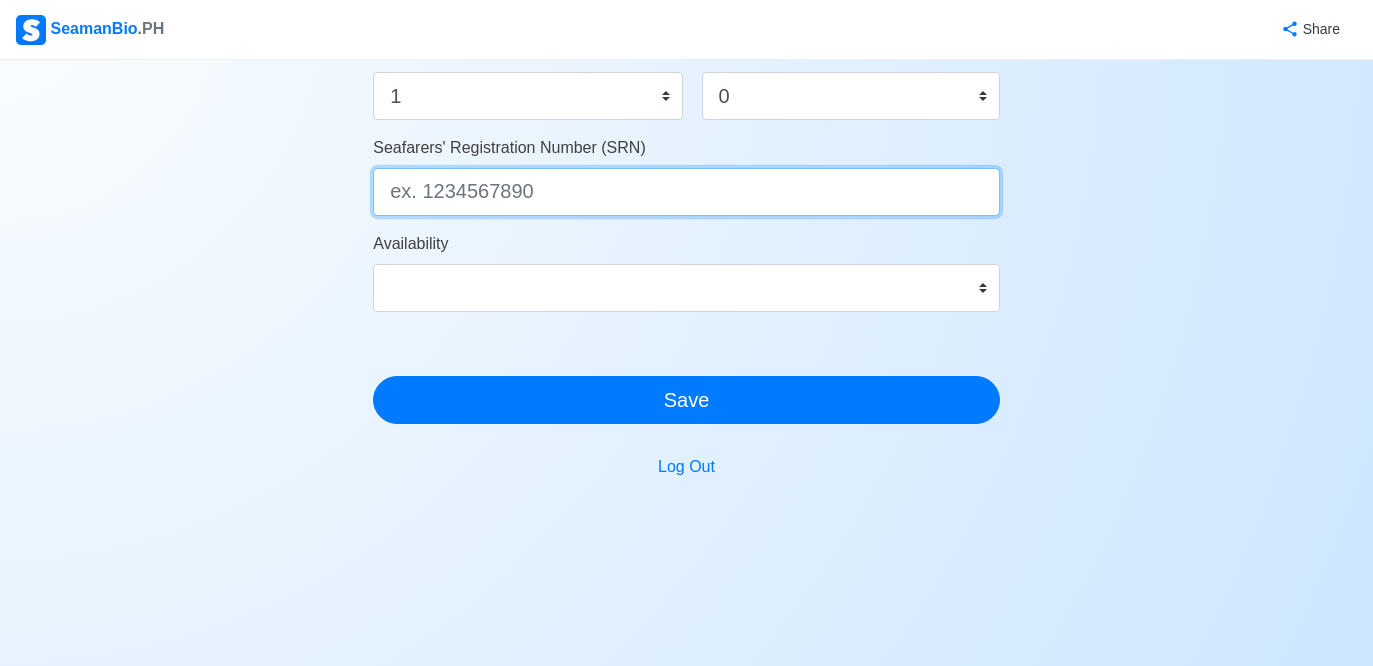 scroll, scrollTop: 1193, scrollLeft: 0, axis: vertical 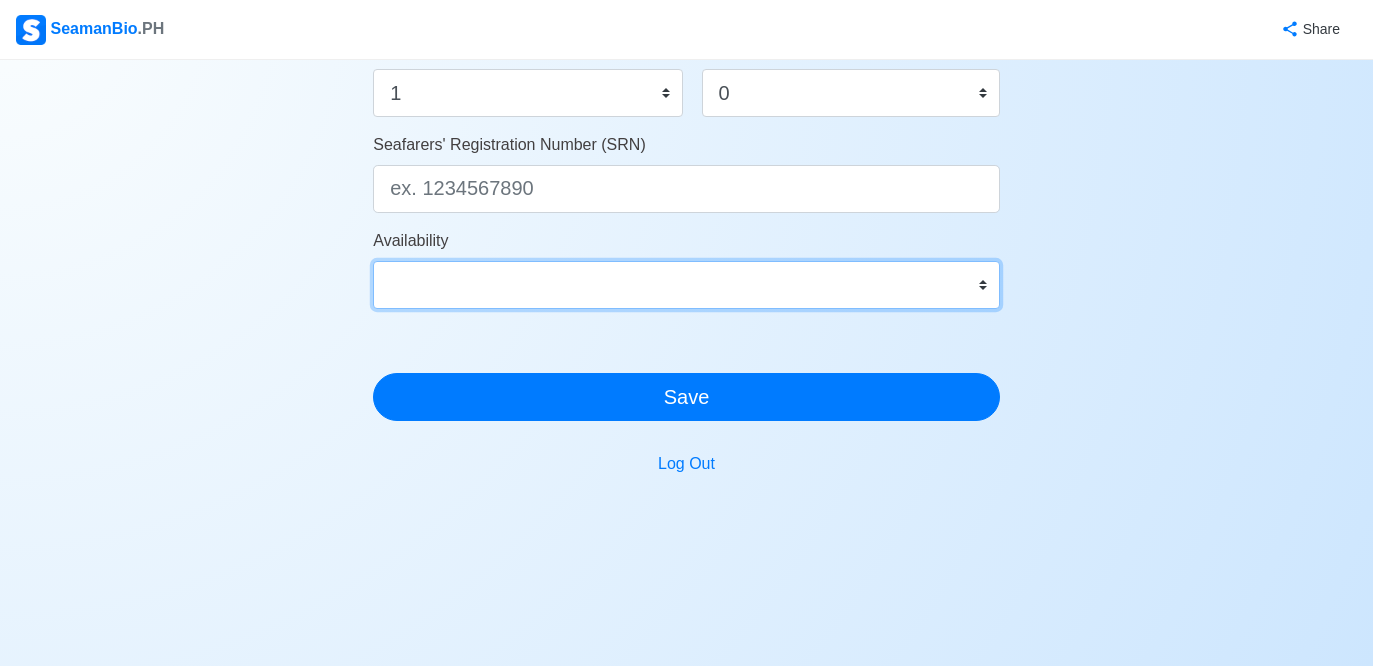 click on "Immediate Aug 2025  Sep 2025  Oct 2025  Nov 2025  Dec 2025  Jan 2026  Feb 2026  Mar 2026  Apr 2026" at bounding box center [686, 285] 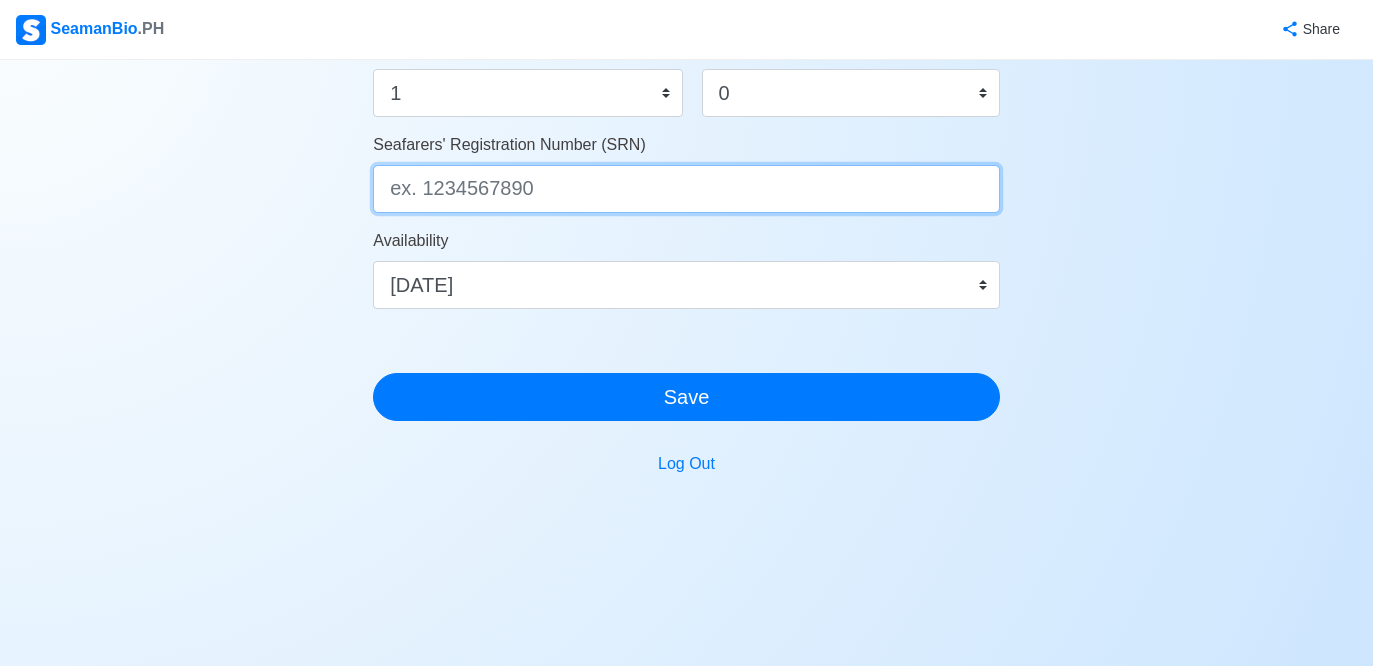 click on "Seafarers' Registration Number (SRN)" at bounding box center (686, 189) 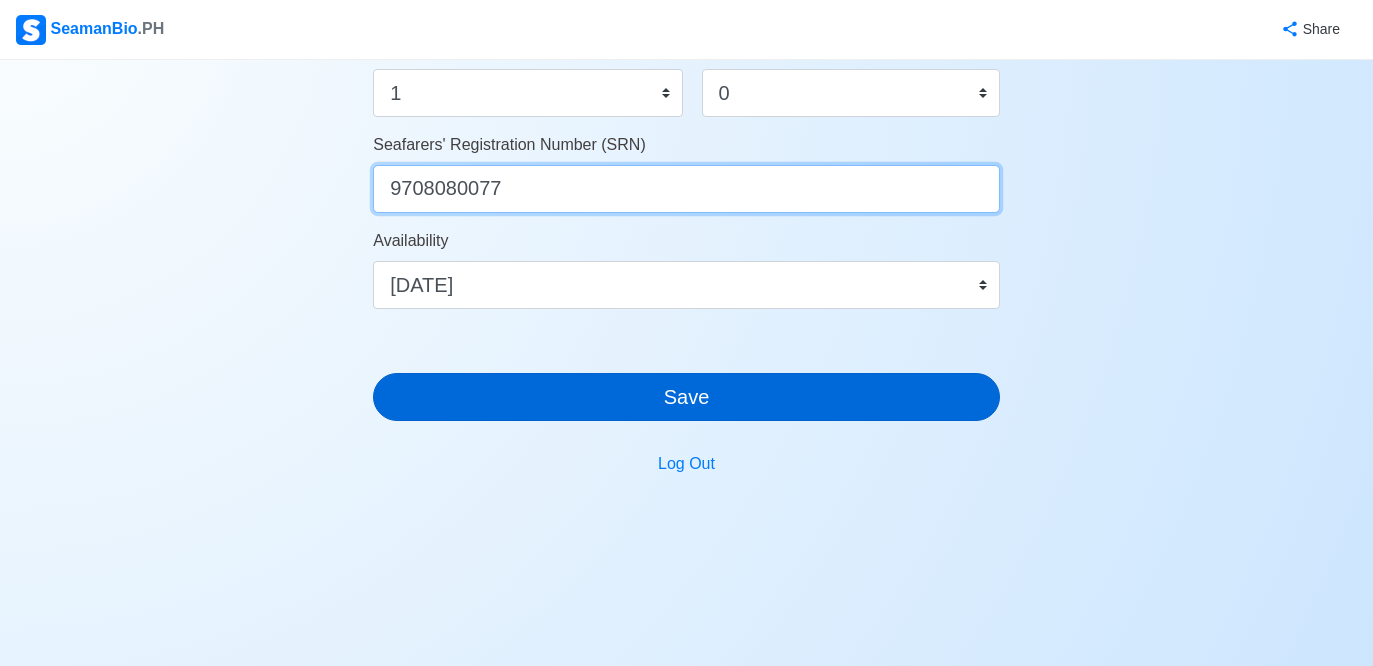 type on "9708080077" 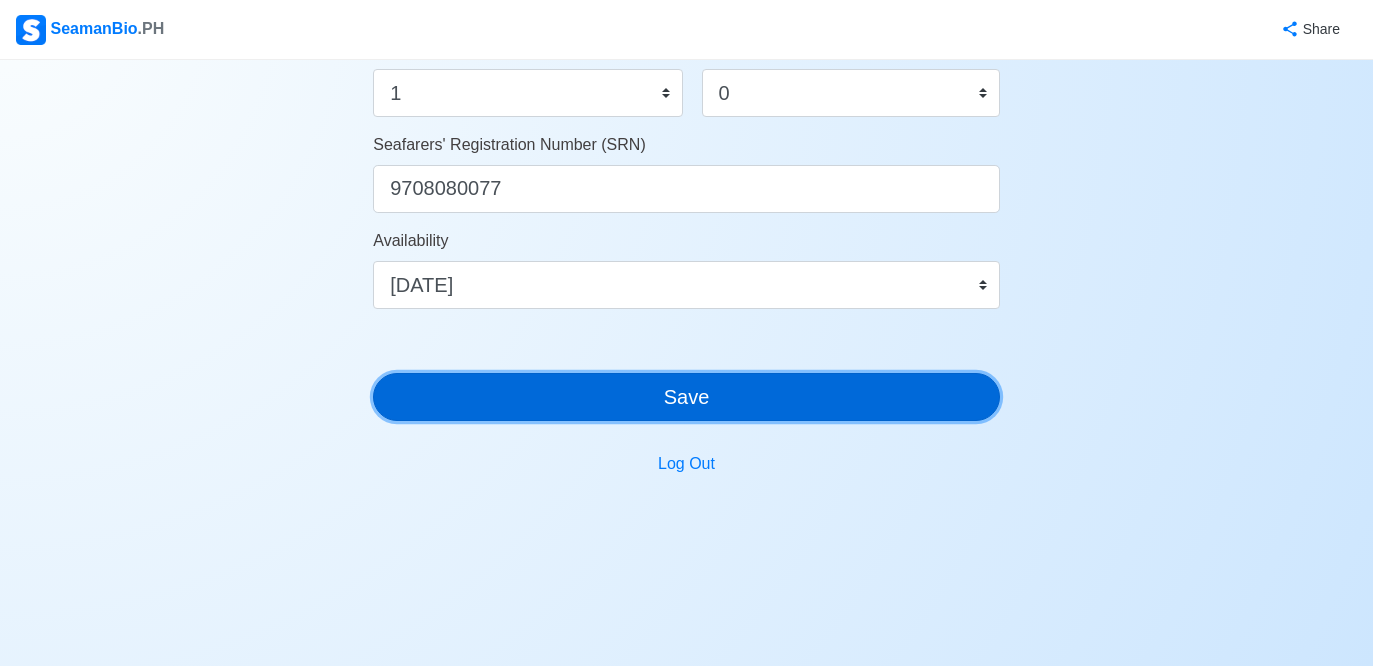click on "Save" at bounding box center (686, 397) 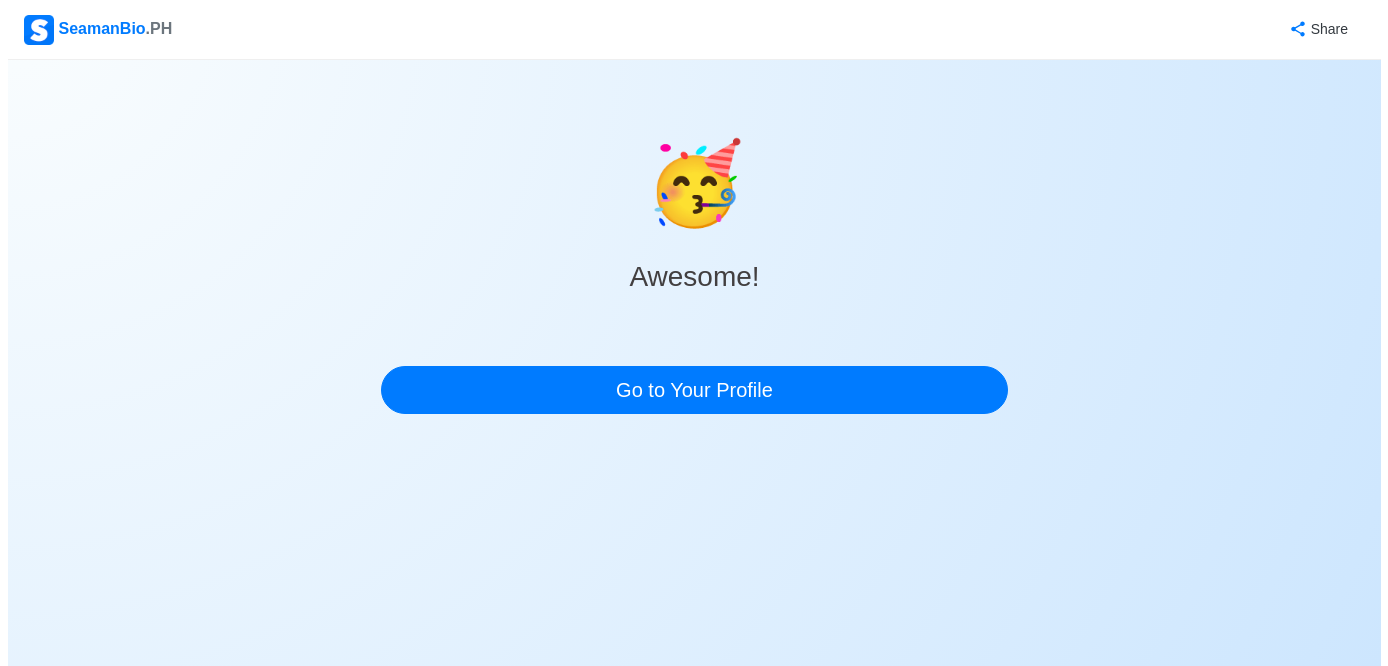 scroll, scrollTop: 0, scrollLeft: 0, axis: both 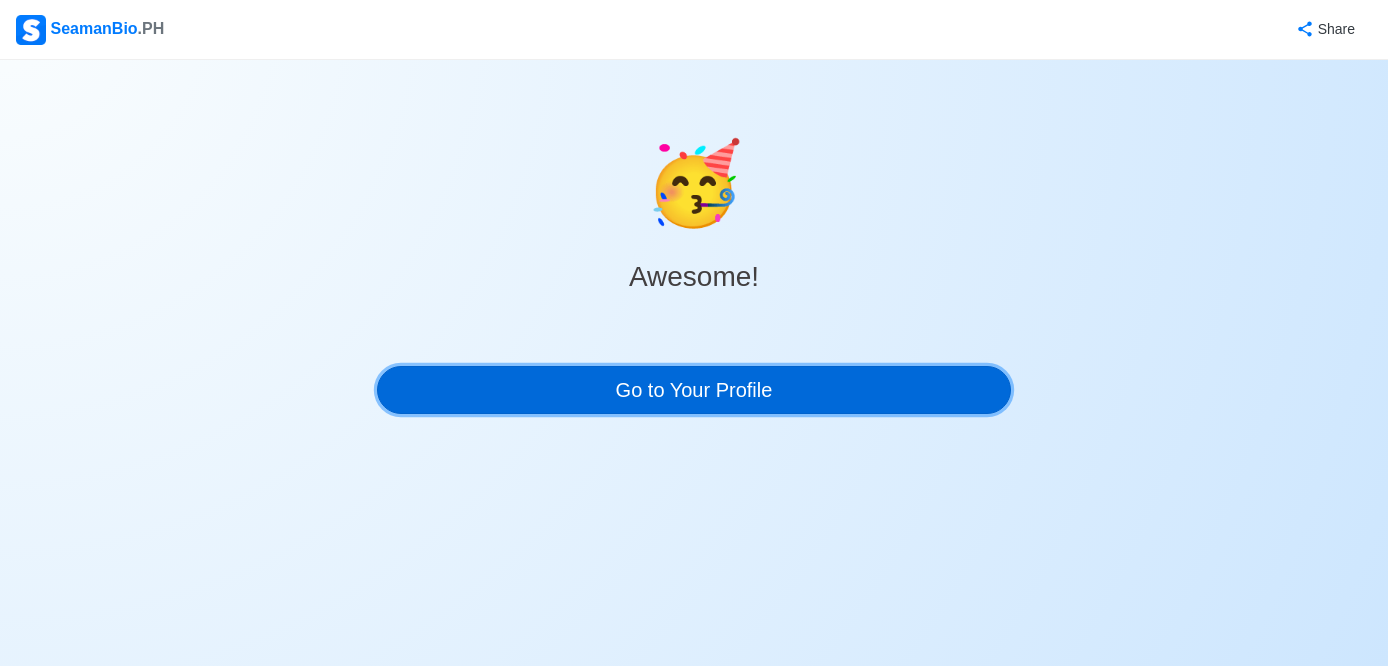 click on "Go to Your Profile" at bounding box center [694, 390] 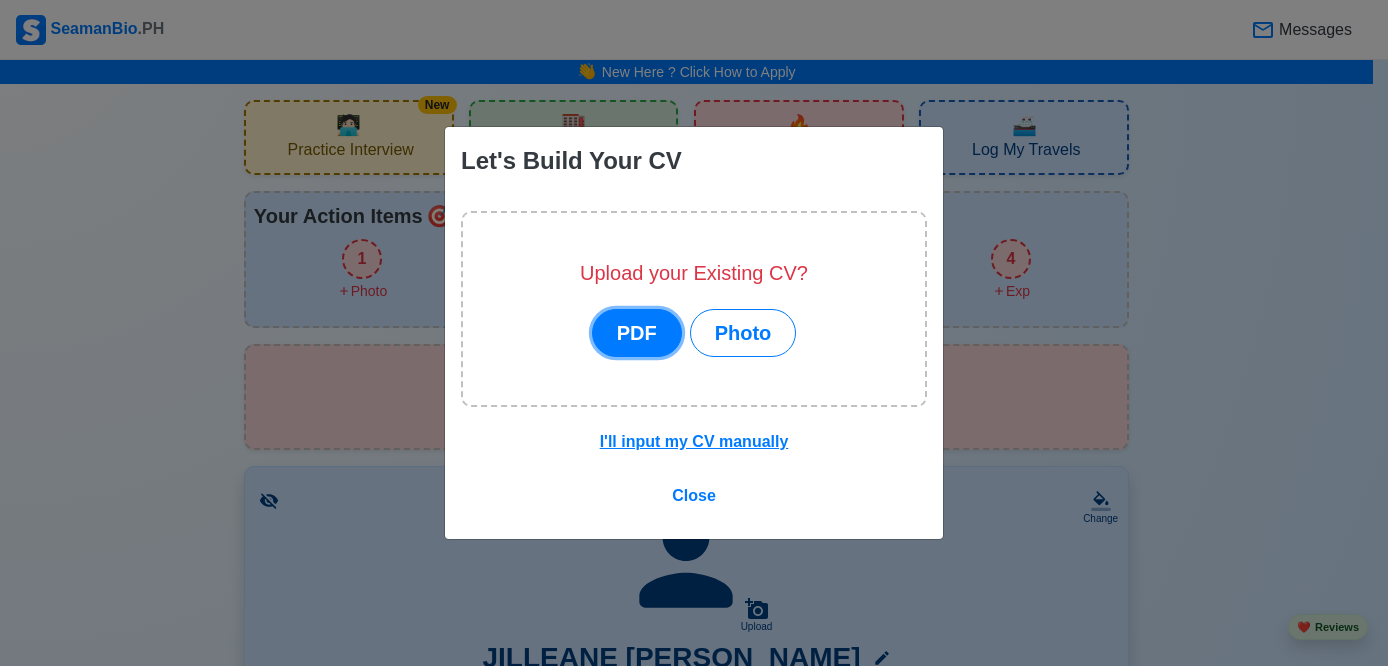click on "PDF" at bounding box center (637, 333) 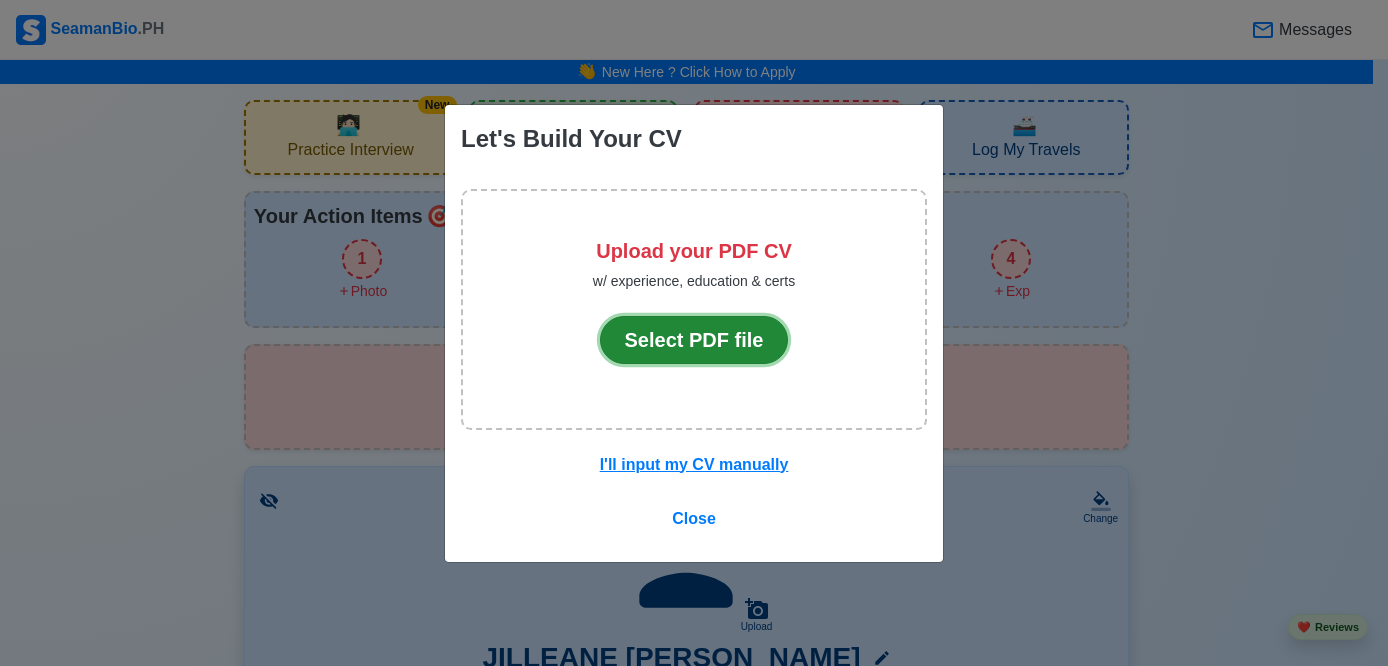 click on "Select PDF file" at bounding box center [694, 340] 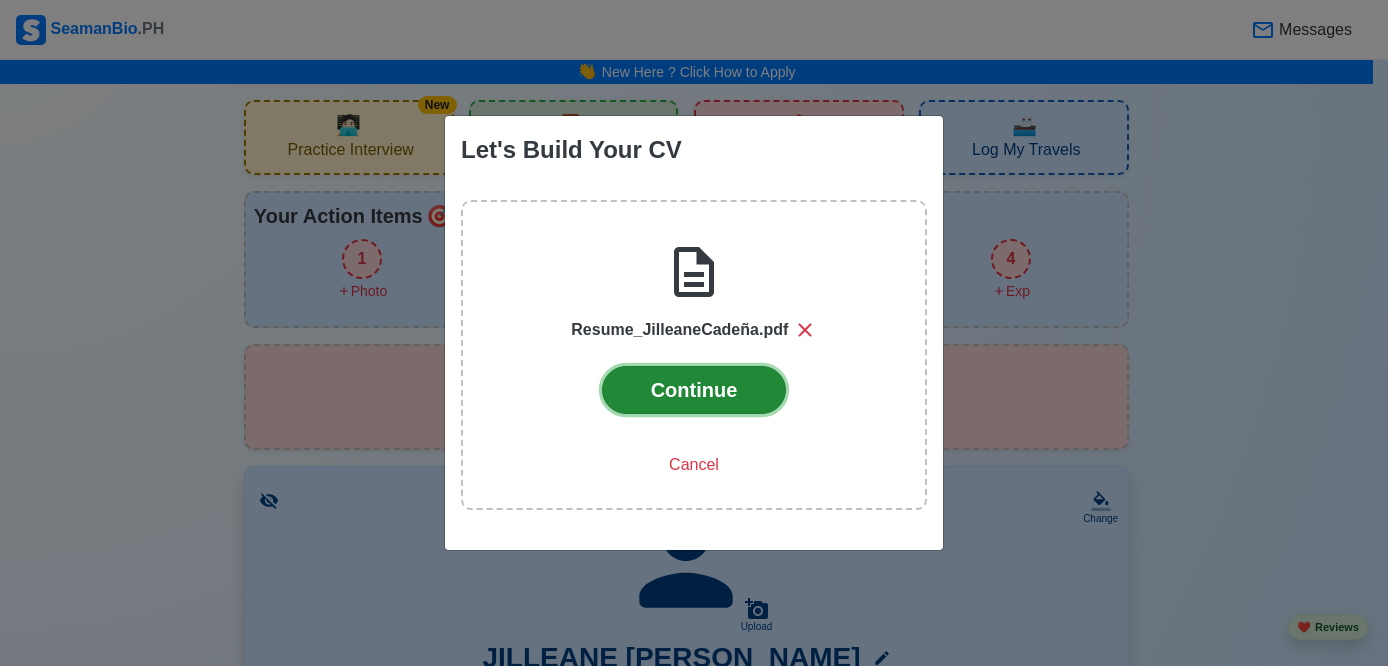 click on "Continue" at bounding box center (694, 390) 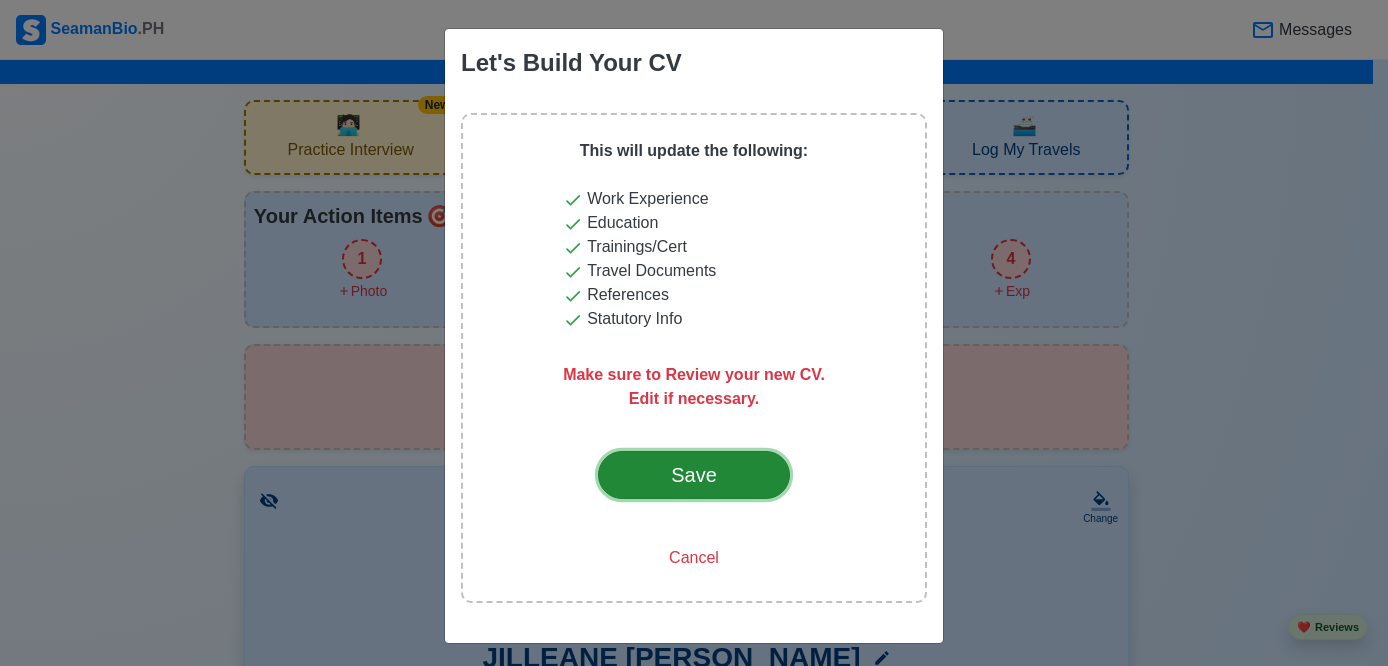 click on "Save" at bounding box center (694, 475) 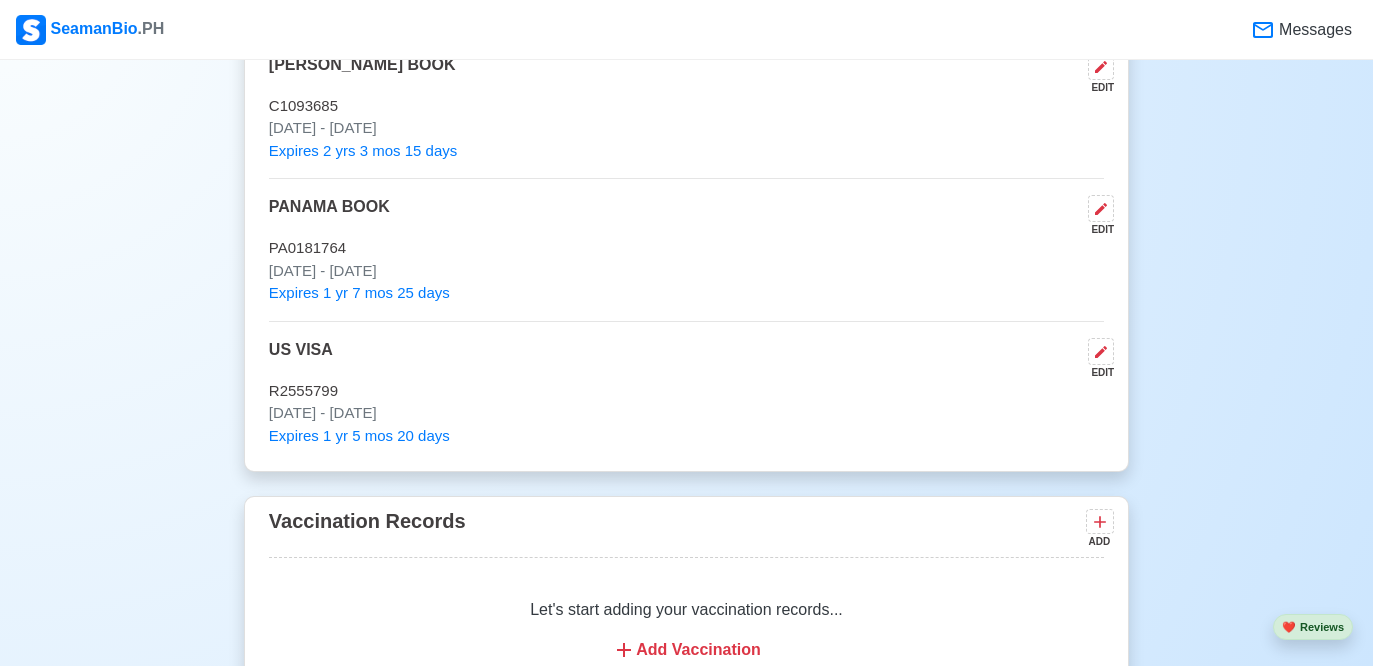 scroll, scrollTop: 2105, scrollLeft: 0, axis: vertical 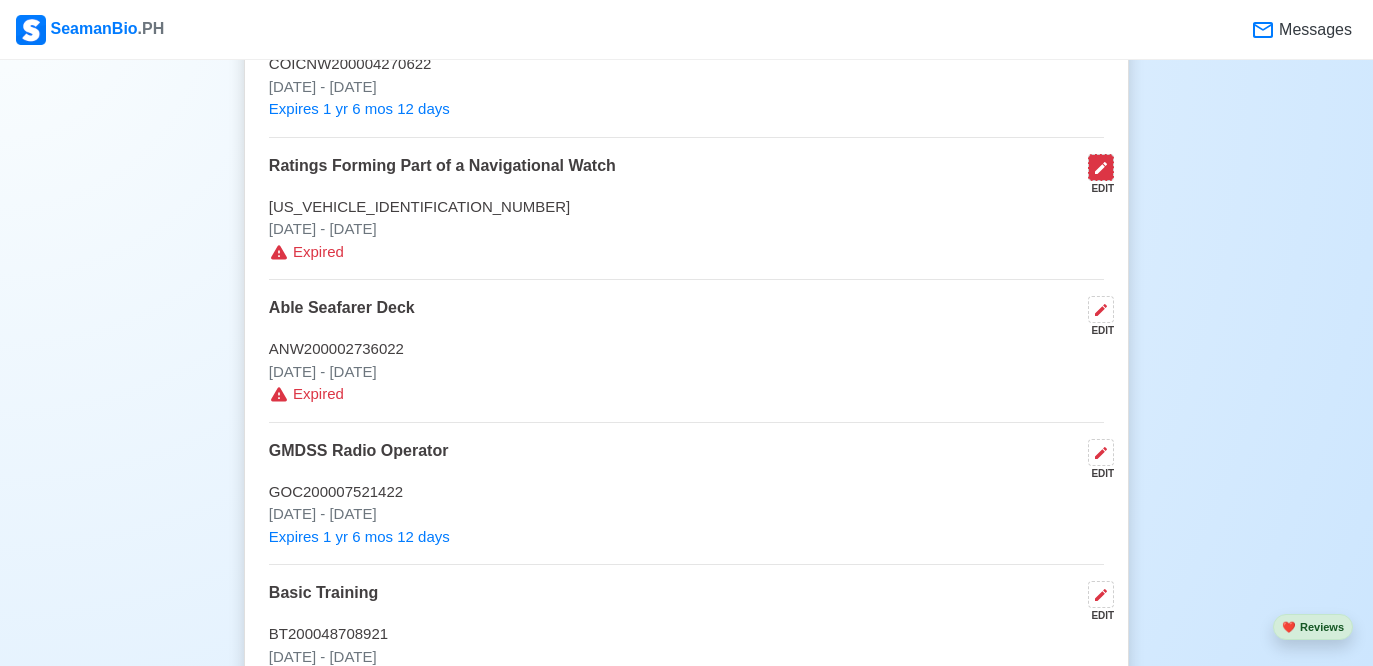 click 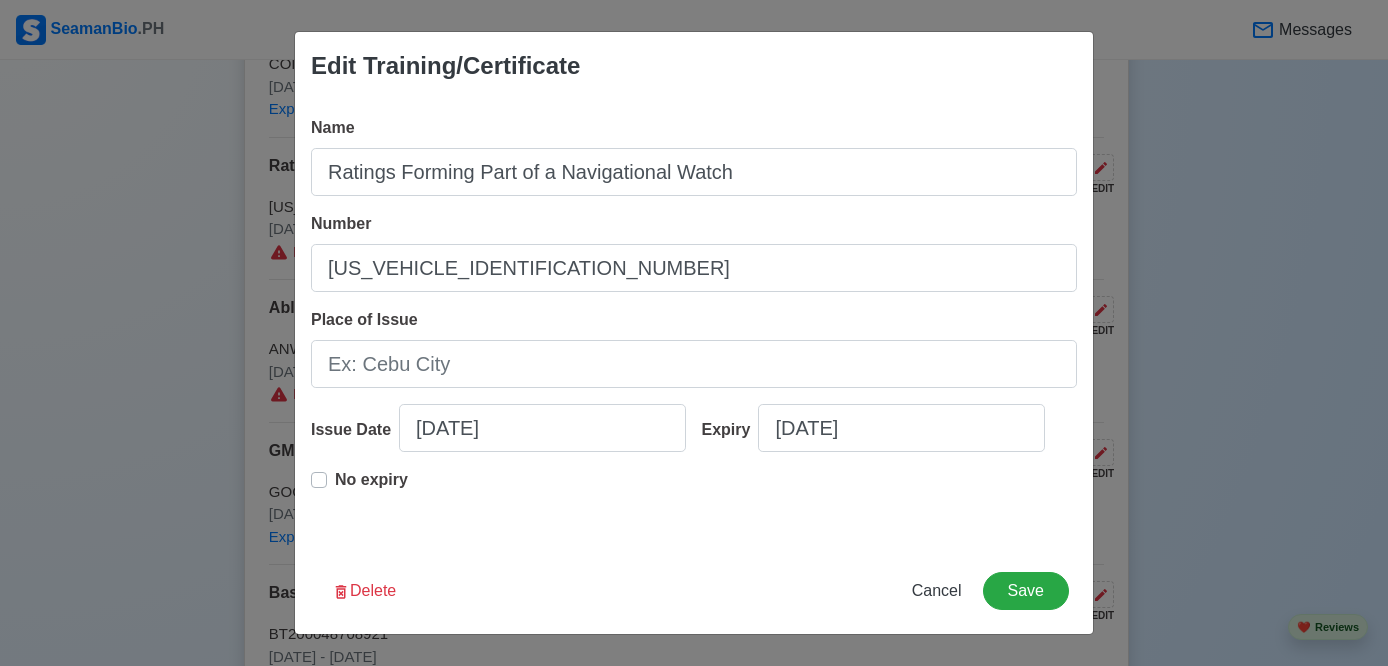 click on "No expiry" at bounding box center [371, 488] 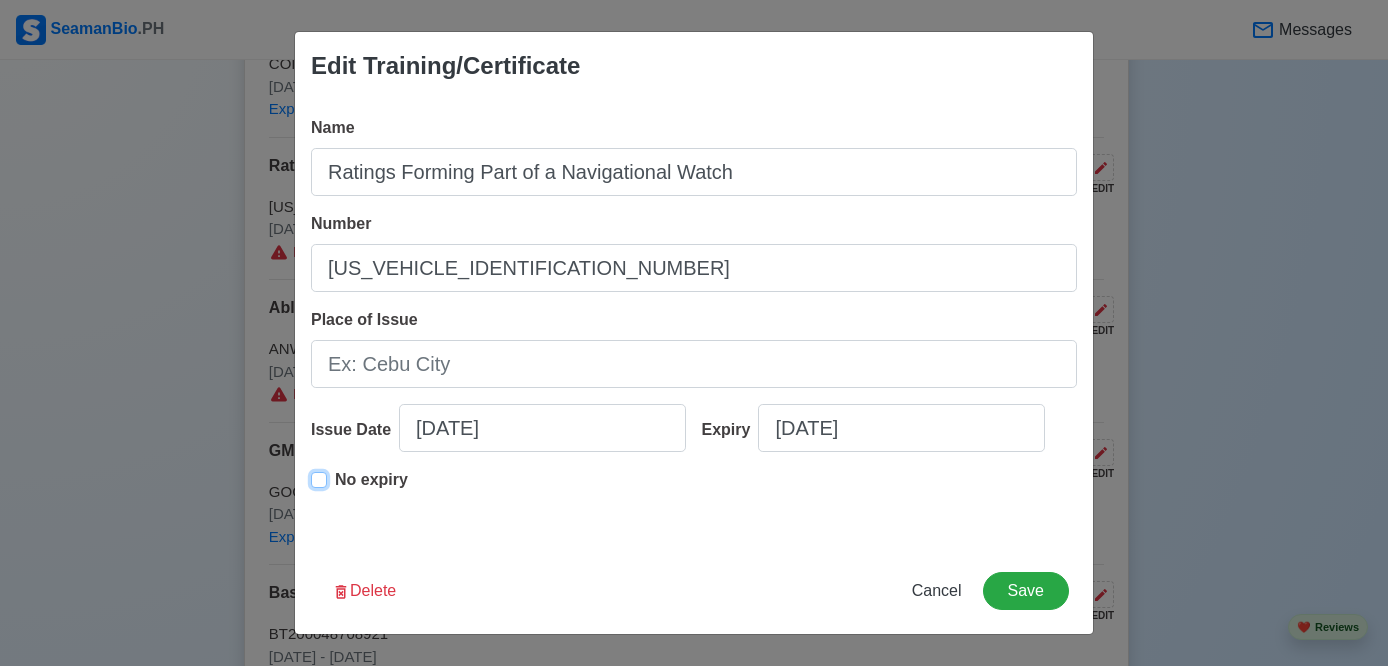 type on "02/09/2022" 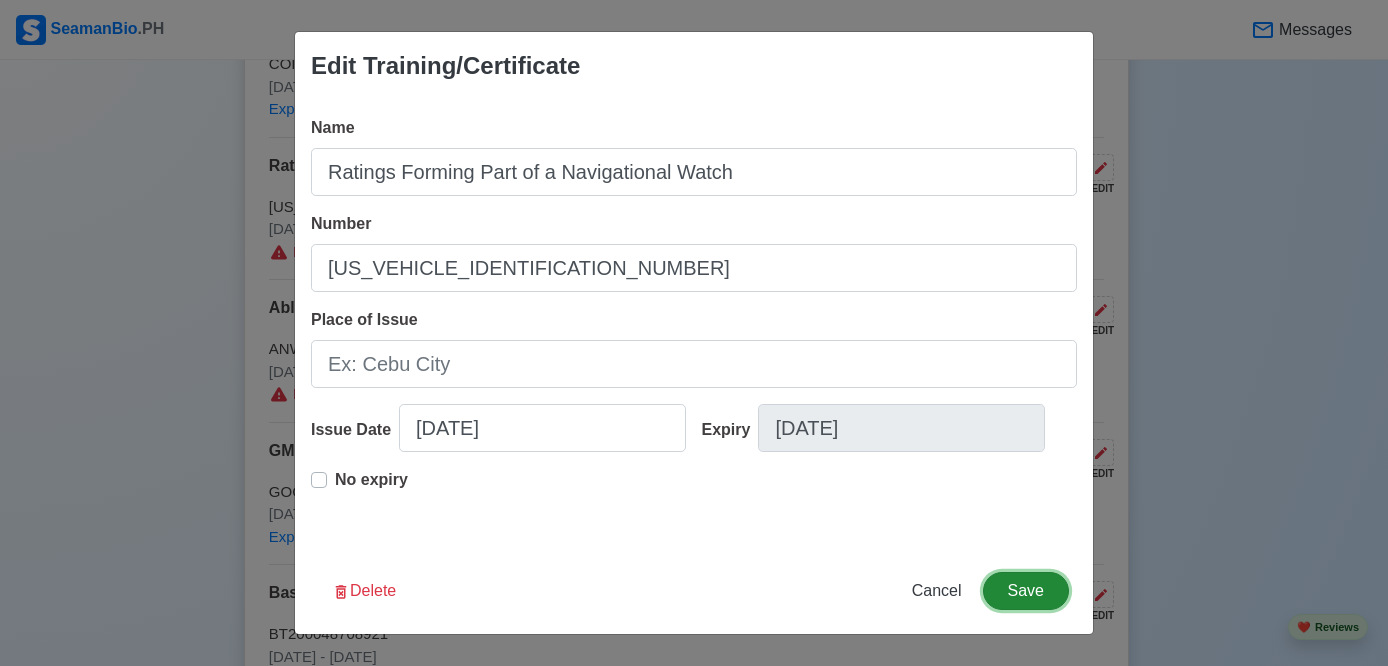 click on "Save" at bounding box center [1026, 591] 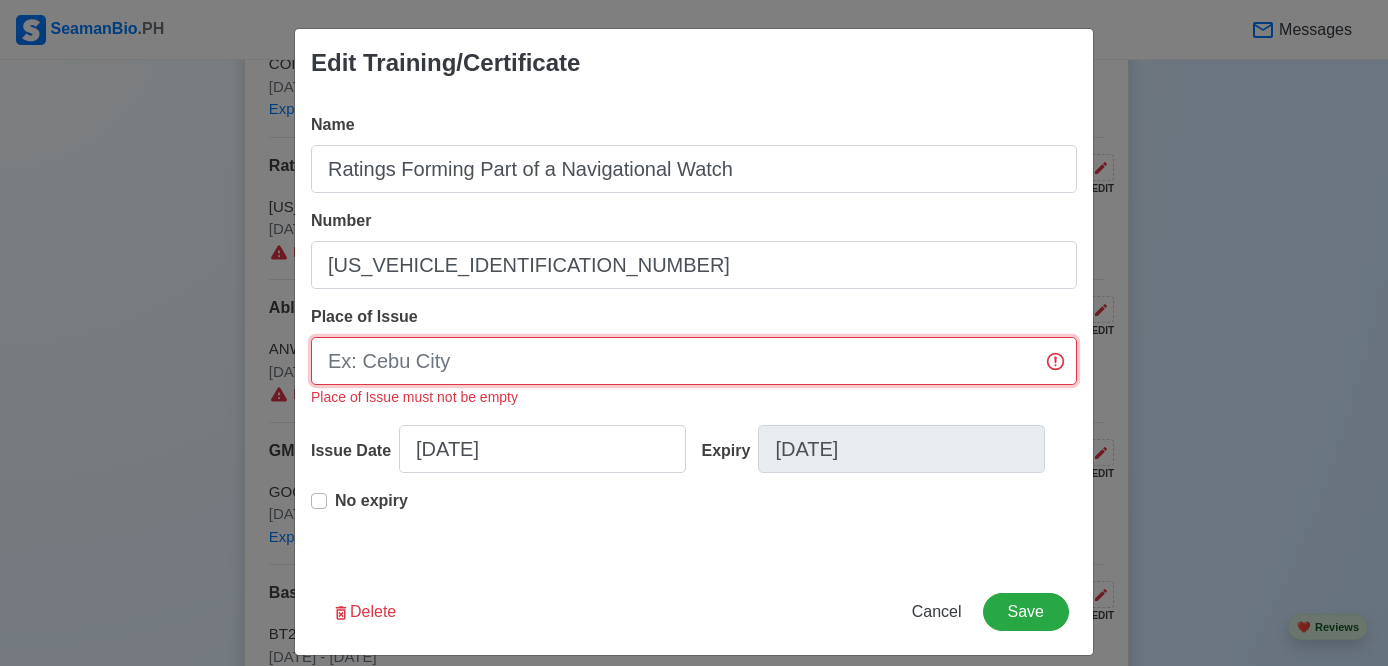 click on "Place of Issue" at bounding box center (694, 361) 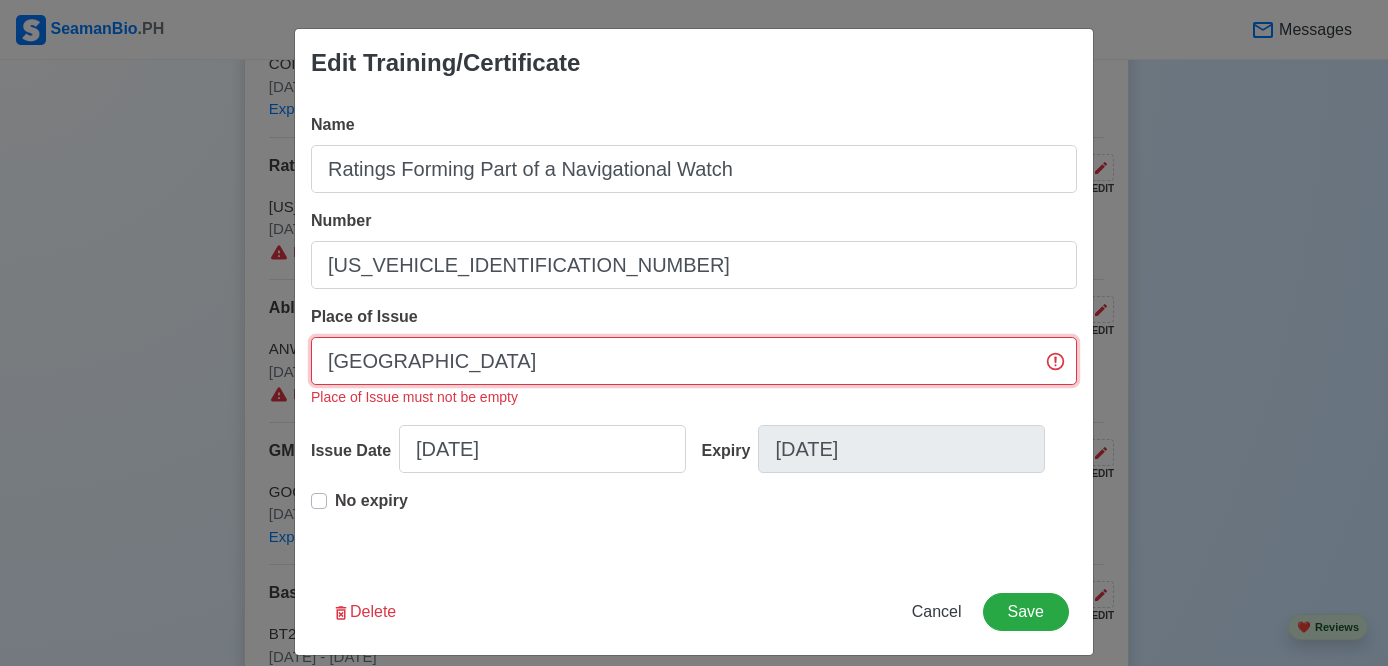 type on "Manila" 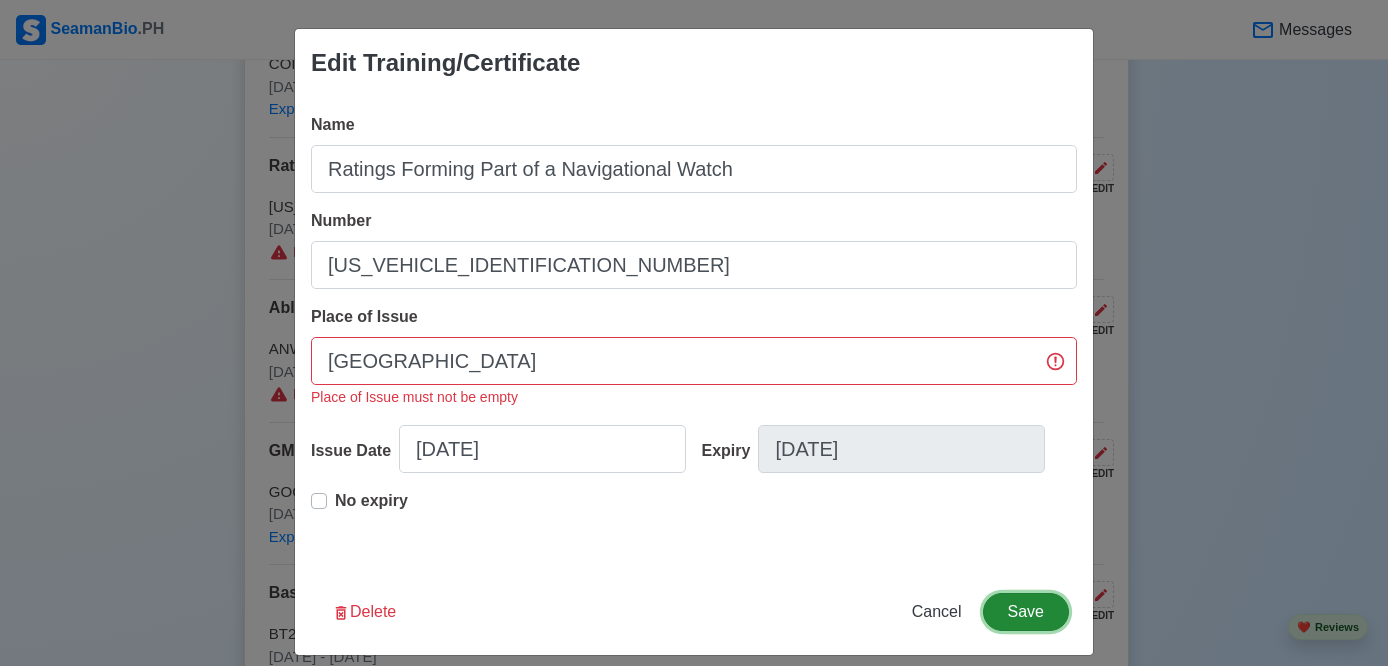 click on "Save" at bounding box center [1026, 612] 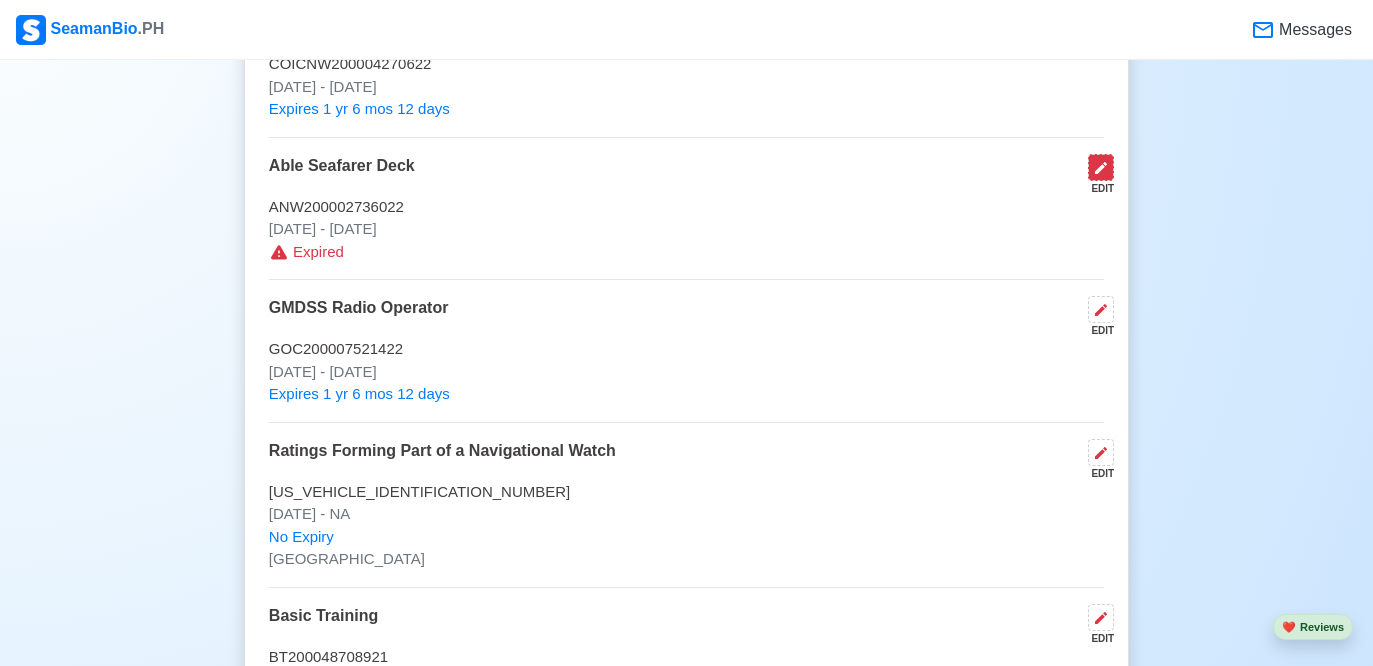 click 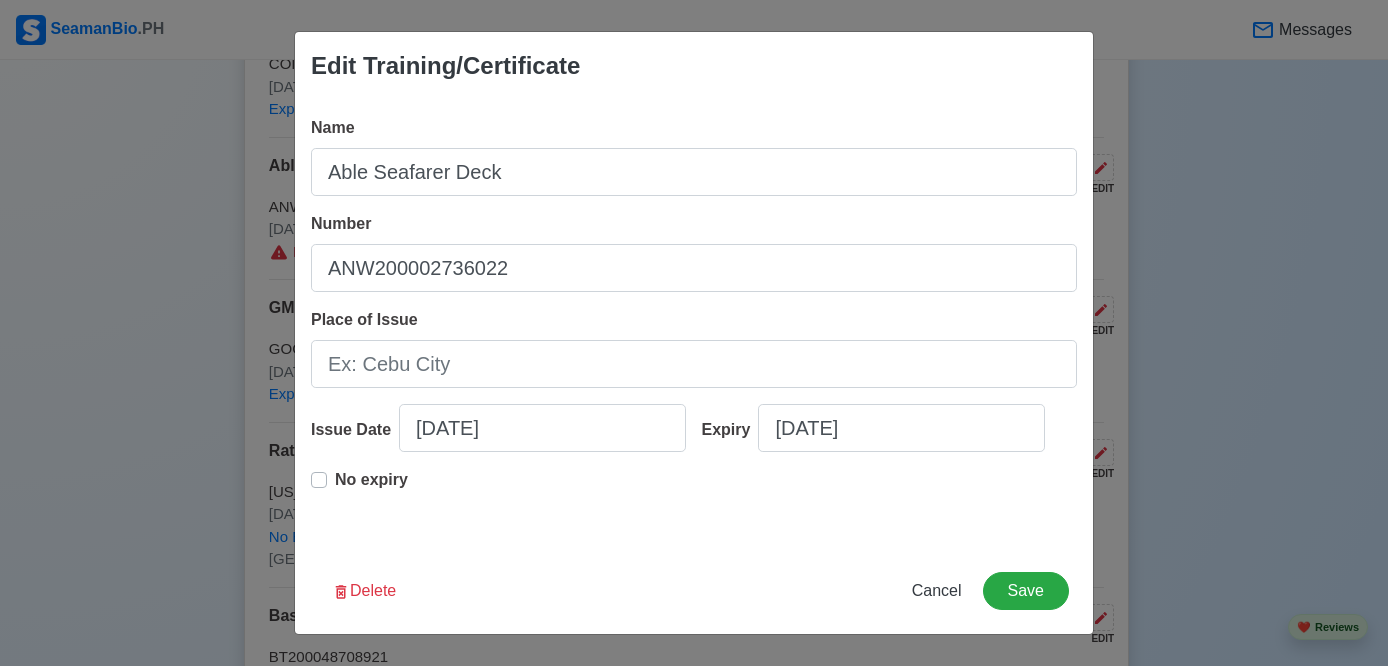 click on "No expiry" at bounding box center [371, 488] 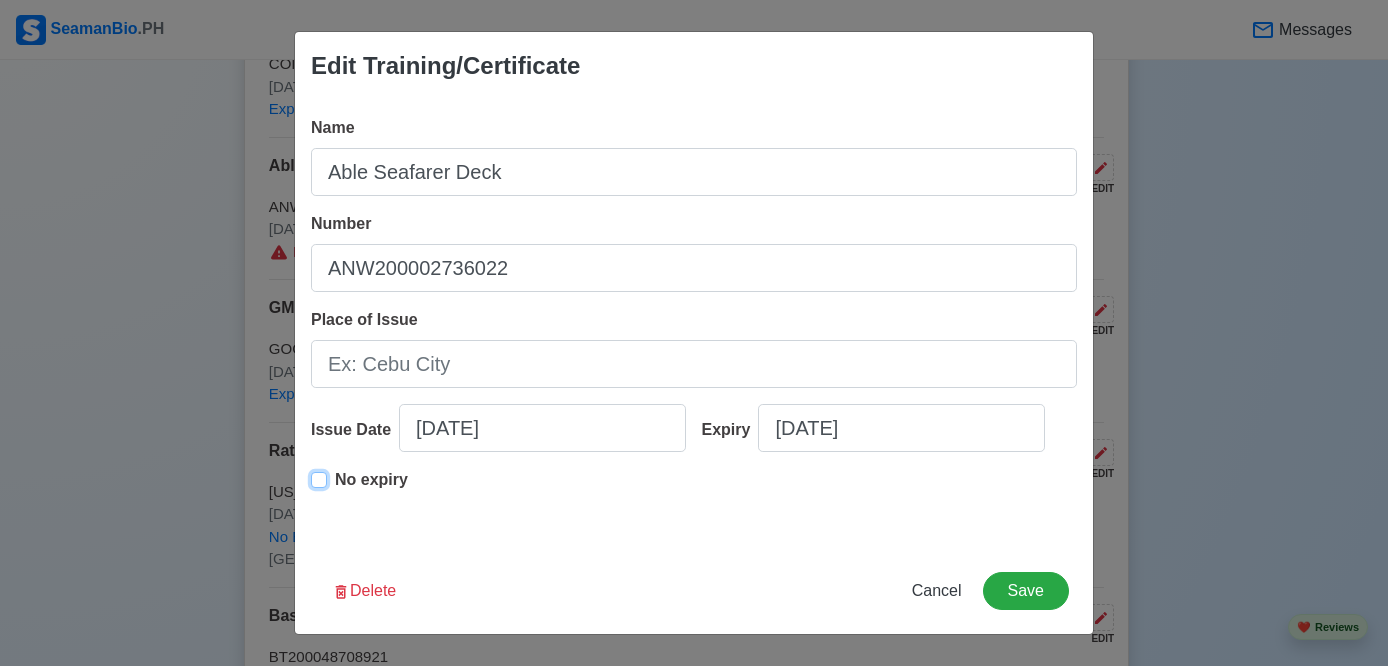 type on "02/09/2022" 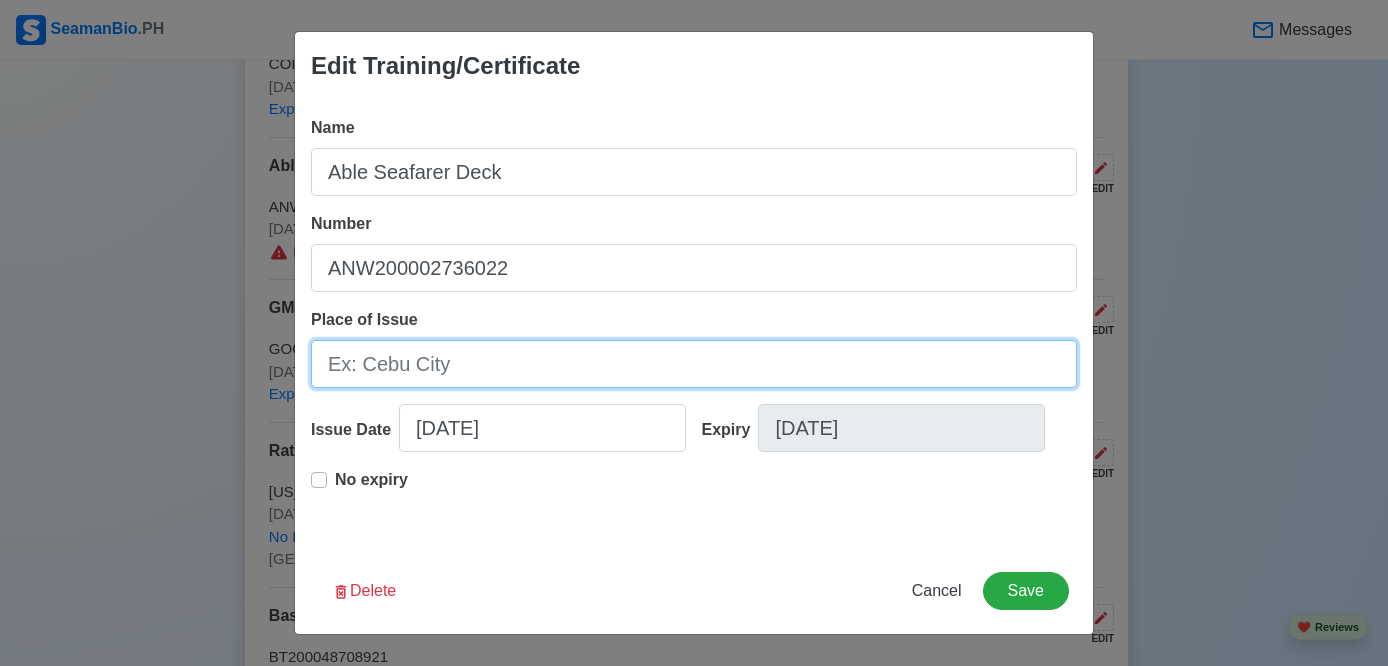 click on "Place of Issue" at bounding box center (694, 364) 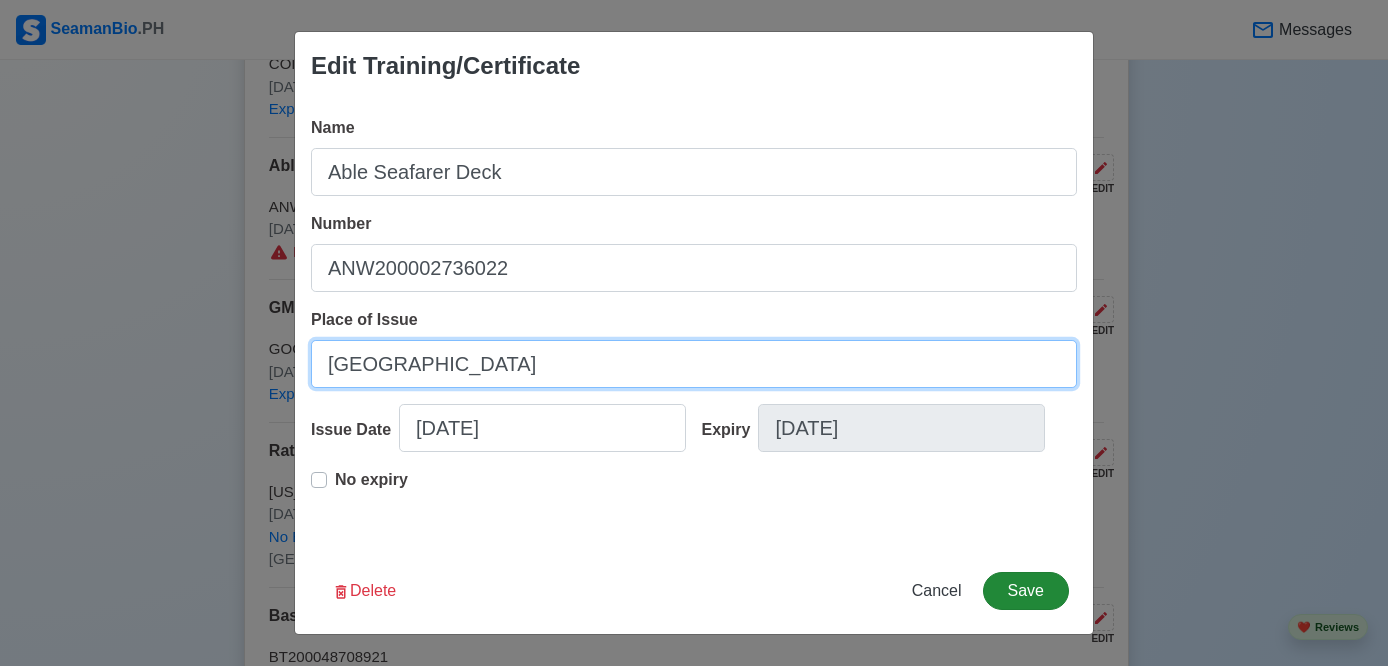 type on "Manila" 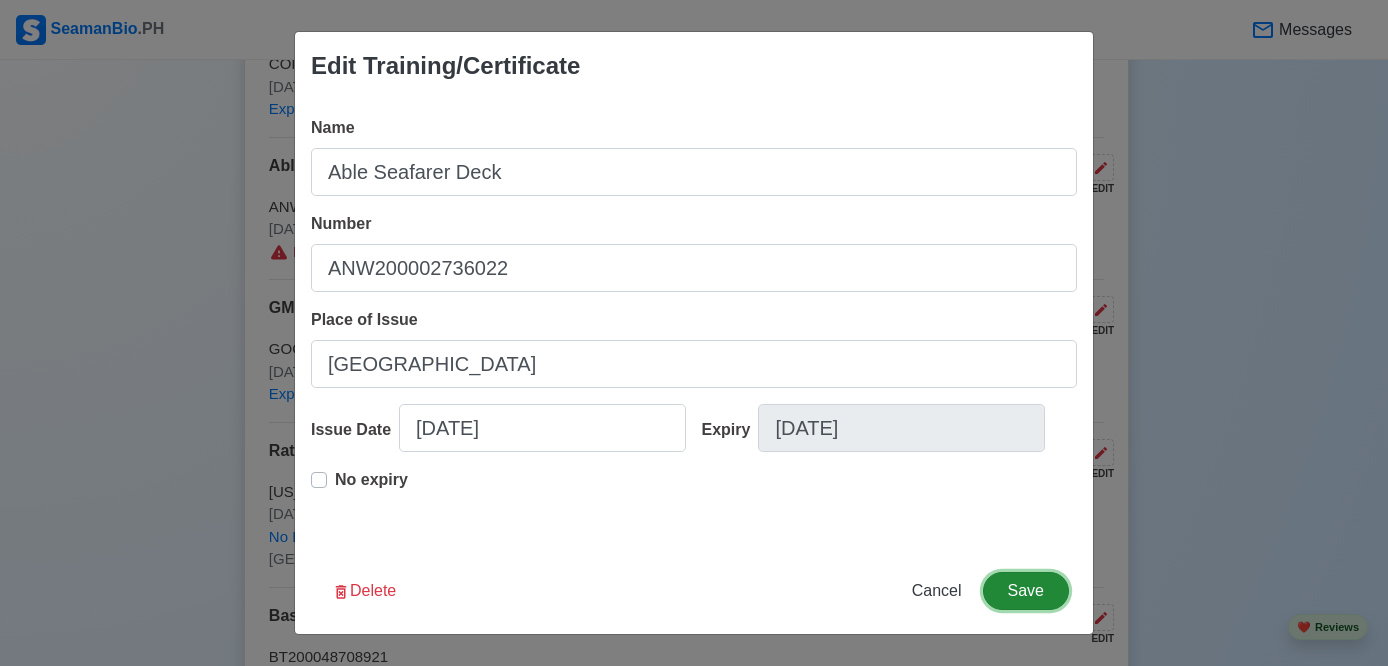 click on "Save" at bounding box center (1026, 591) 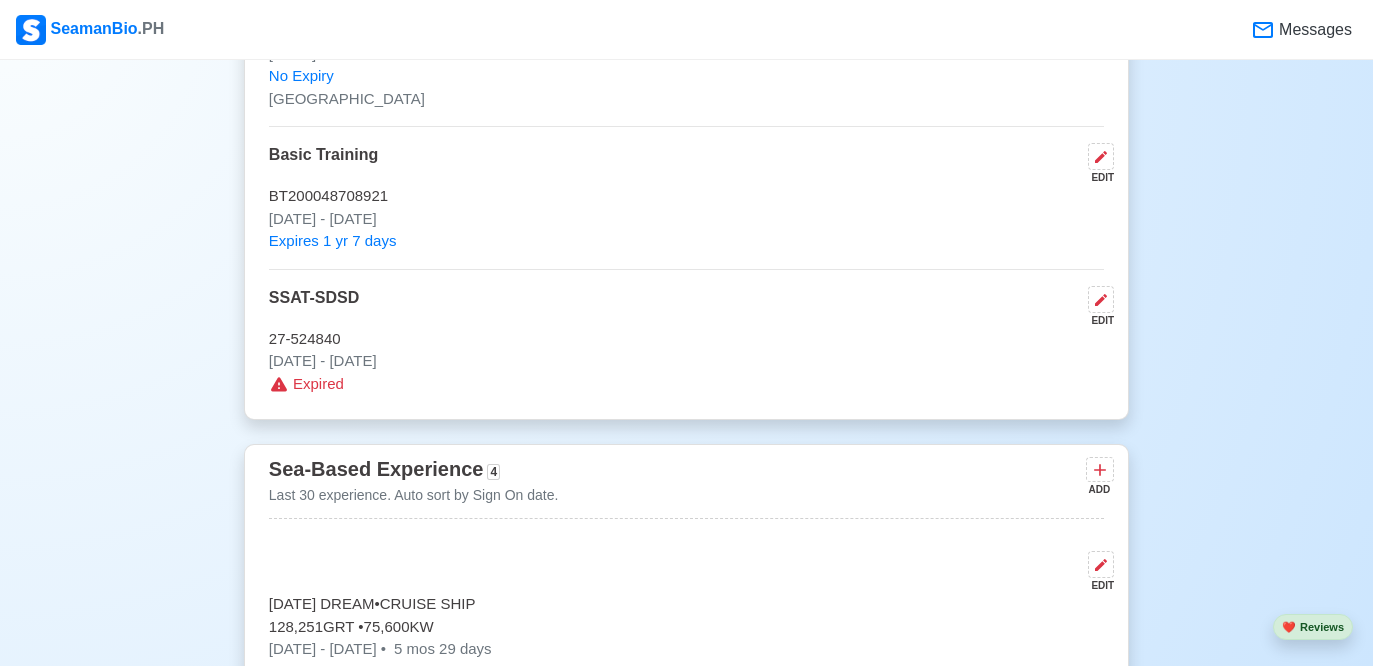 scroll, scrollTop: 4134, scrollLeft: 0, axis: vertical 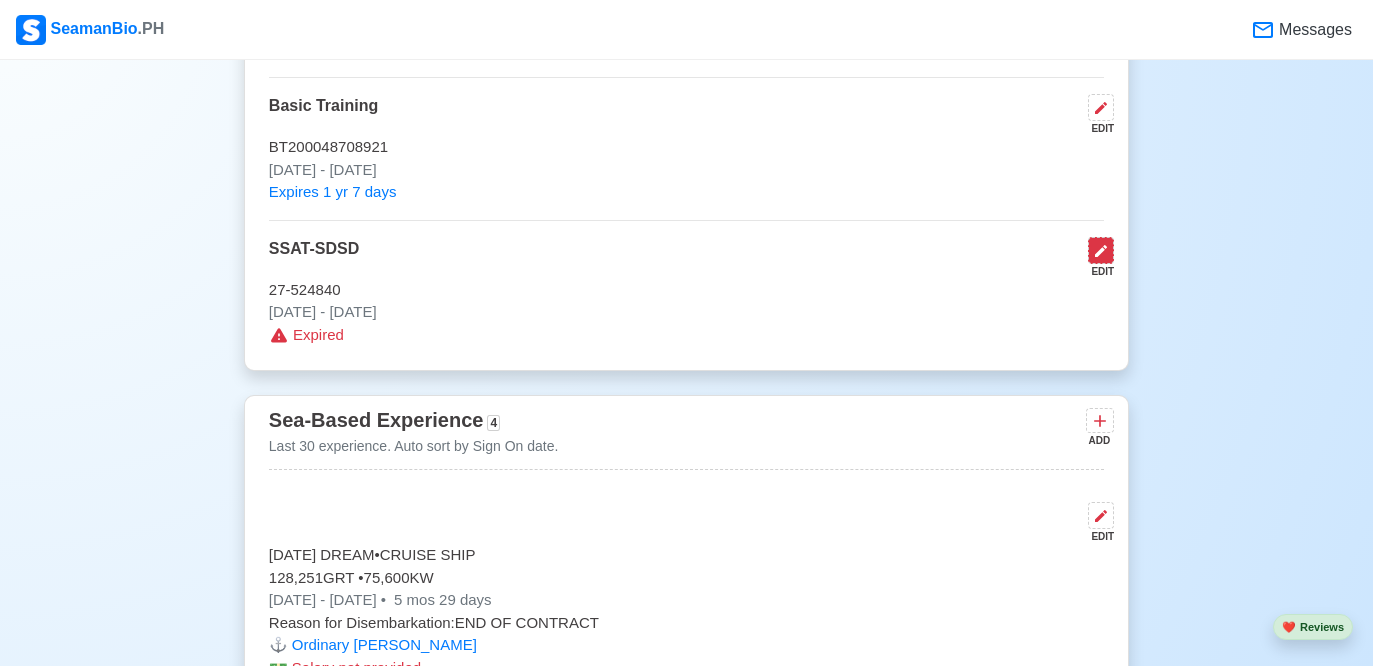 click 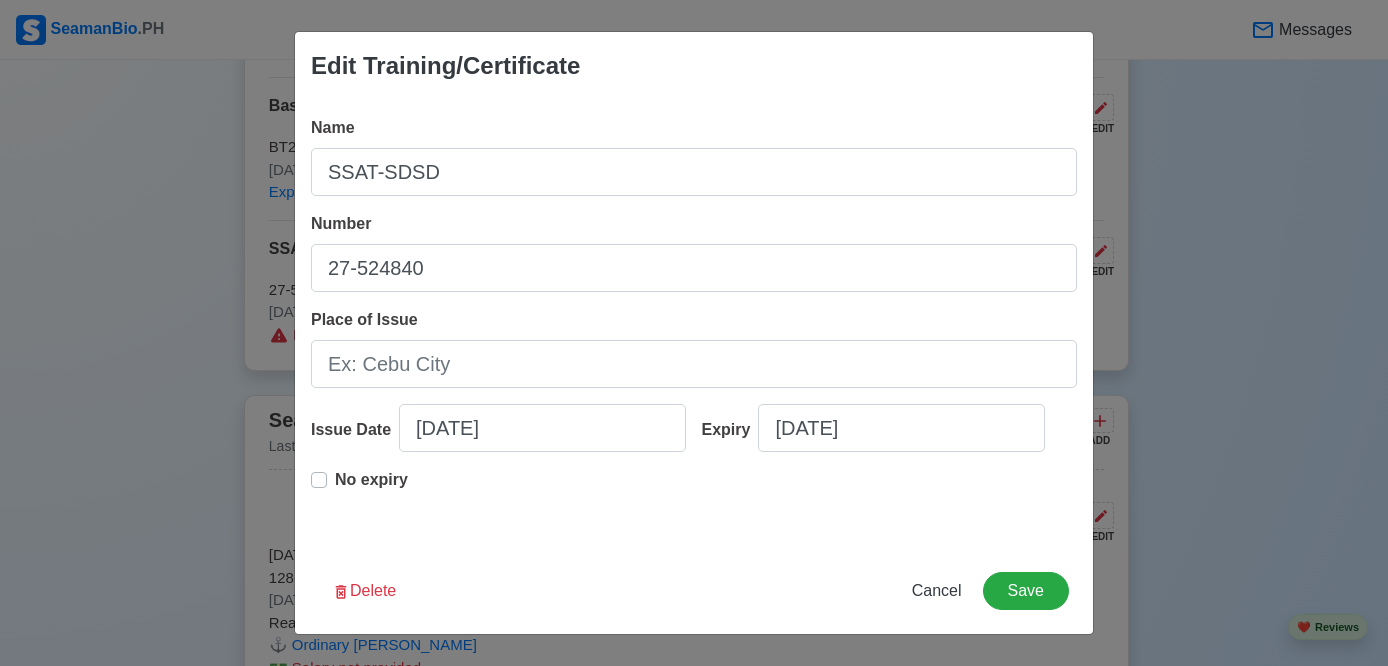 click on "No expiry" at bounding box center [371, 488] 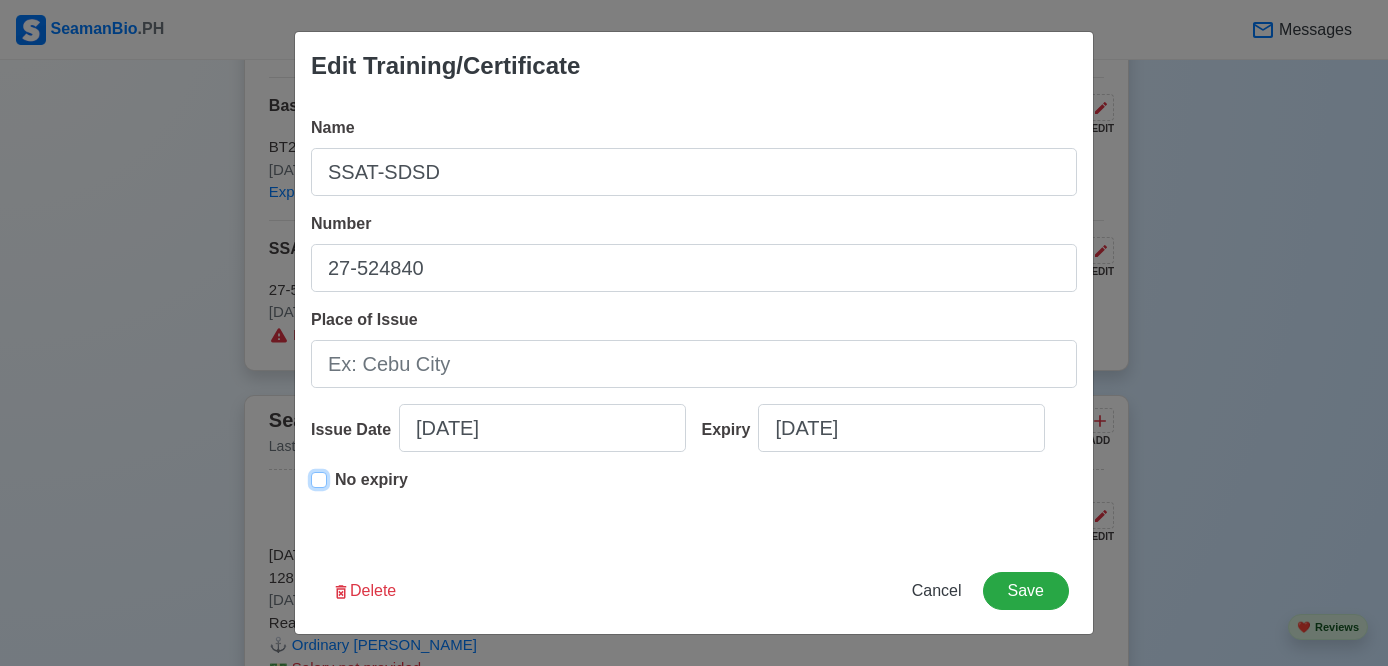 type on "12/02/2016" 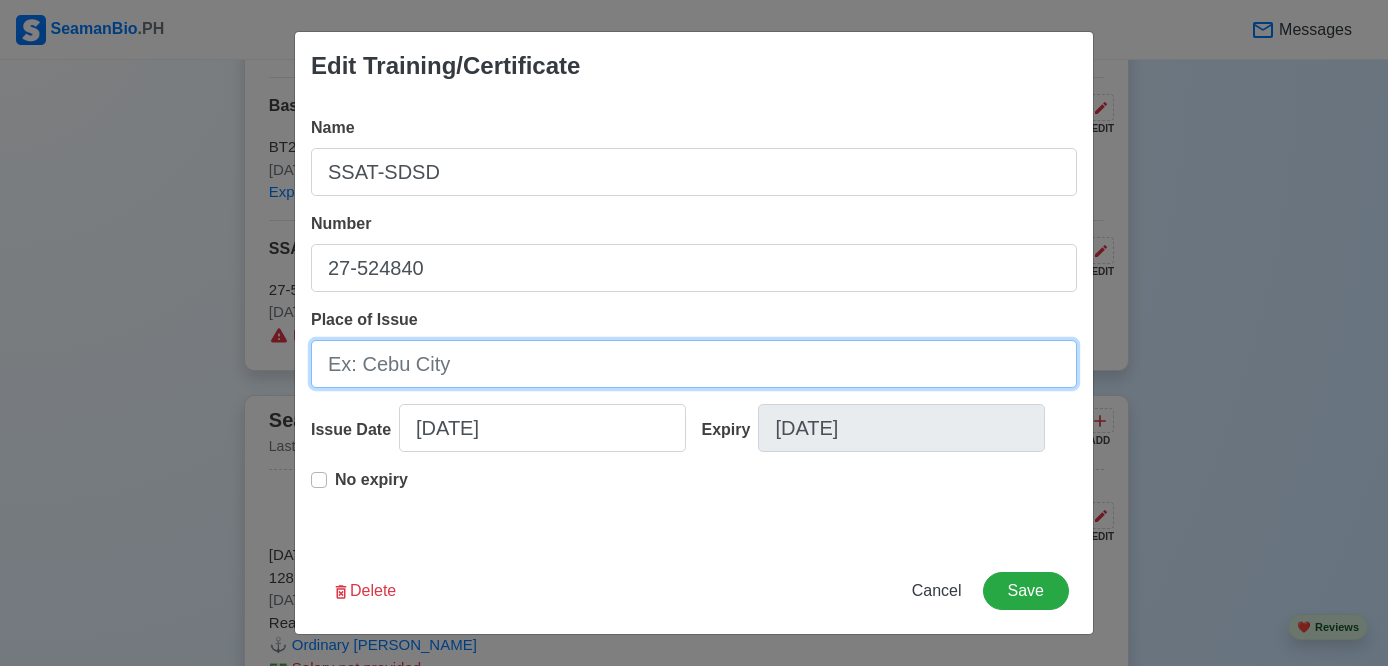 click on "Place of Issue" at bounding box center (694, 364) 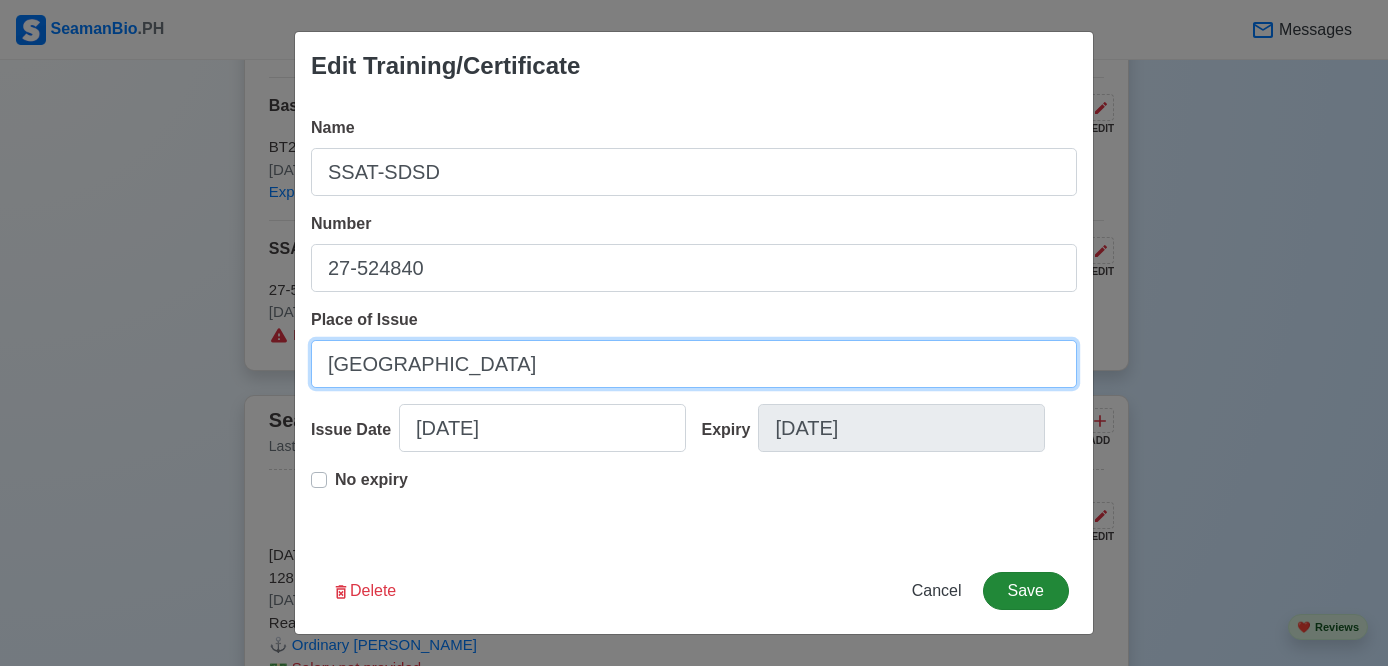 type on "Davao City" 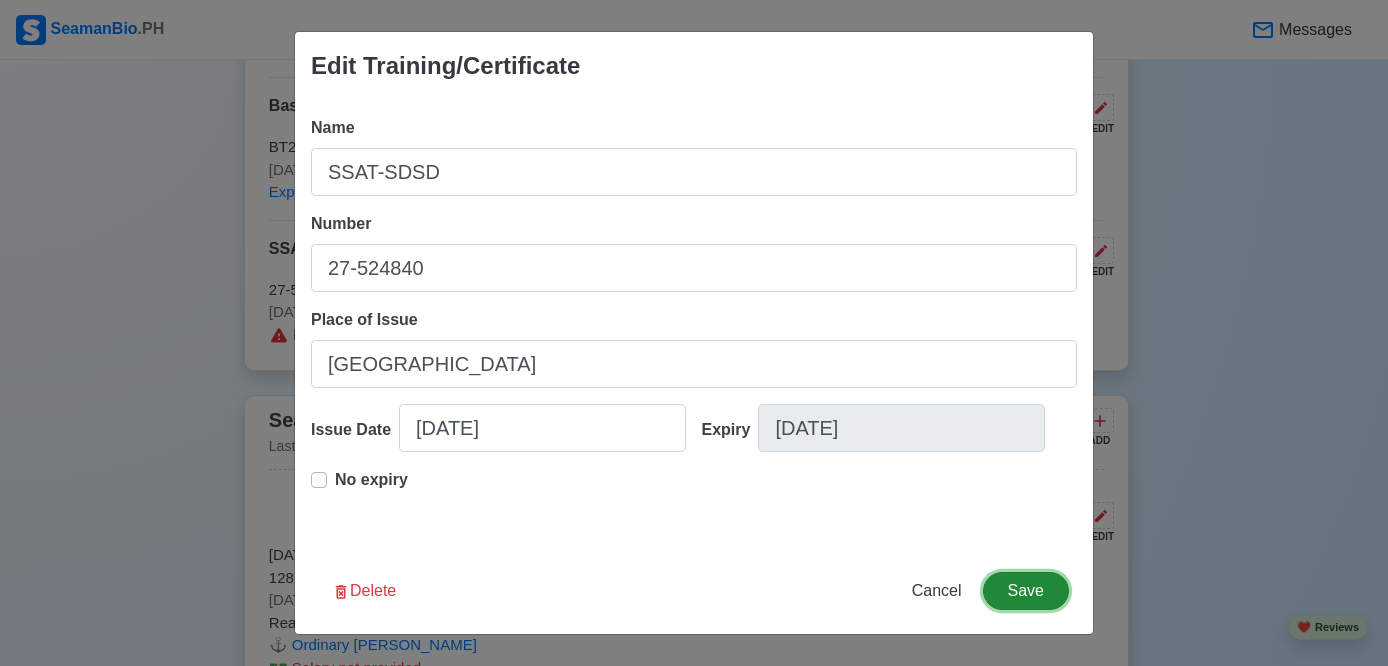 click on "Save" at bounding box center (1026, 591) 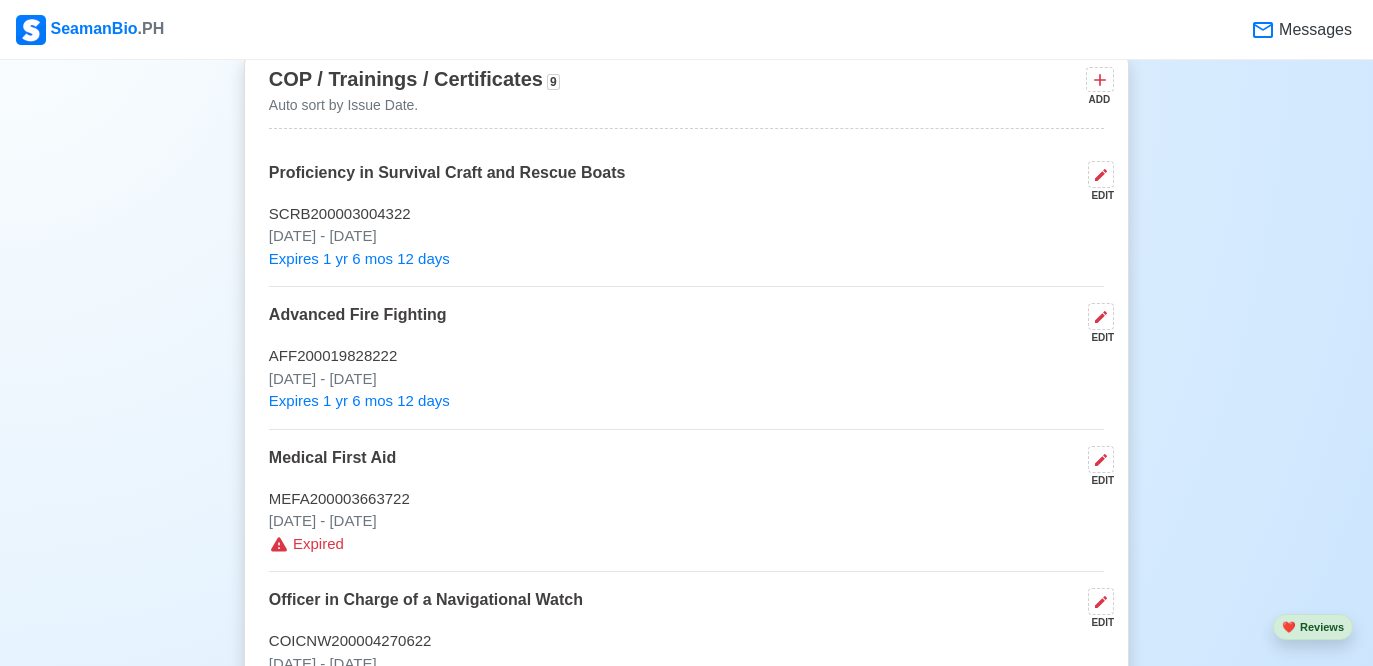 scroll, scrollTop: 3115, scrollLeft: 0, axis: vertical 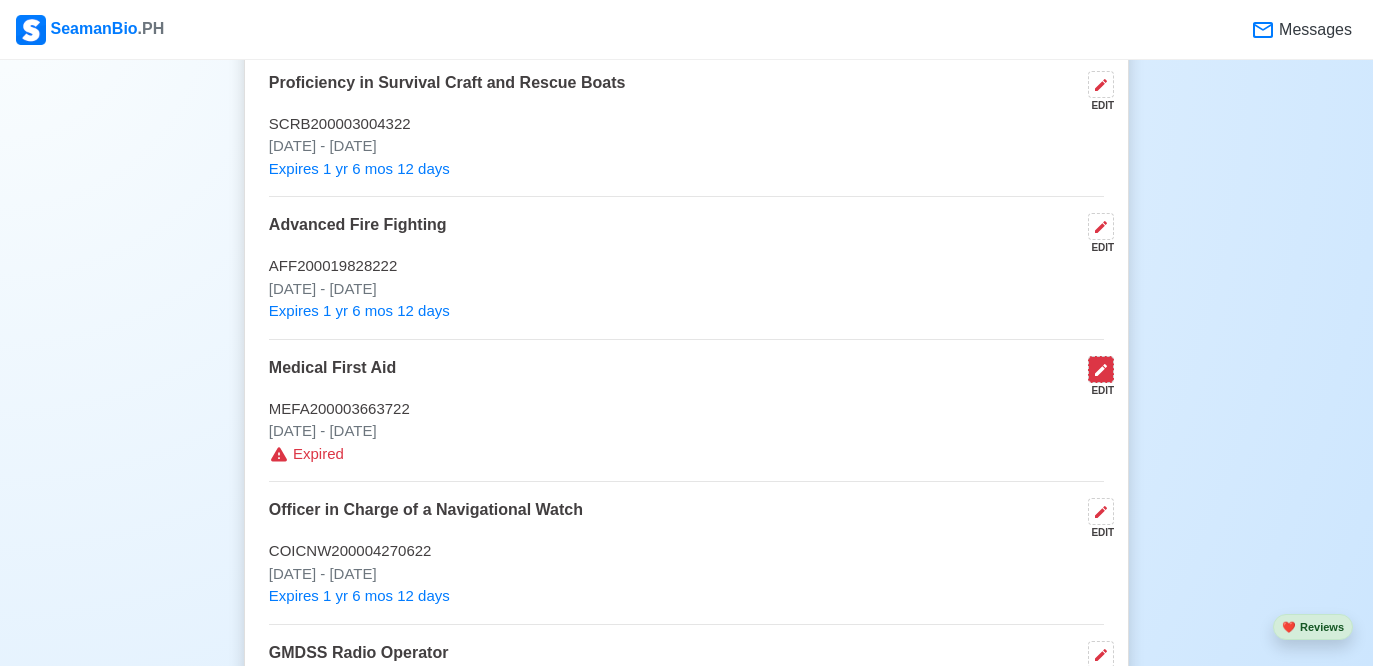 click 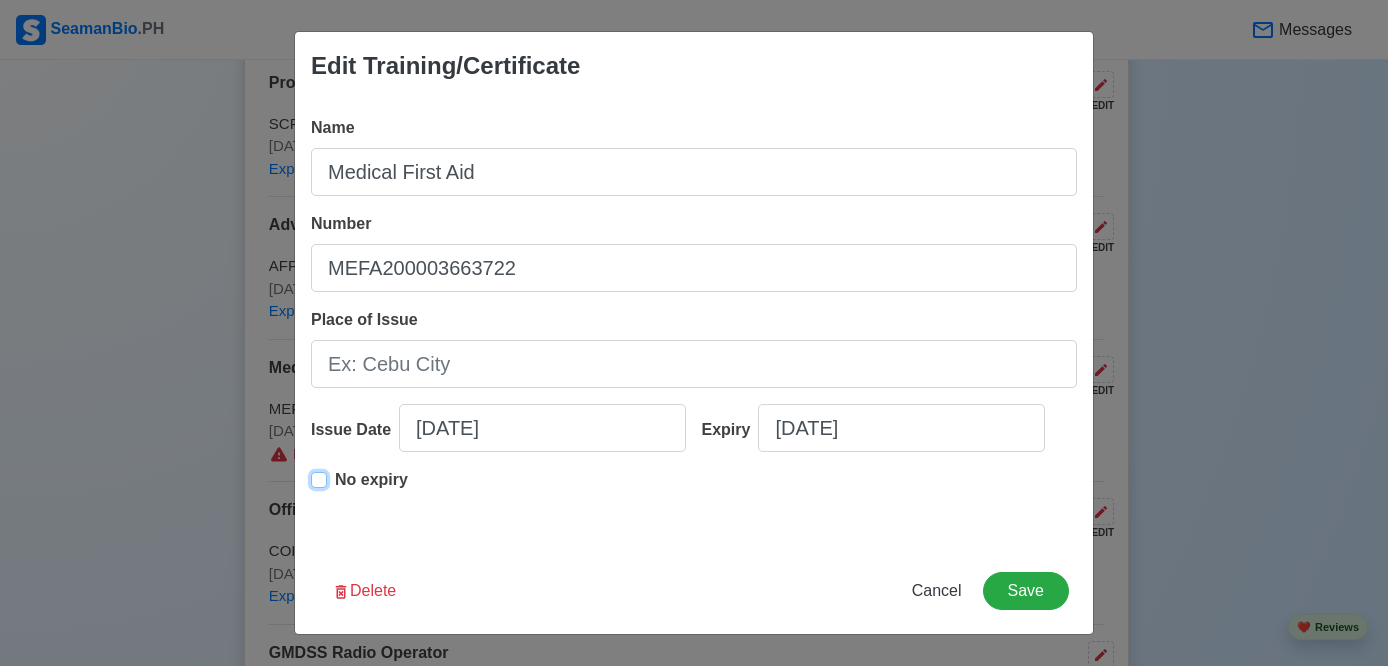 type on "02/09/2022" 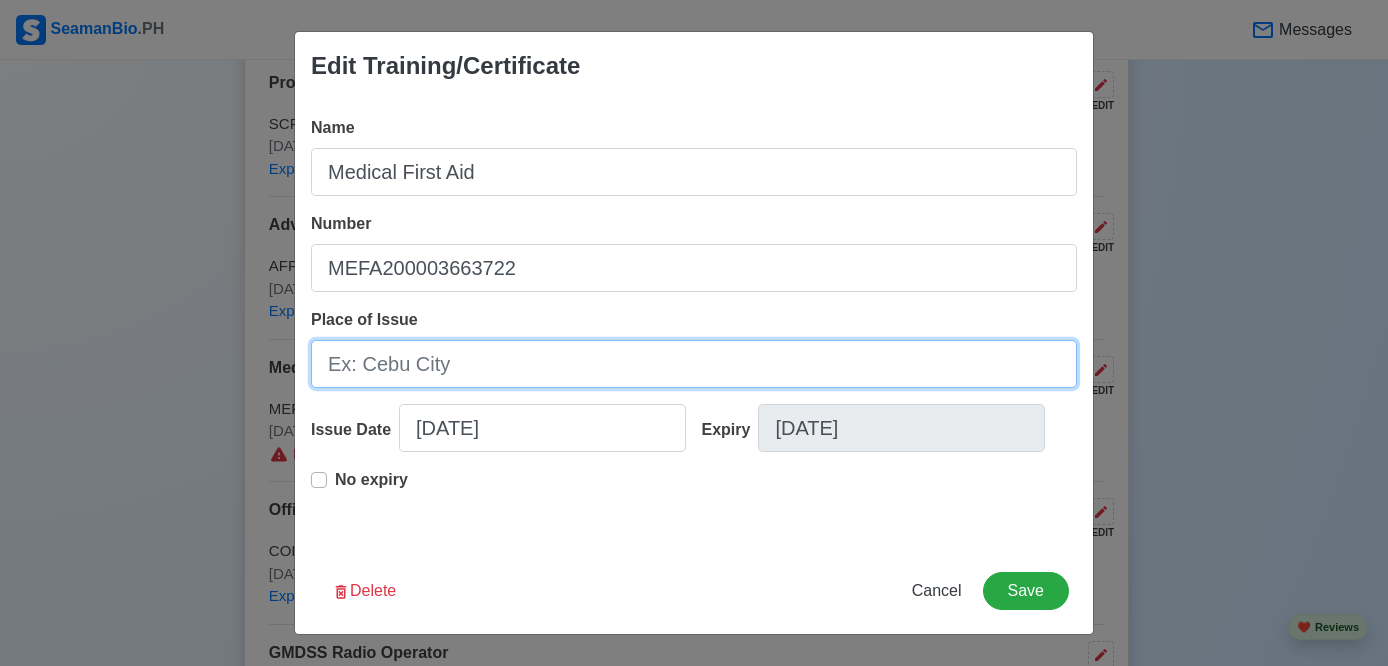 click on "Place of Issue" at bounding box center (694, 364) 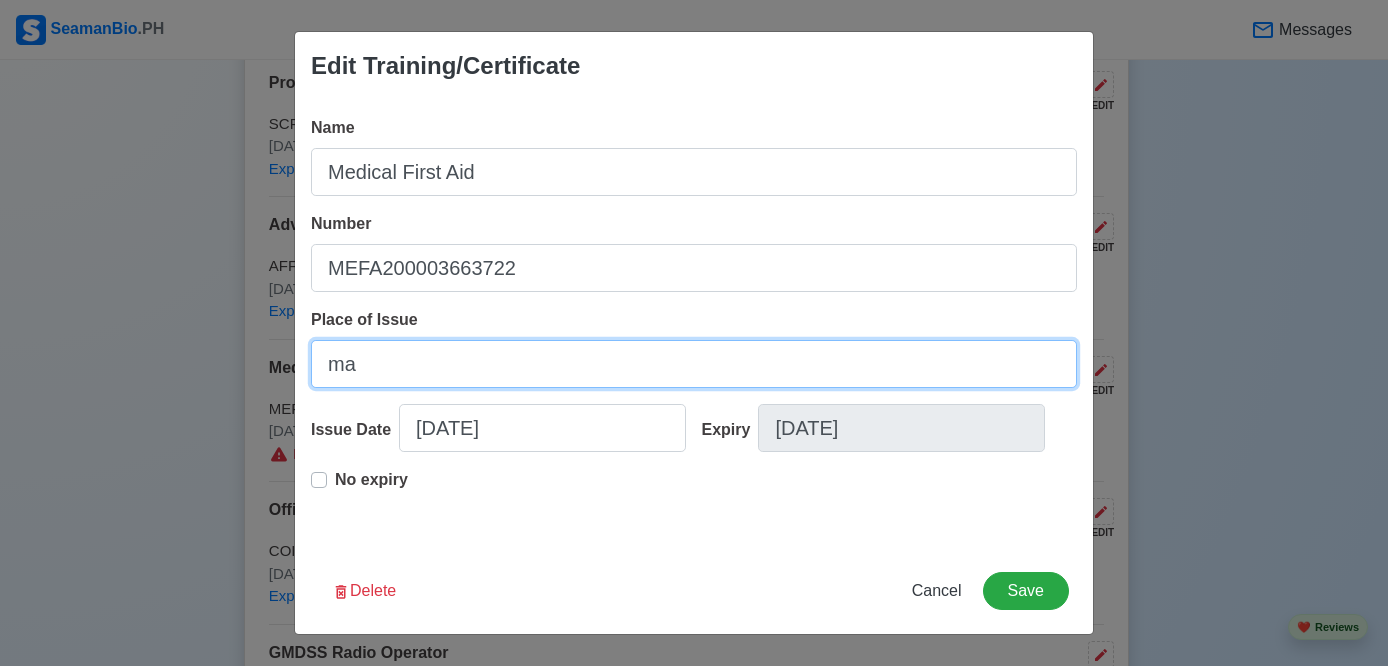 type on "m" 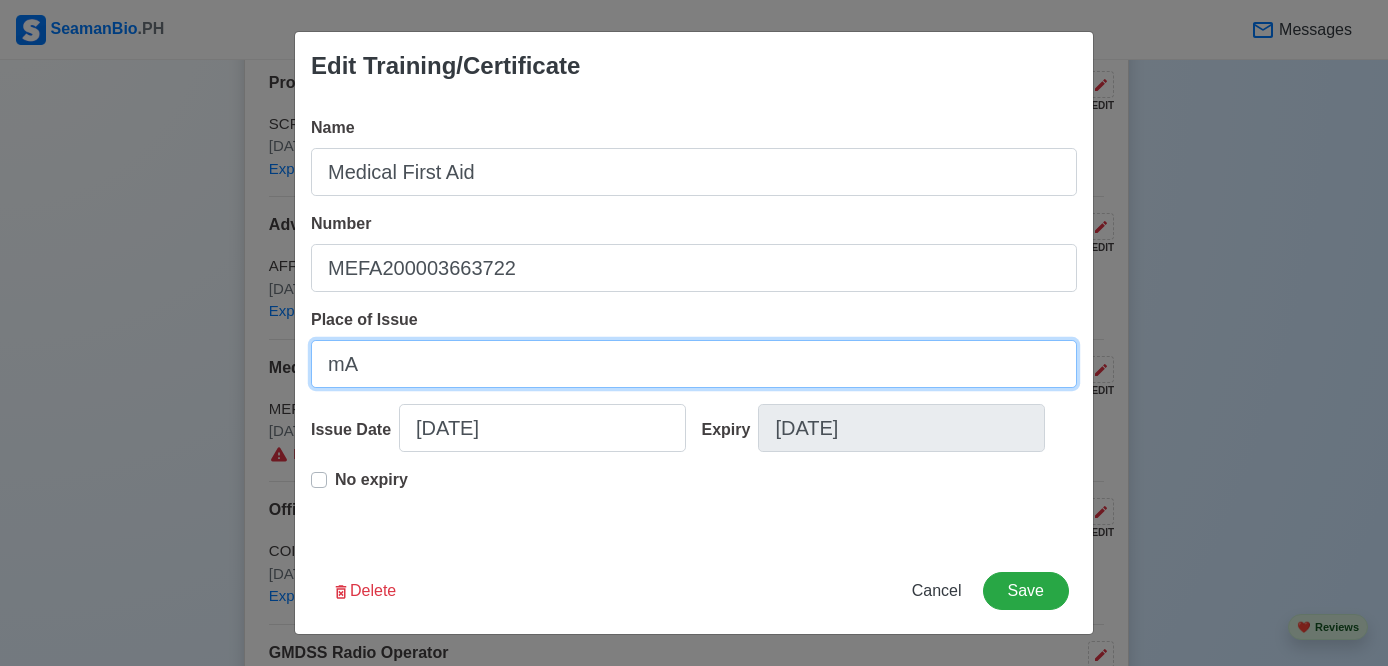 type on "m" 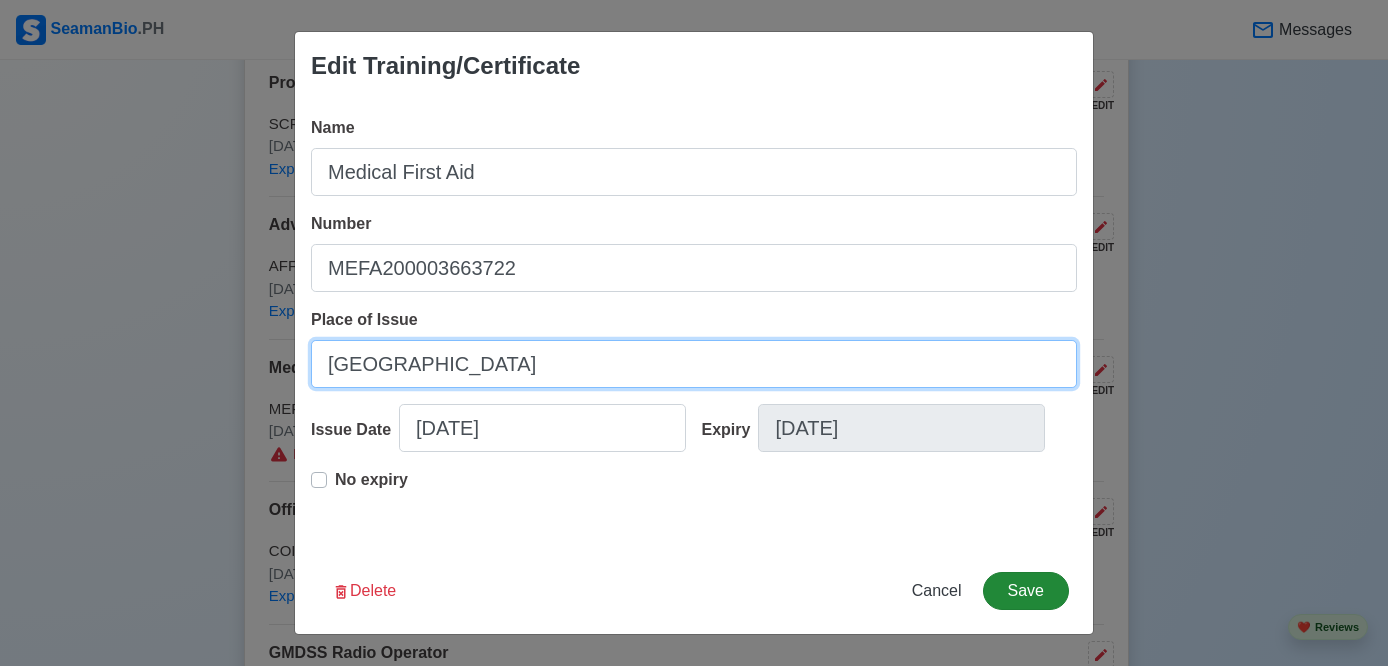 type on "Manila" 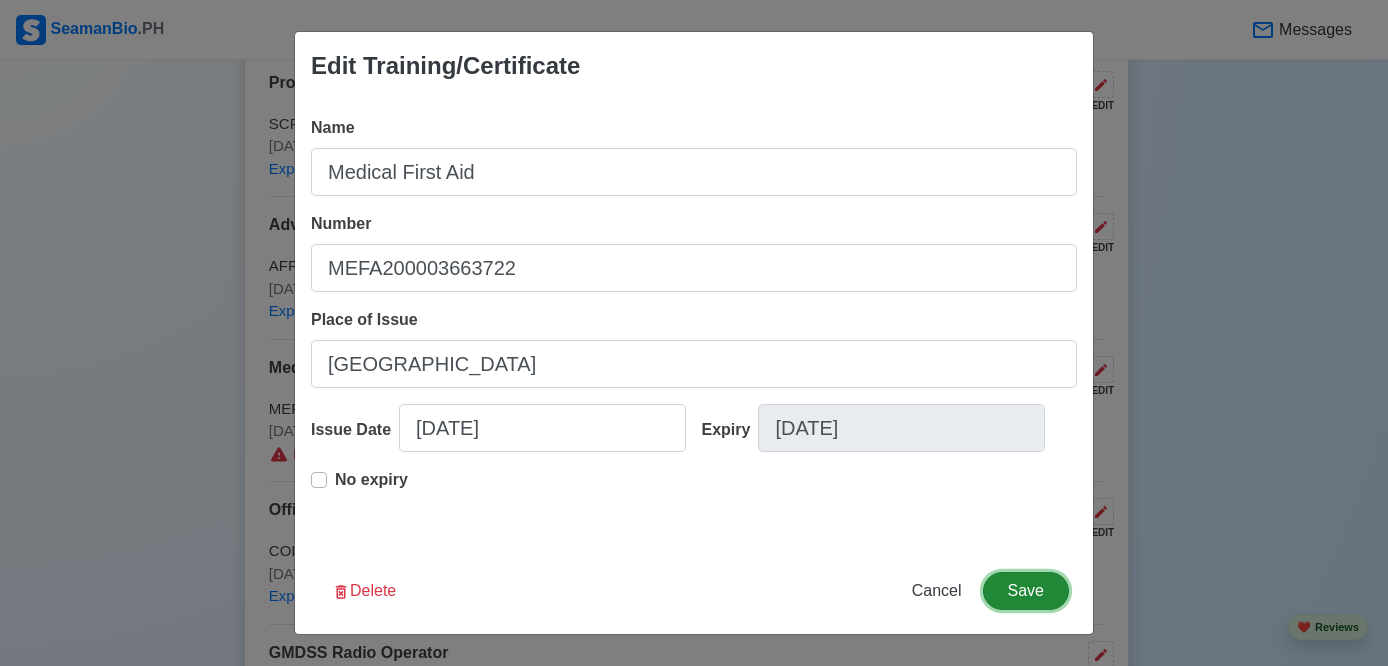 click on "Save" at bounding box center (1026, 591) 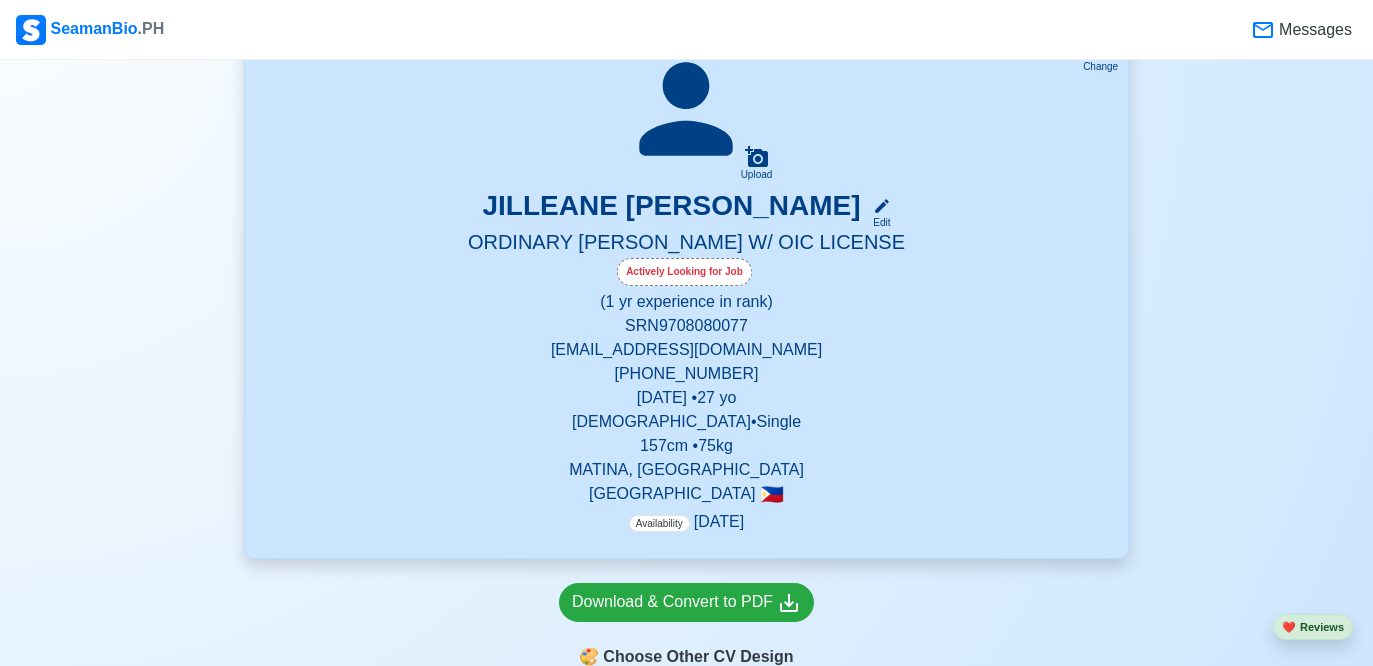 scroll, scrollTop: 72, scrollLeft: 0, axis: vertical 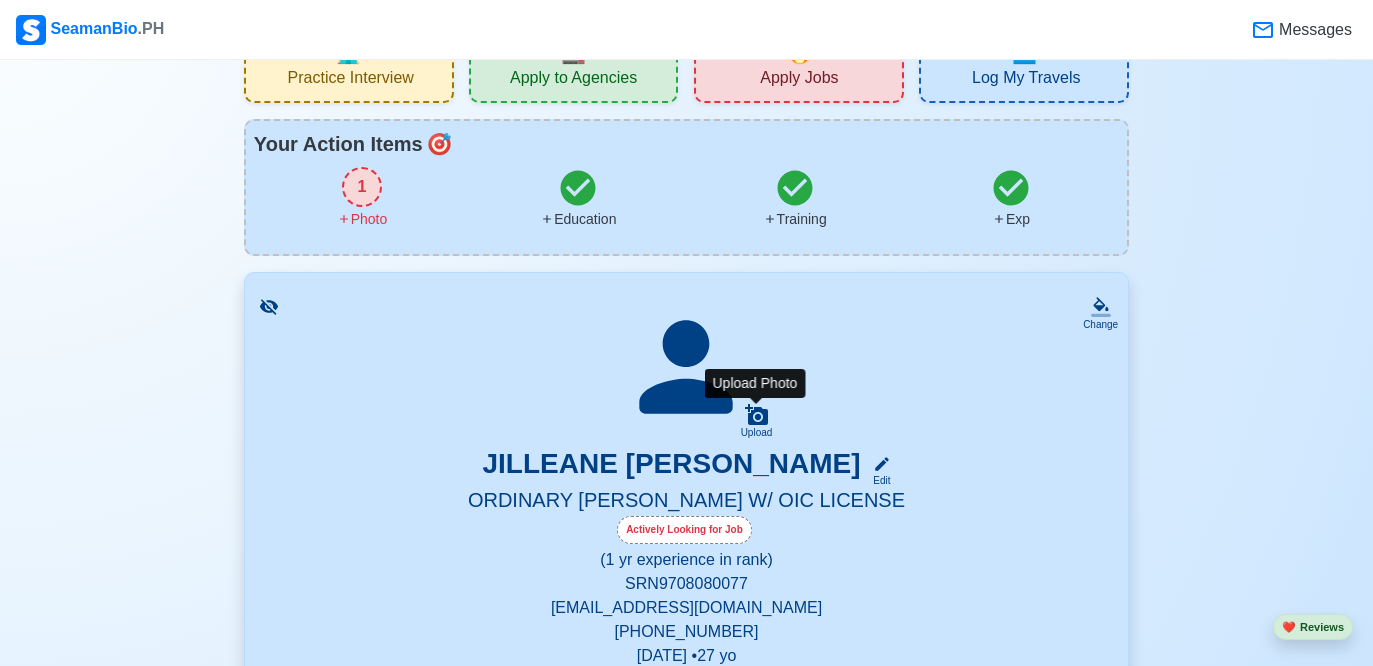click on "Upload" at bounding box center (757, 421) 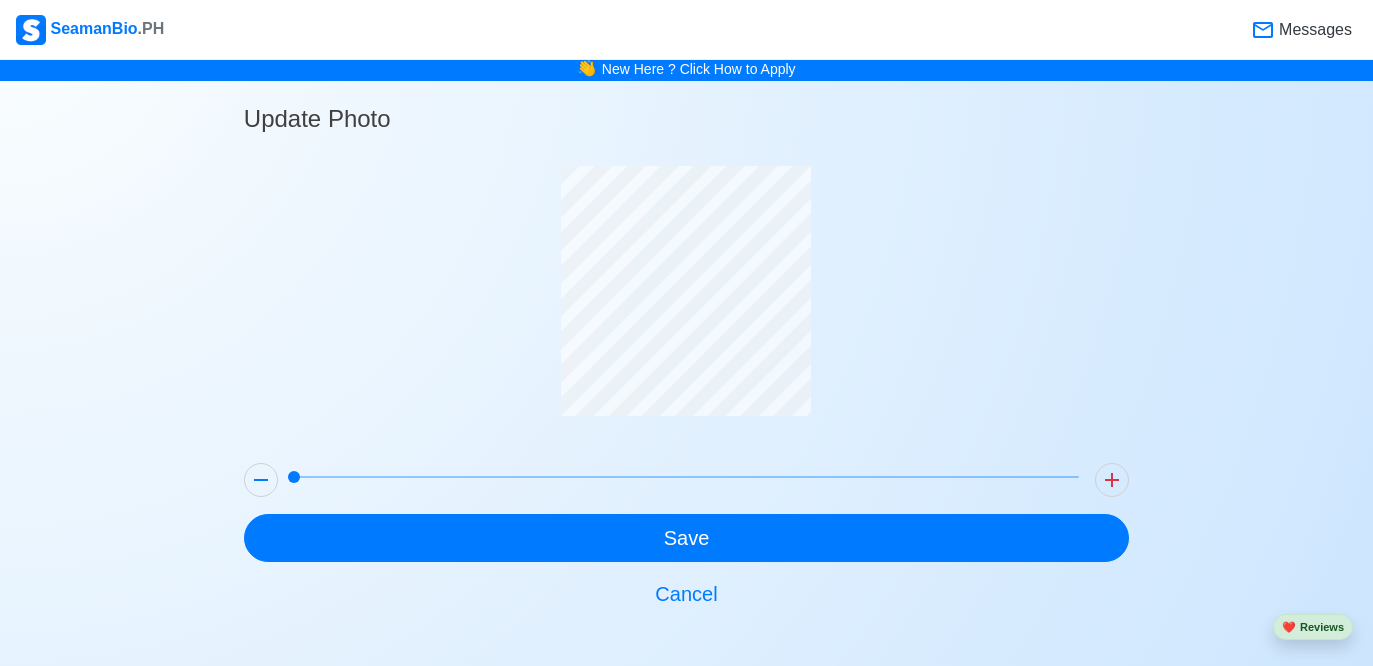 scroll, scrollTop: 1, scrollLeft: 0, axis: vertical 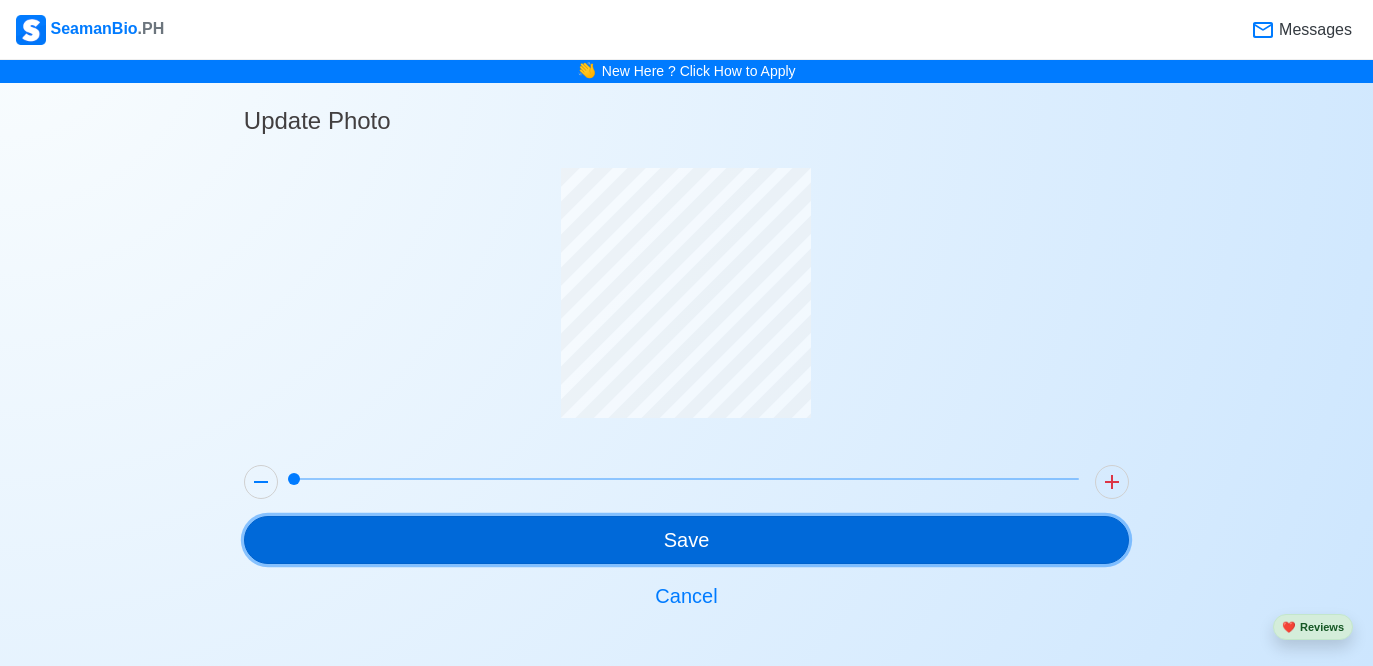 click on "Save" at bounding box center [686, 540] 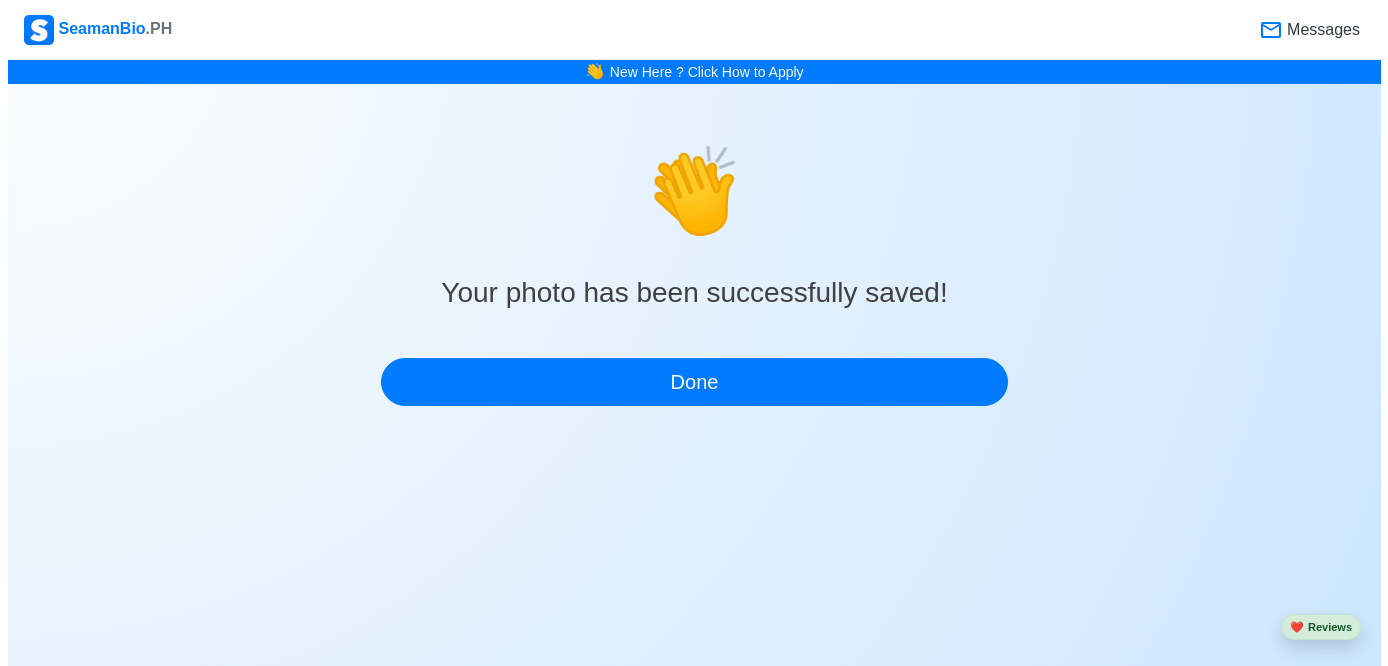 scroll, scrollTop: 0, scrollLeft: 0, axis: both 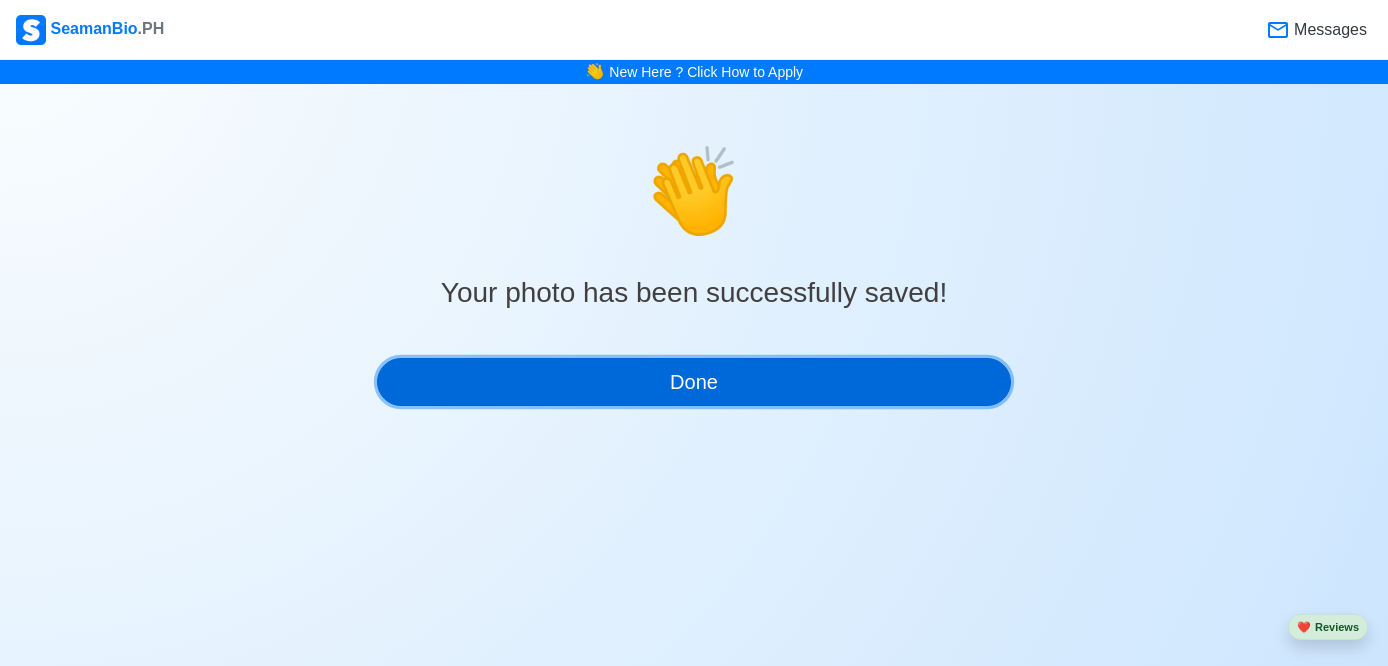 click on "Done" at bounding box center [694, 382] 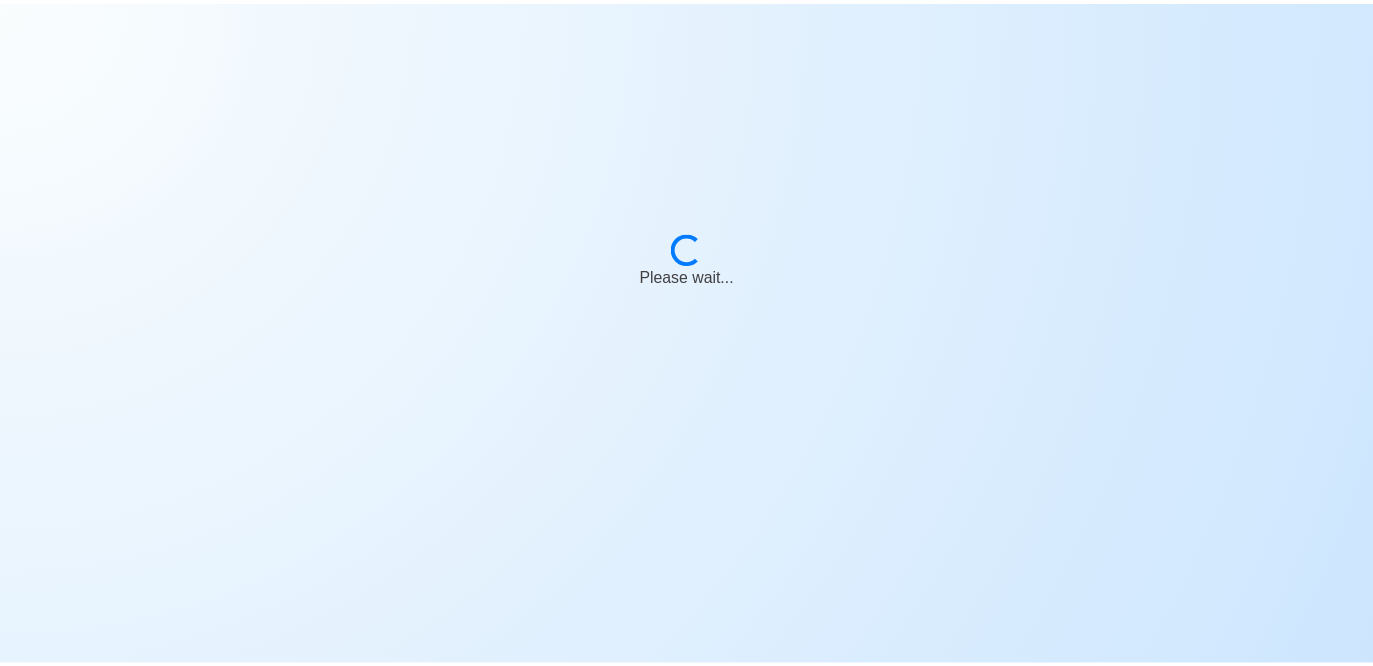 scroll, scrollTop: 0, scrollLeft: 0, axis: both 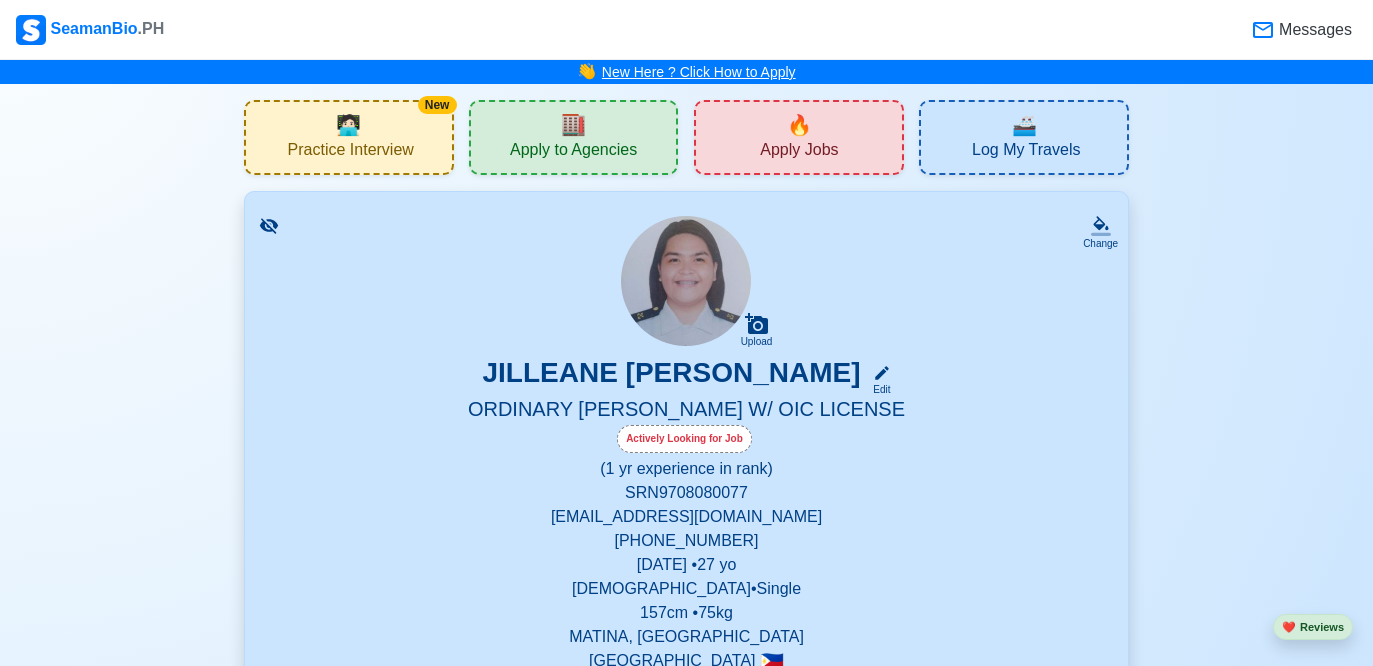 click on "New Here ? Click How to Apply" at bounding box center (699, 72) 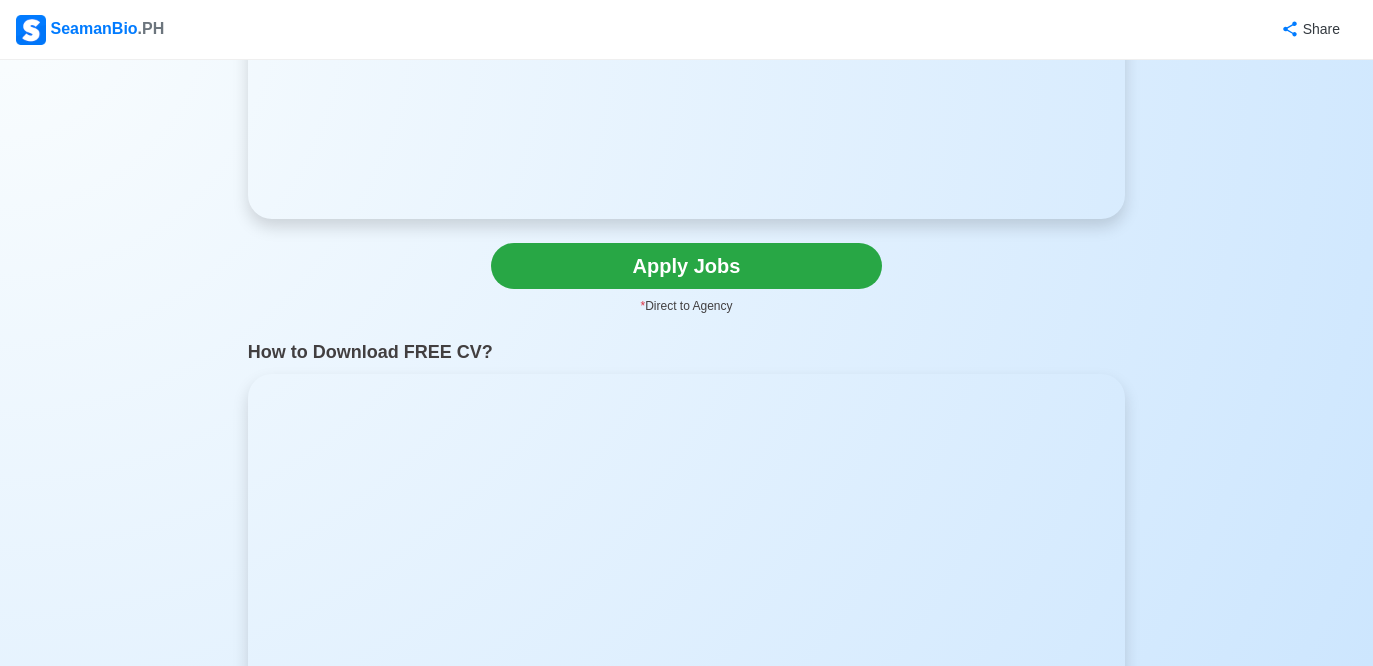 scroll, scrollTop: 536, scrollLeft: 0, axis: vertical 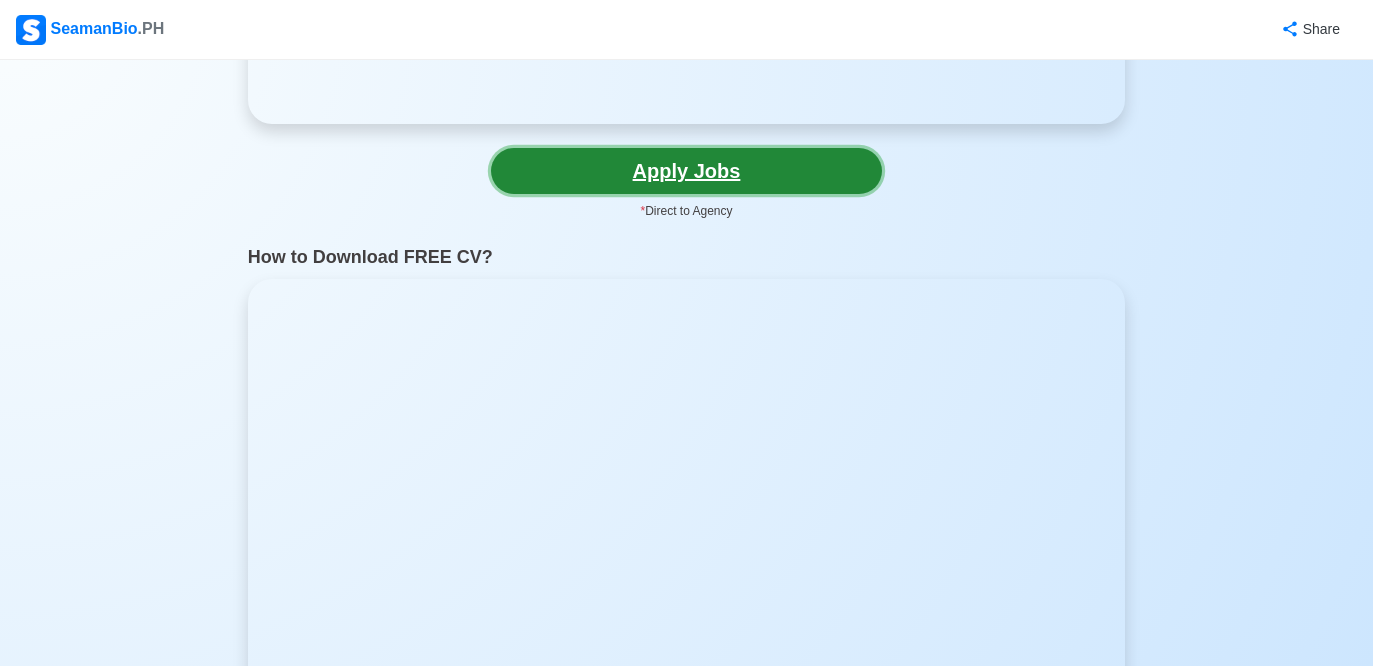 click on "Apply Jobs" at bounding box center [686, 171] 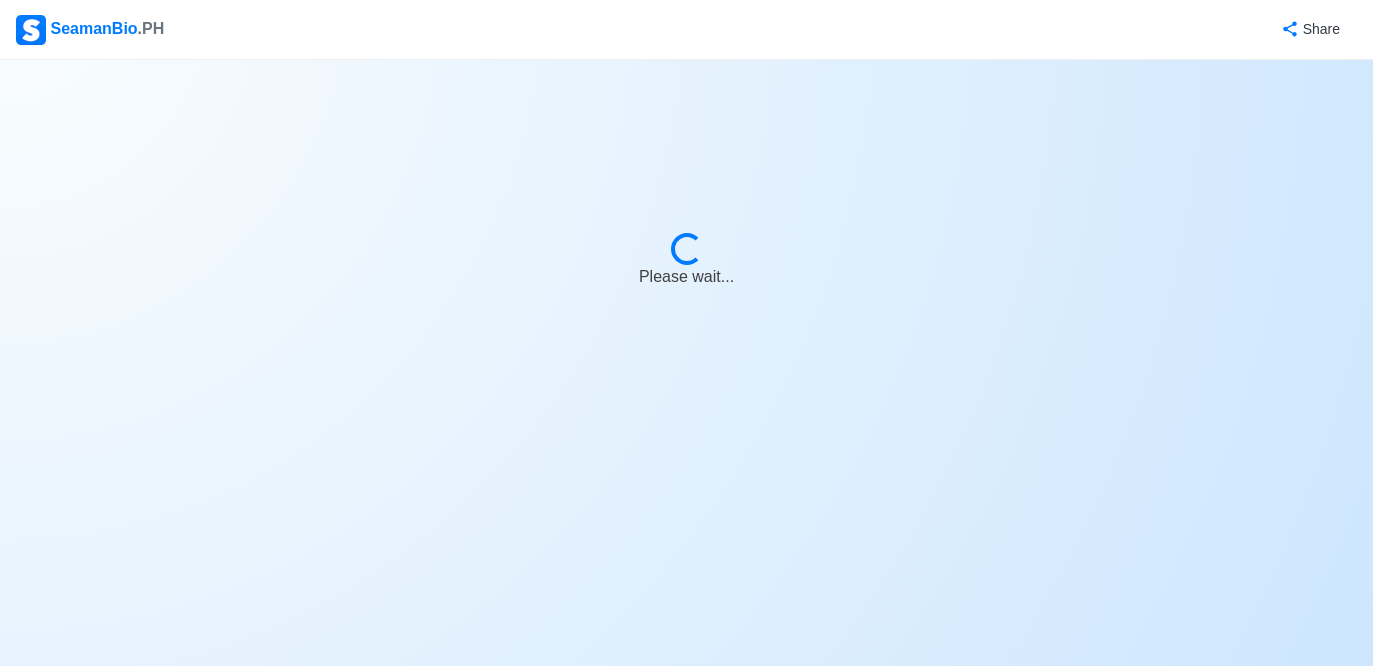 scroll, scrollTop: 0, scrollLeft: 0, axis: both 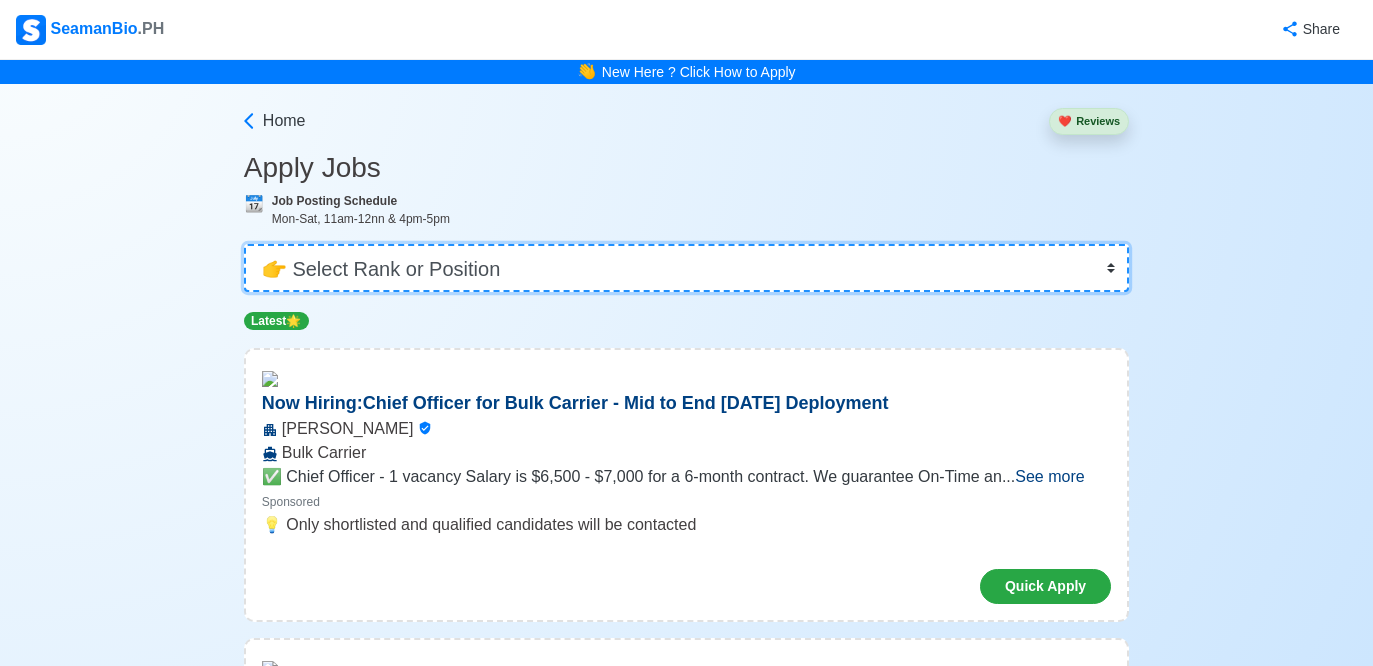 click on "👉 Select Rank or Position Master Chief Officer 2nd Officer 3rd Officer Junior Officer Chief Engineer 2nd Engineer 3rd Engineer 4th Engineer Gas Engineer Junior Engineer 1st Assistant Engineer 2nd Assistant Engineer 3rd Assistant Engineer ETO/ETR Electrician Electrical Engineer Oiler Fitter Welder Chief Cook Chef Cook Messman Wiper Rigger Ordinary Seaman Able Seaman Motorman Pumpman Bosun Cadet Reefer Mechanic Operator Repairman Painter Steward Waiter Others" at bounding box center [686, 268] 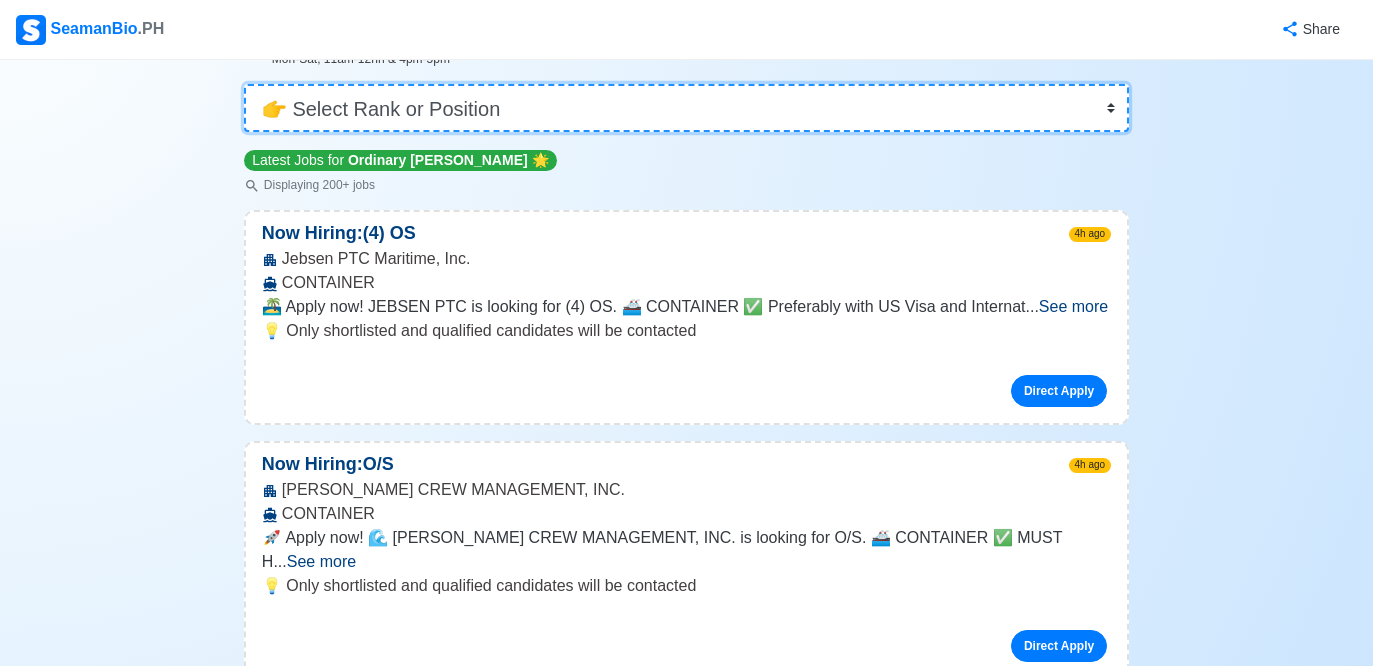 scroll, scrollTop: 161, scrollLeft: 0, axis: vertical 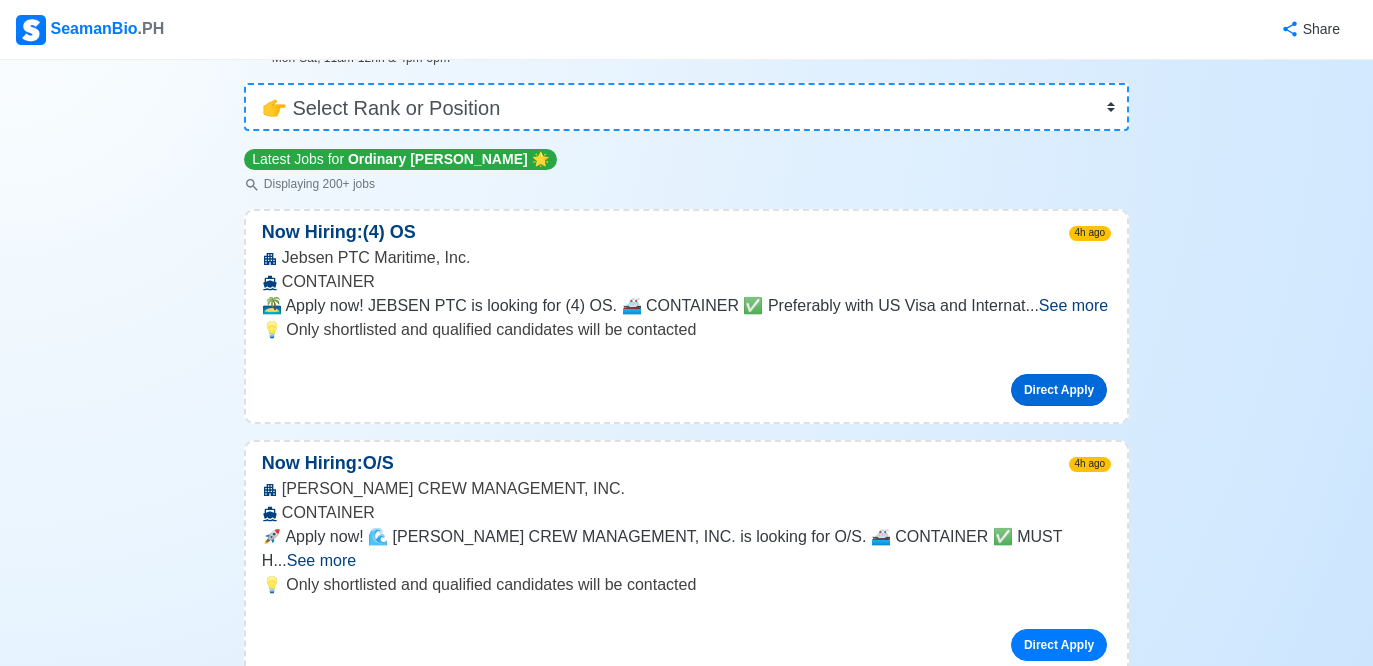 click on "Direct Apply" at bounding box center (1059, 390) 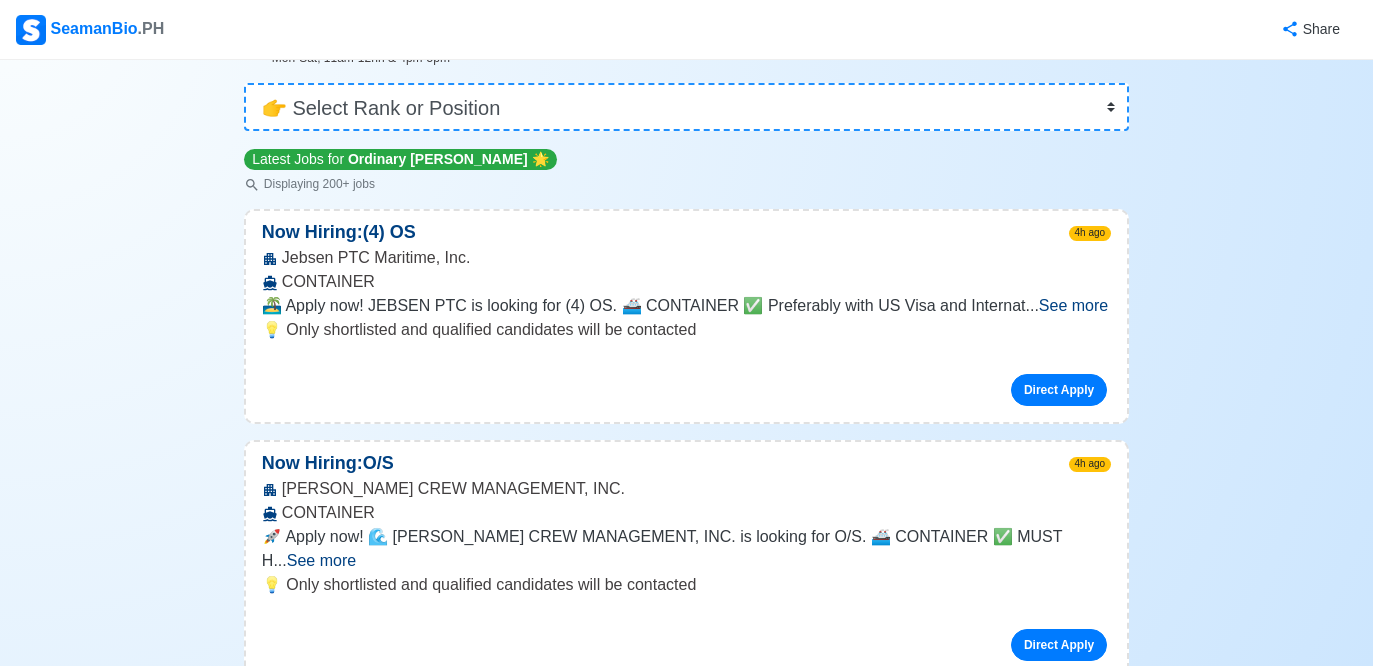 click on "See more" at bounding box center [1073, 305] 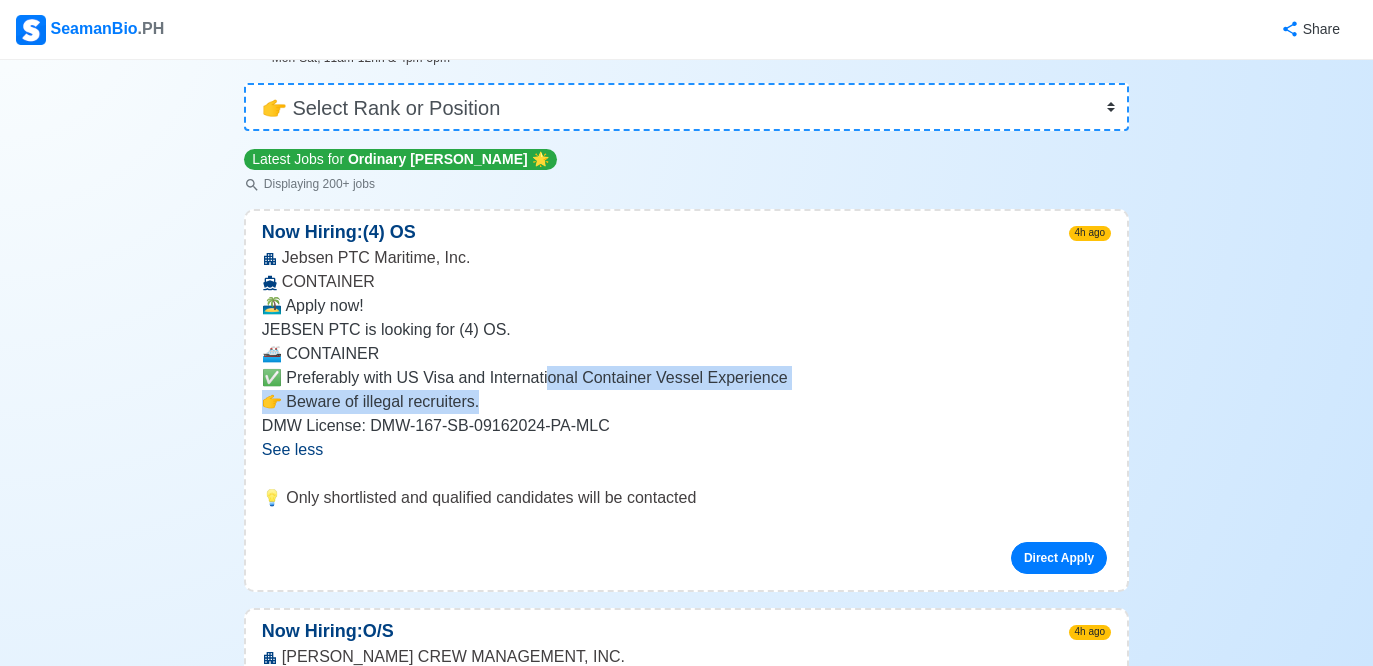 drag, startPoint x: 577, startPoint y: 373, endPoint x: 867, endPoint y: 407, distance: 291.9863 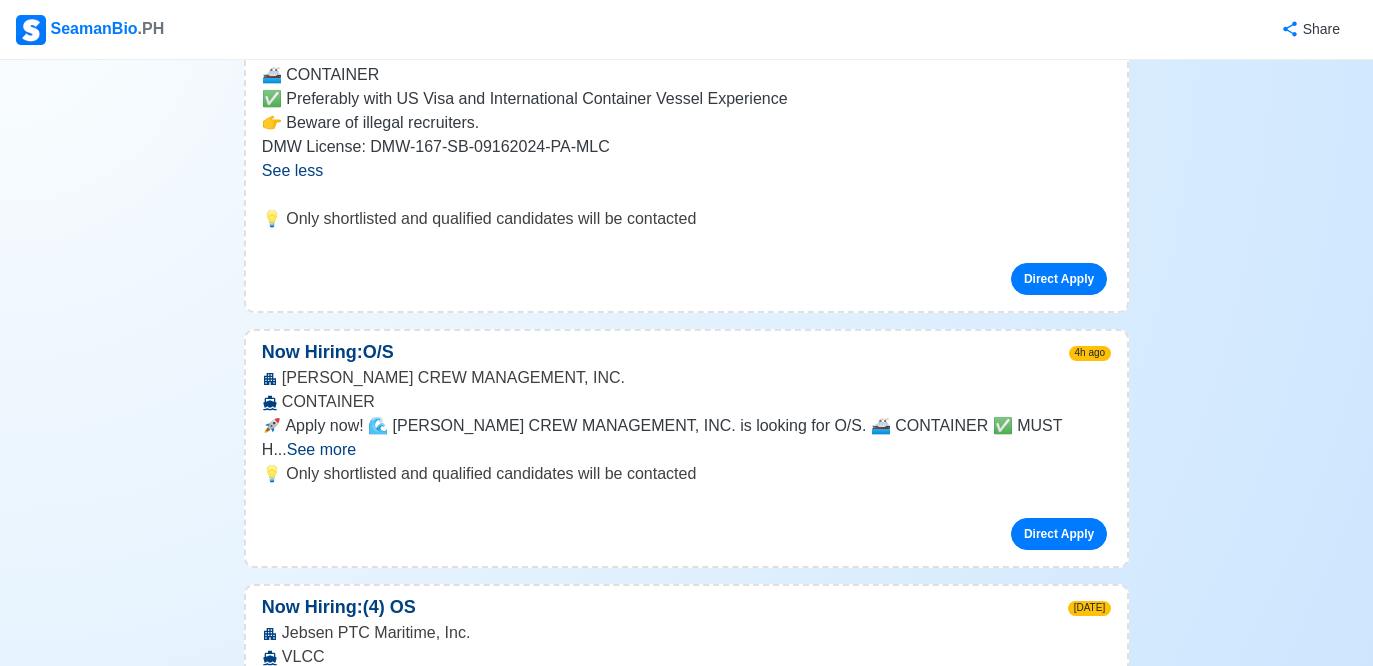 scroll, scrollTop: 452, scrollLeft: 0, axis: vertical 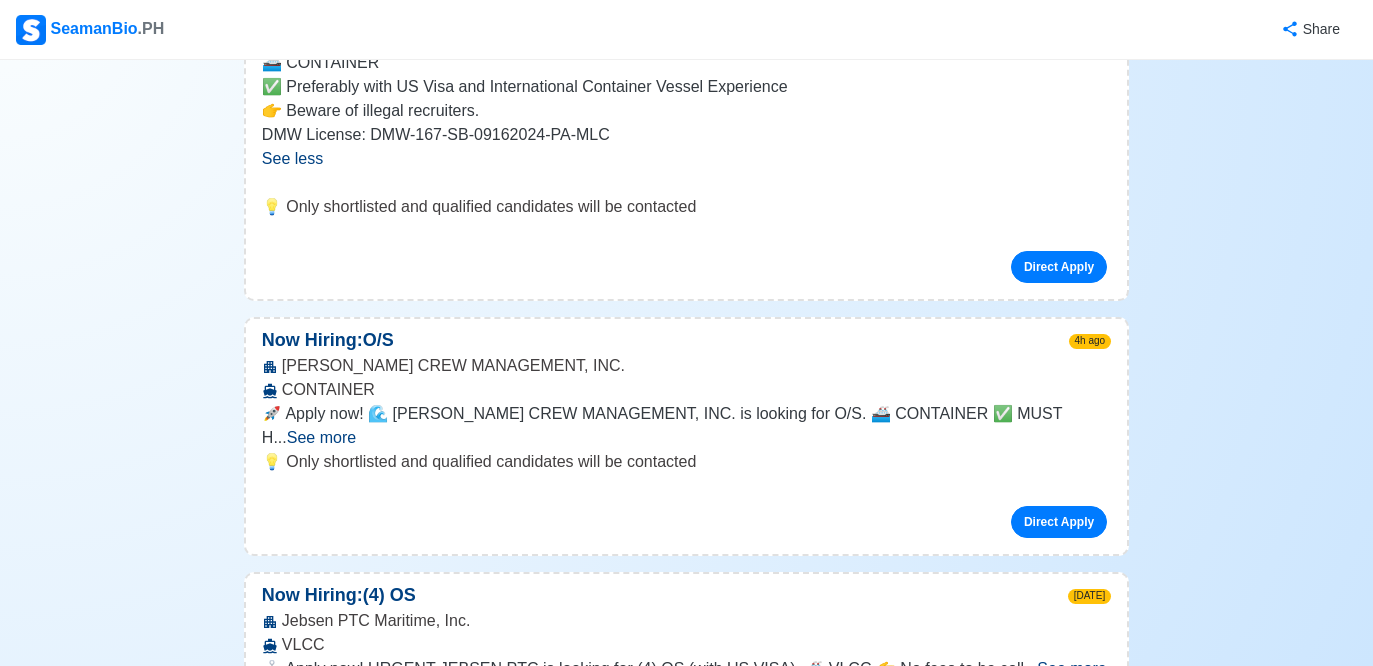 click on "See more" at bounding box center (321, 437) 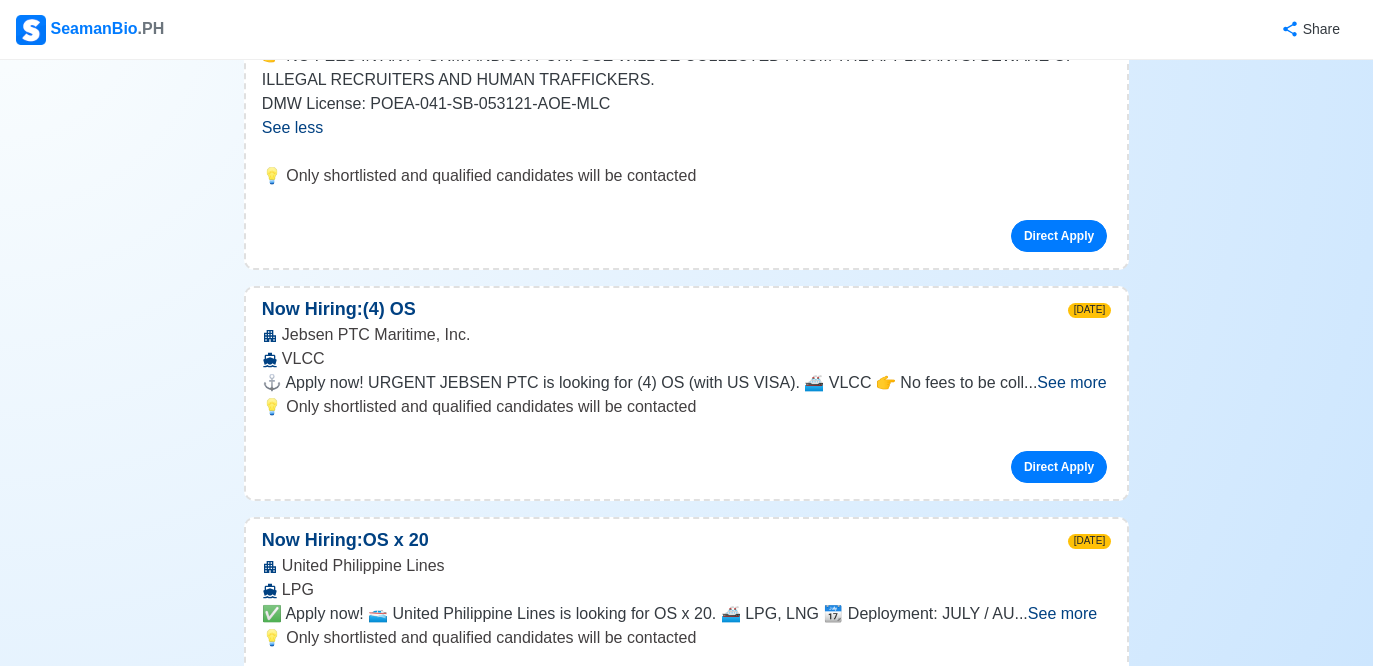 scroll, scrollTop: 912, scrollLeft: 0, axis: vertical 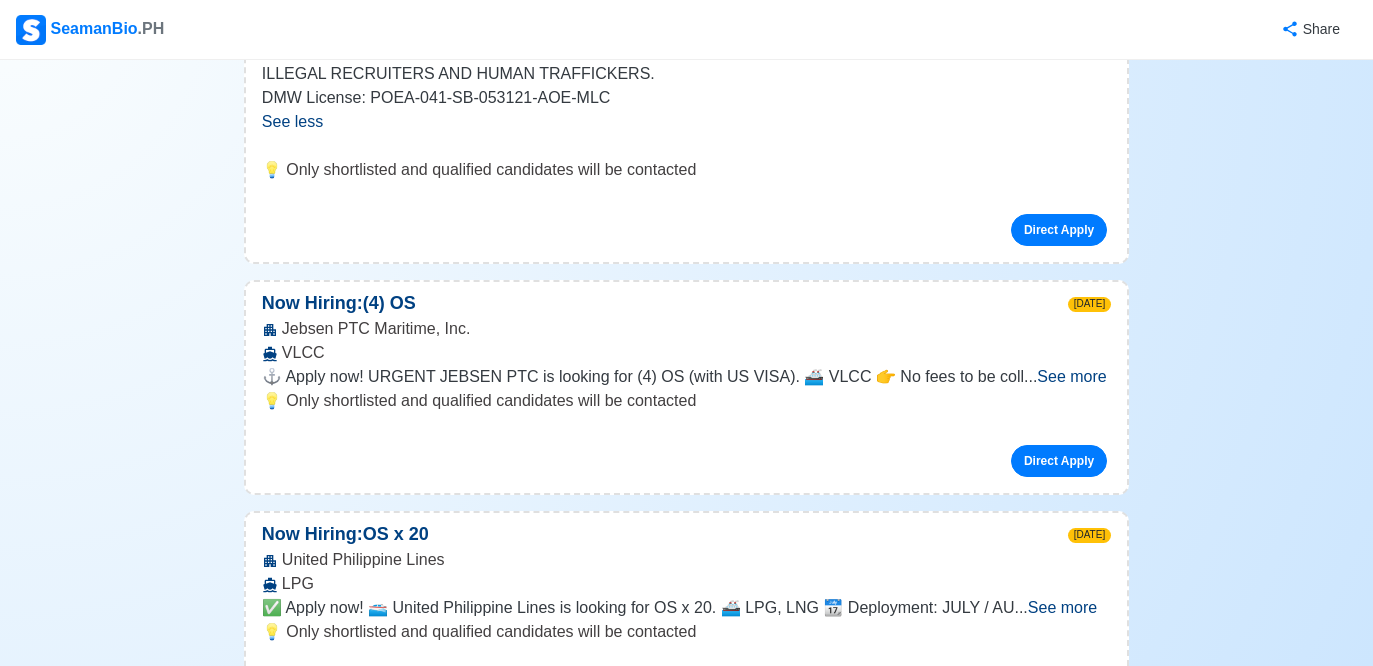 click on "See more" at bounding box center [1071, 376] 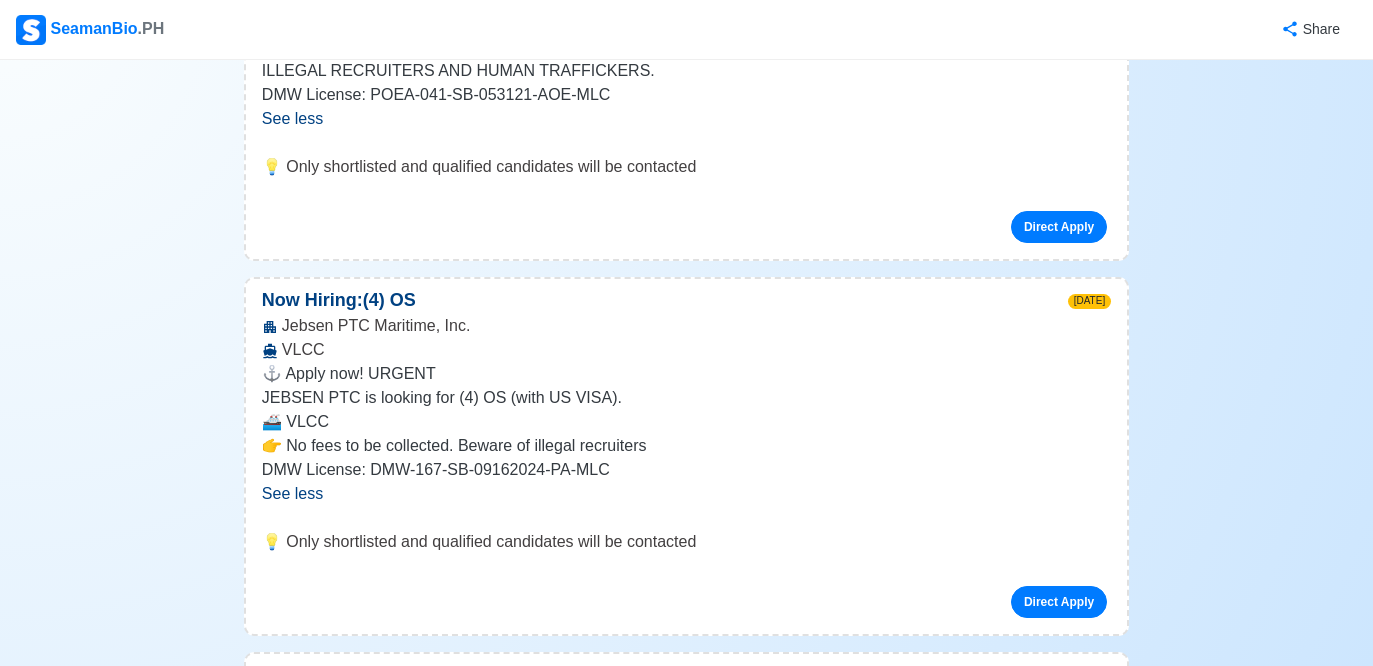 scroll, scrollTop: 916, scrollLeft: 0, axis: vertical 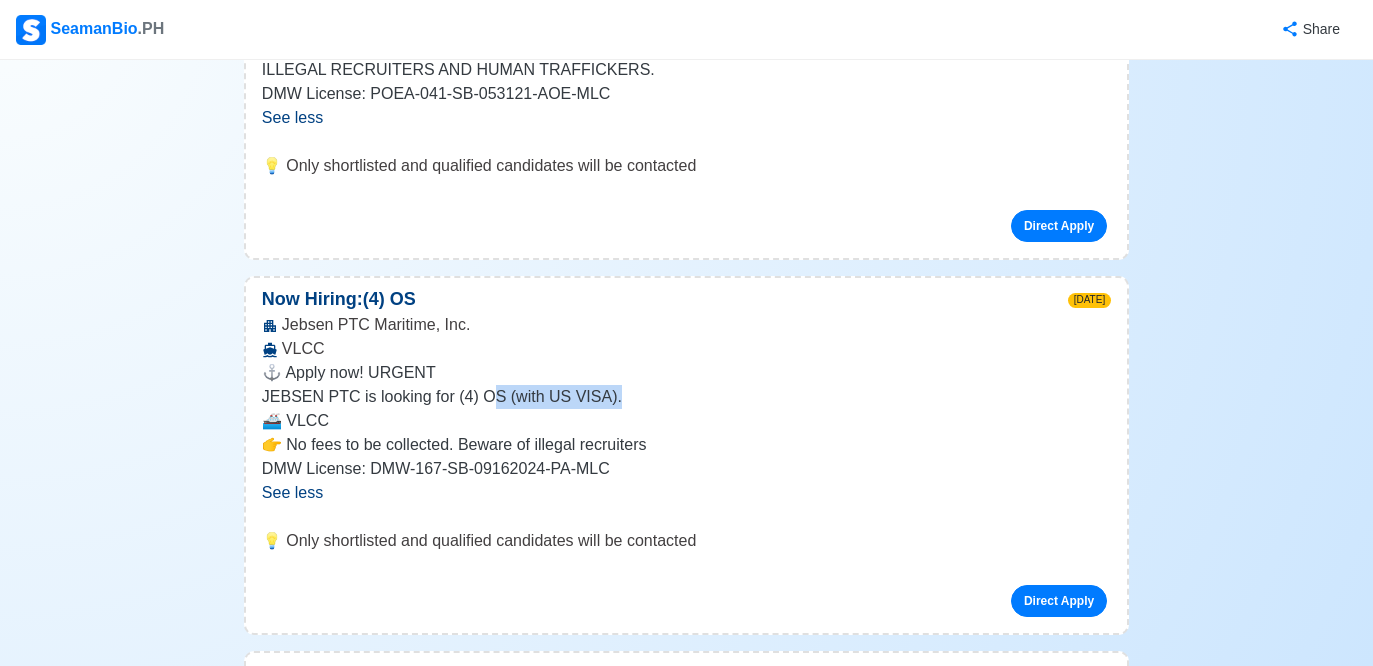 drag, startPoint x: 492, startPoint y: 400, endPoint x: 661, endPoint y: 404, distance: 169.04733 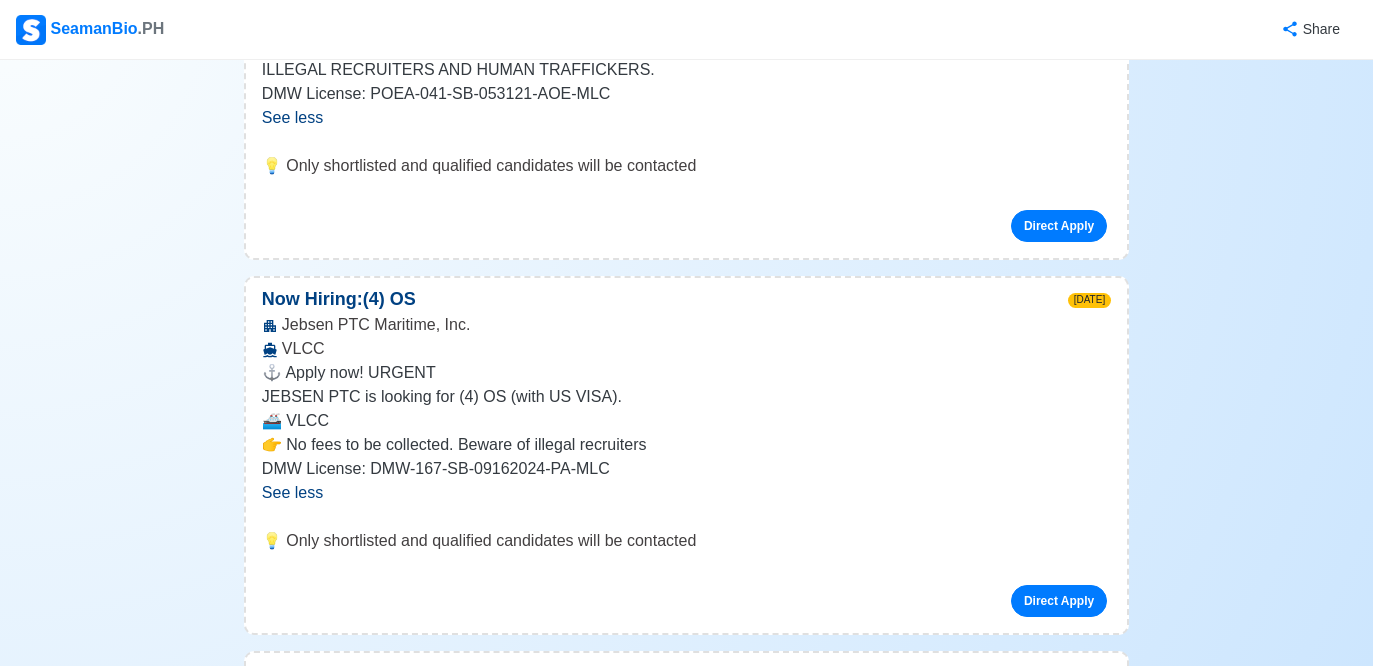 click on "🚢 VLCC" at bounding box center [686, 421] 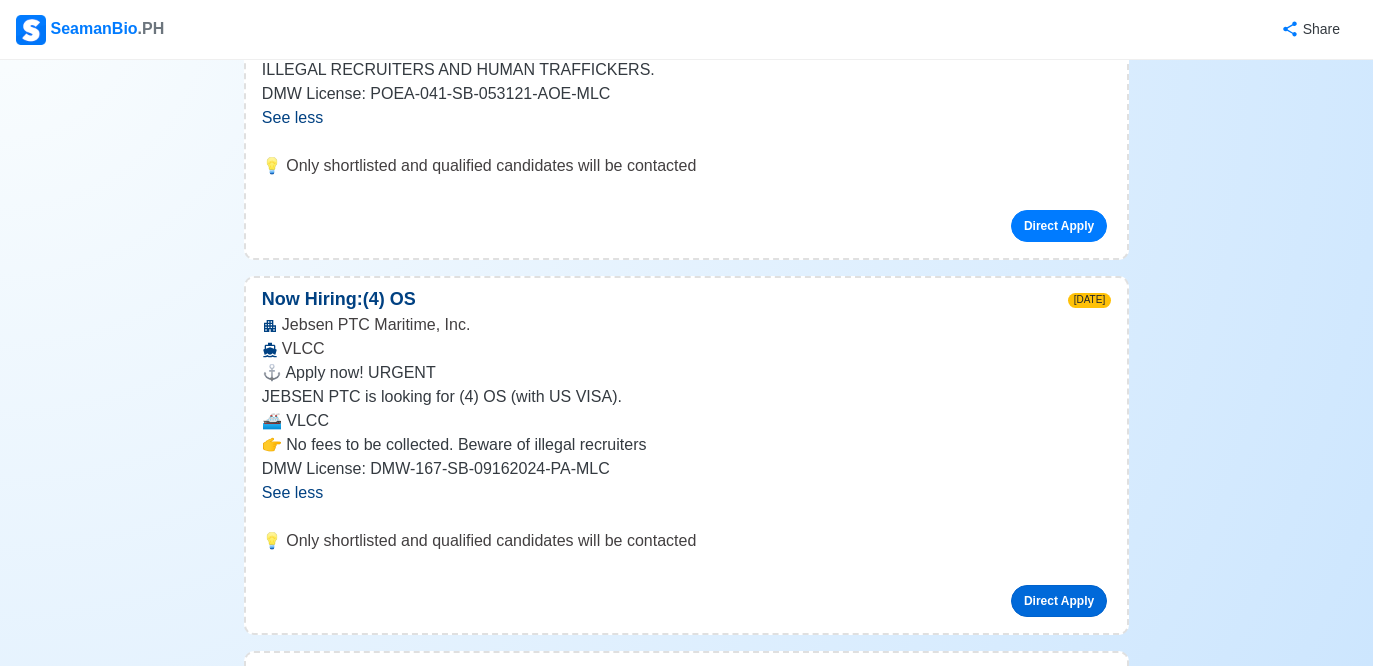 click on "Direct Apply" at bounding box center [1059, 601] 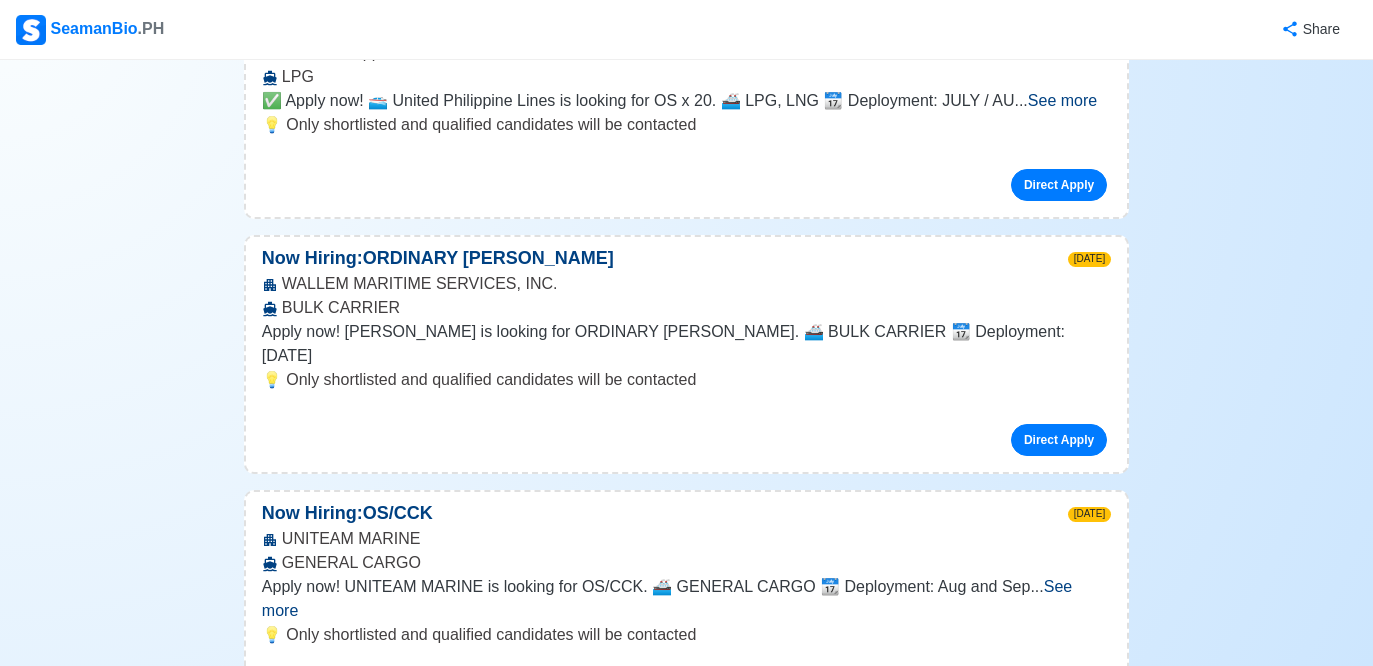 scroll, scrollTop: 1562, scrollLeft: 0, axis: vertical 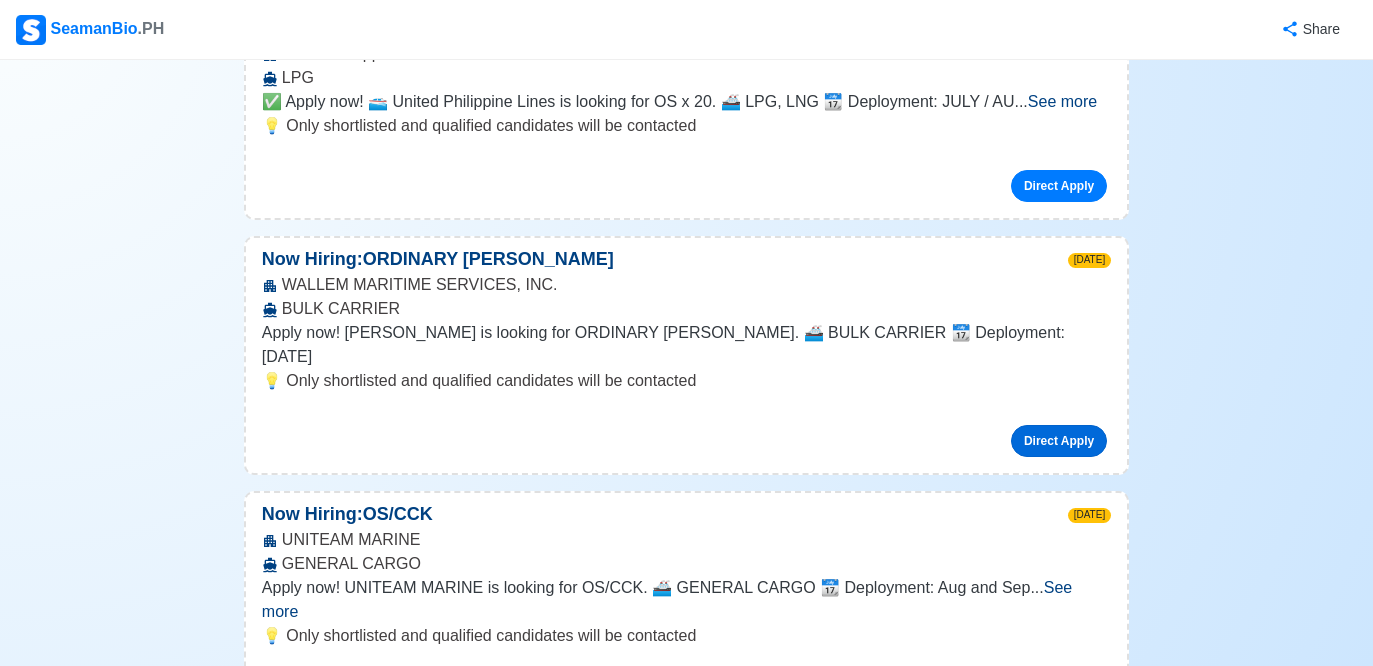 click on "Direct Apply" at bounding box center [1059, 441] 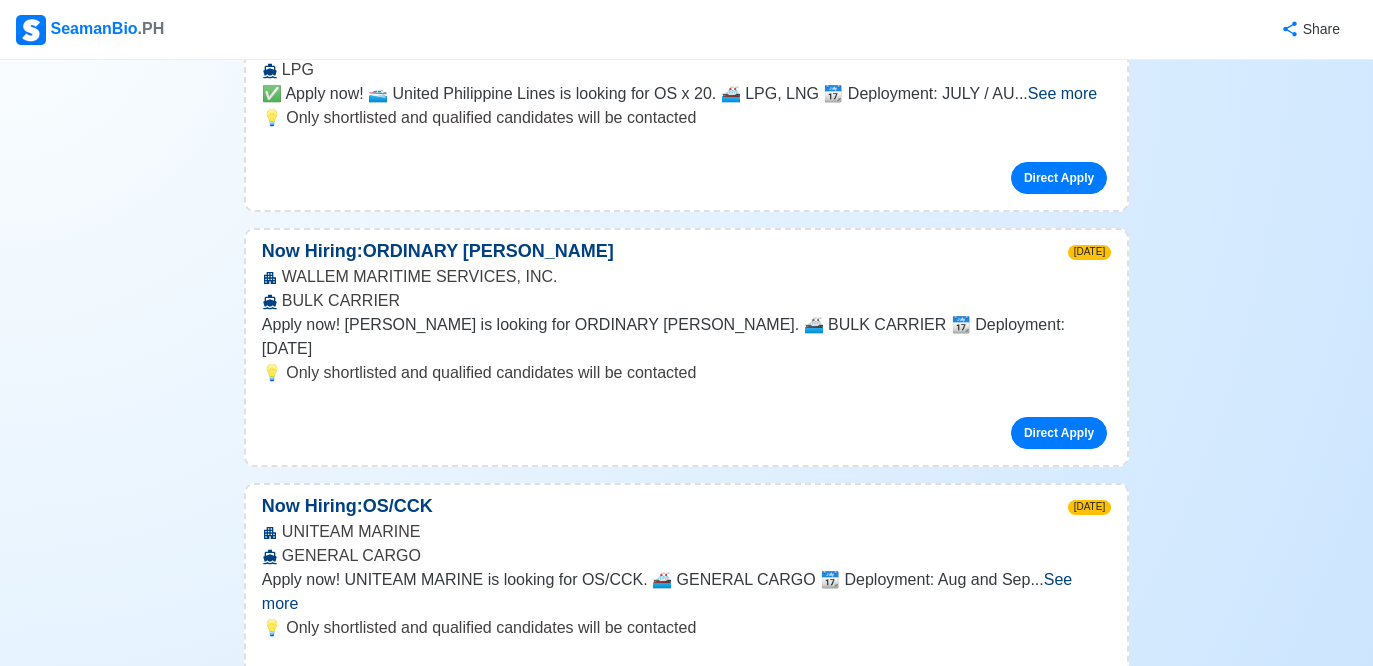 scroll, scrollTop: 2194, scrollLeft: 0, axis: vertical 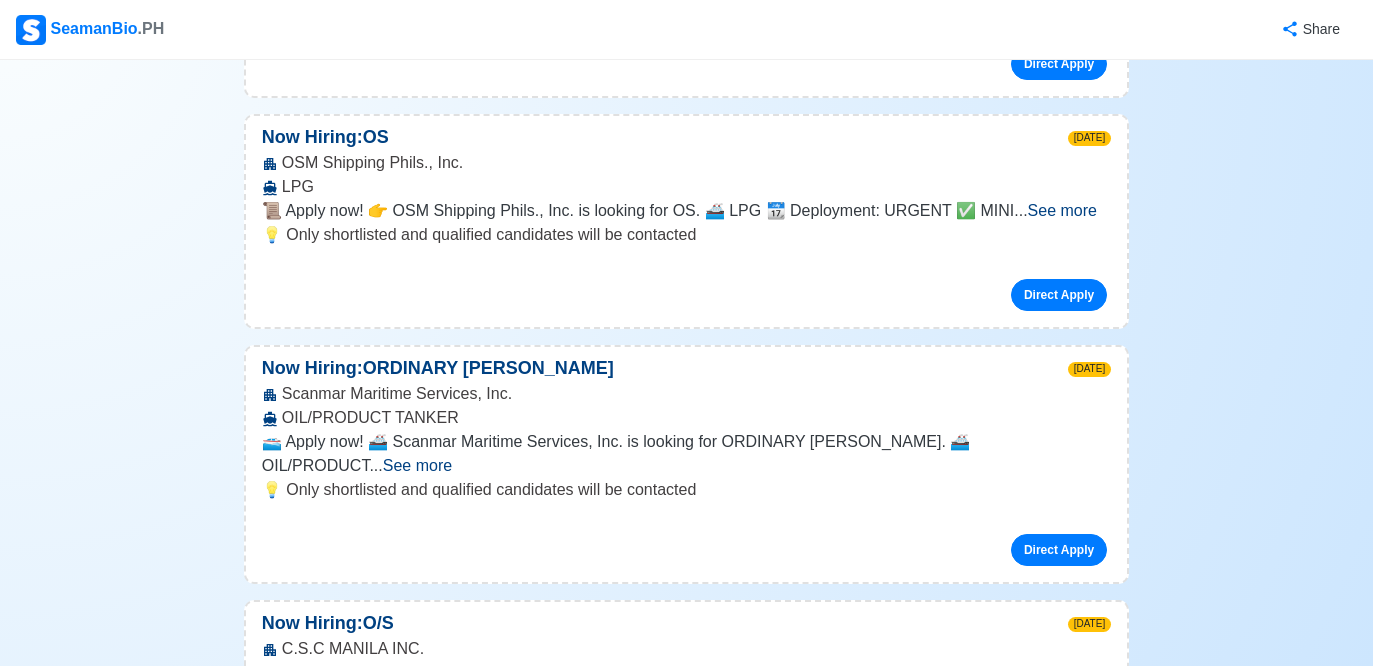 click on "See more" at bounding box center (1062, 210) 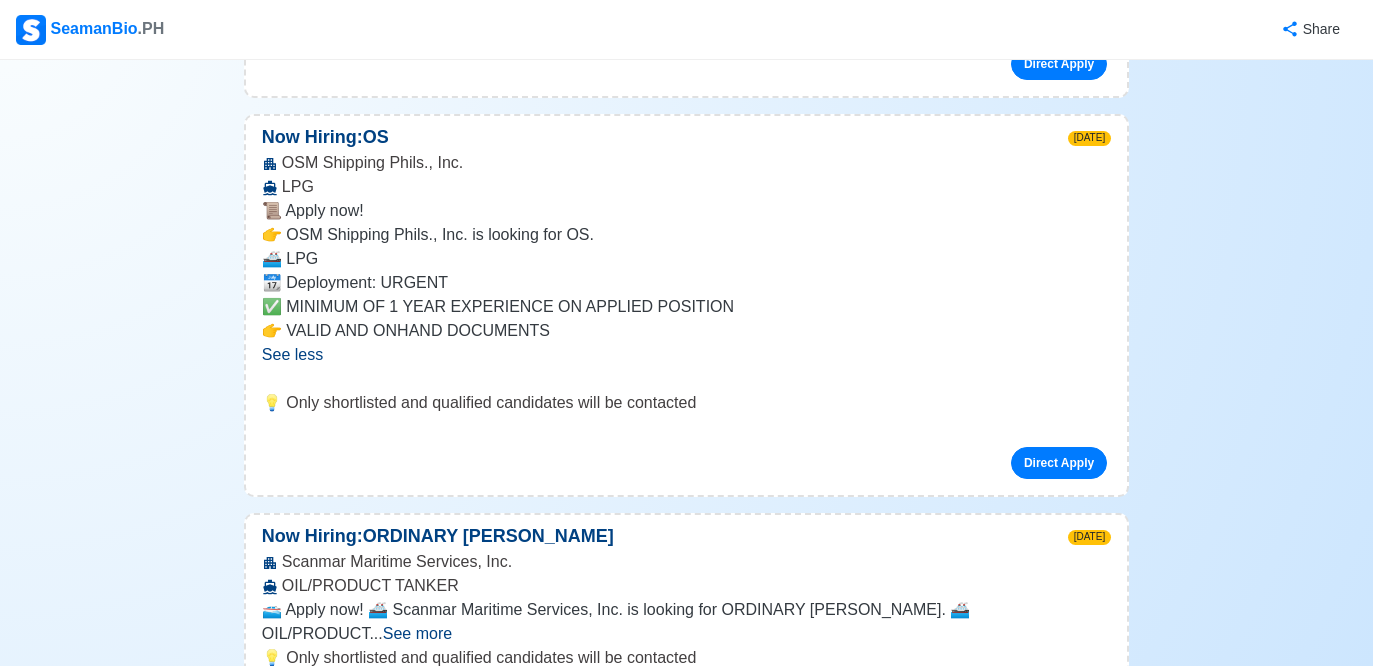 click on "📜 Apply now!" at bounding box center (686, 211) 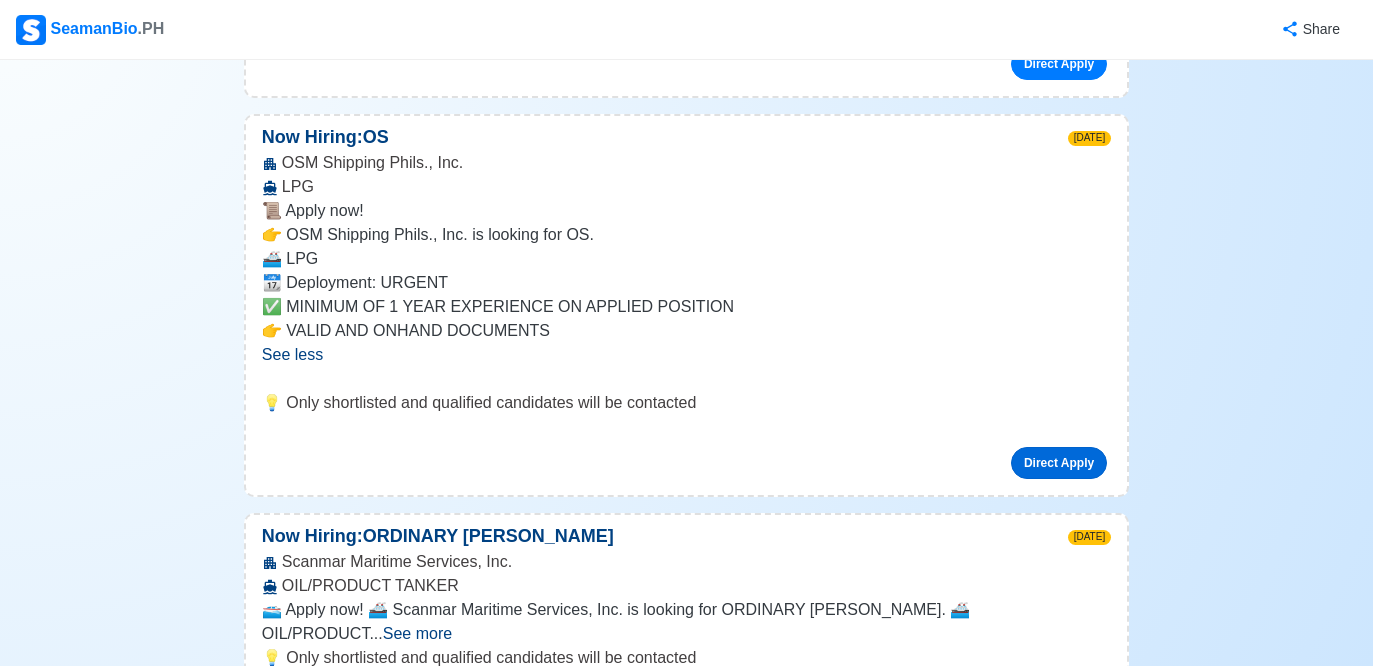 click on "Direct Apply" at bounding box center [1059, 463] 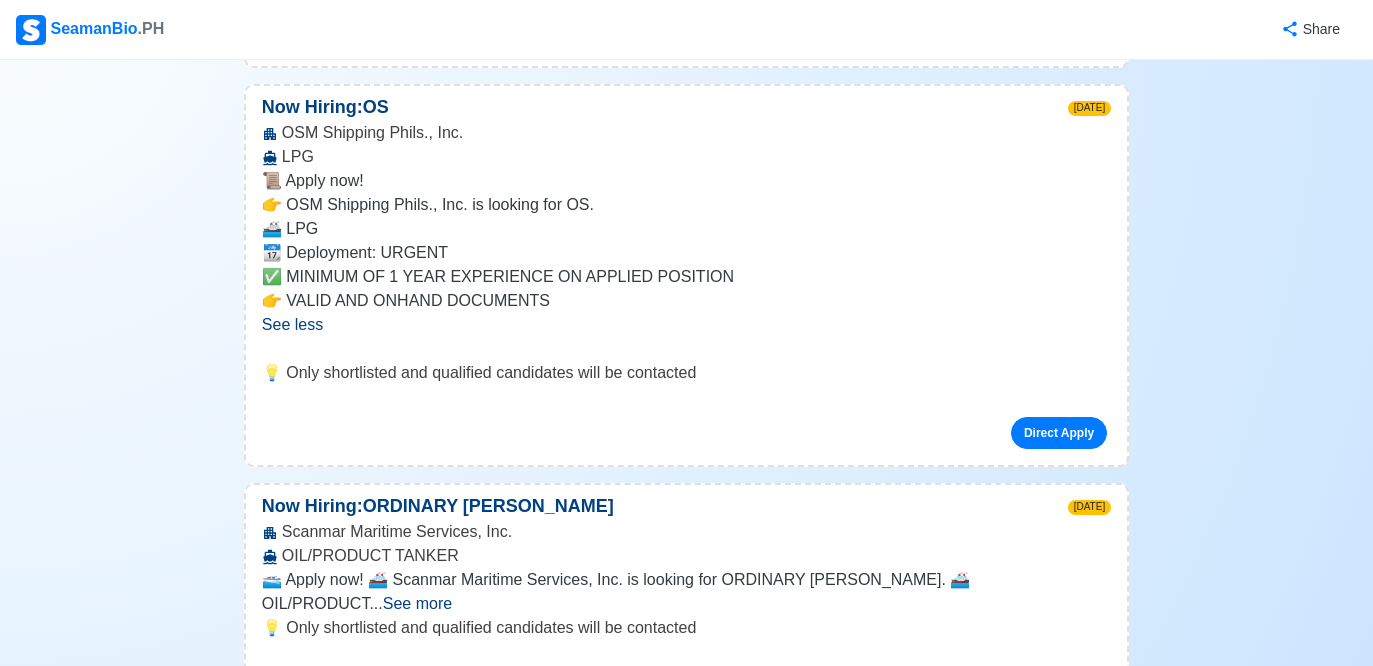 scroll, scrollTop: 2434, scrollLeft: 0, axis: vertical 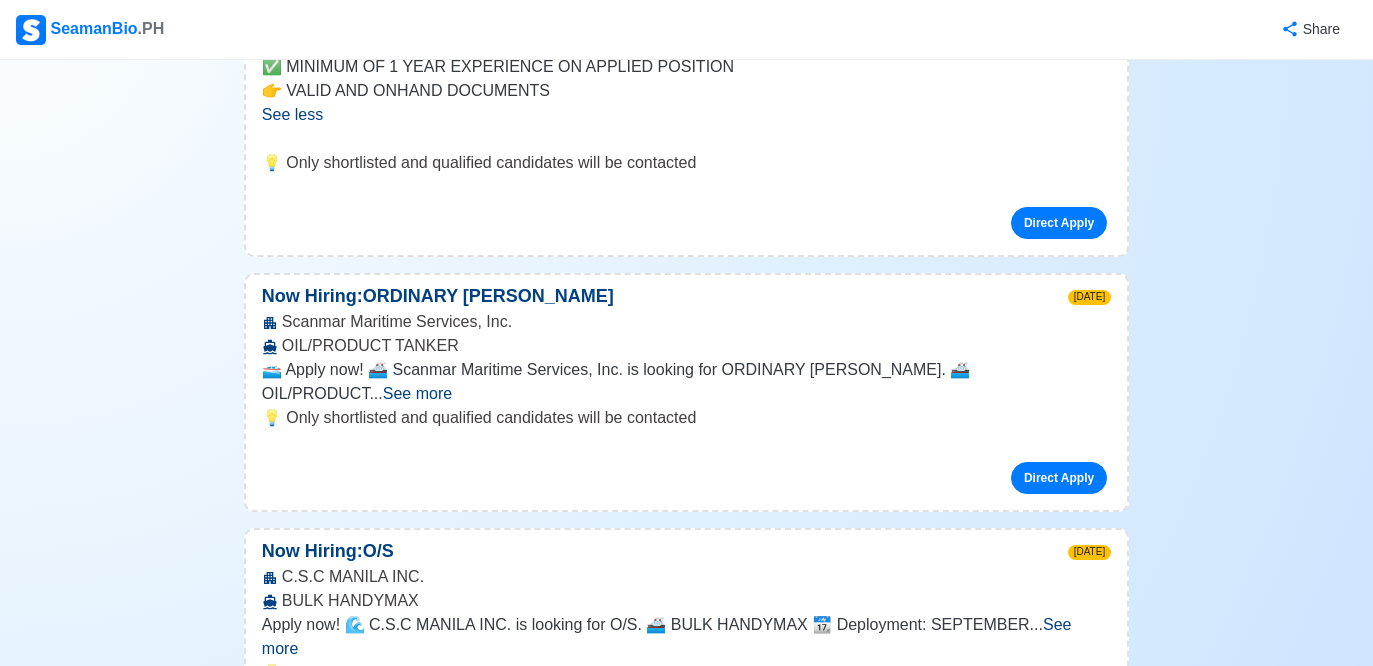 click on "See more" at bounding box center [417, 393] 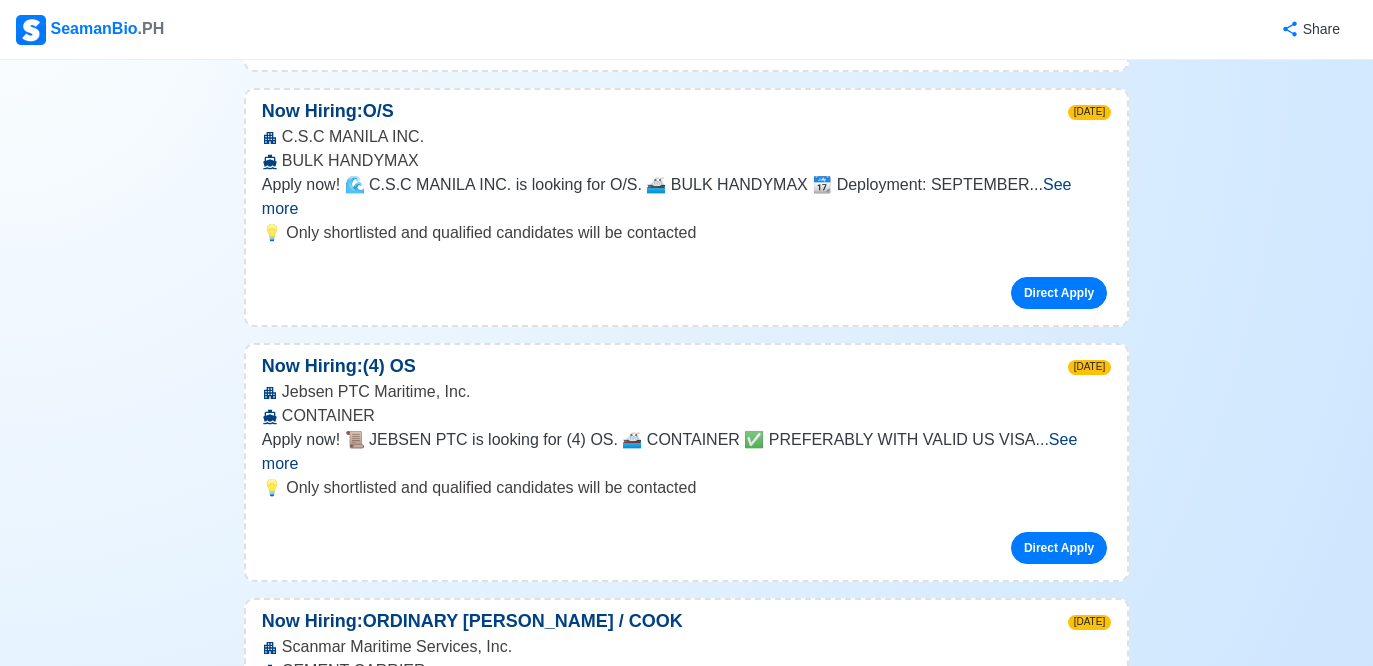 scroll, scrollTop: 2998, scrollLeft: 0, axis: vertical 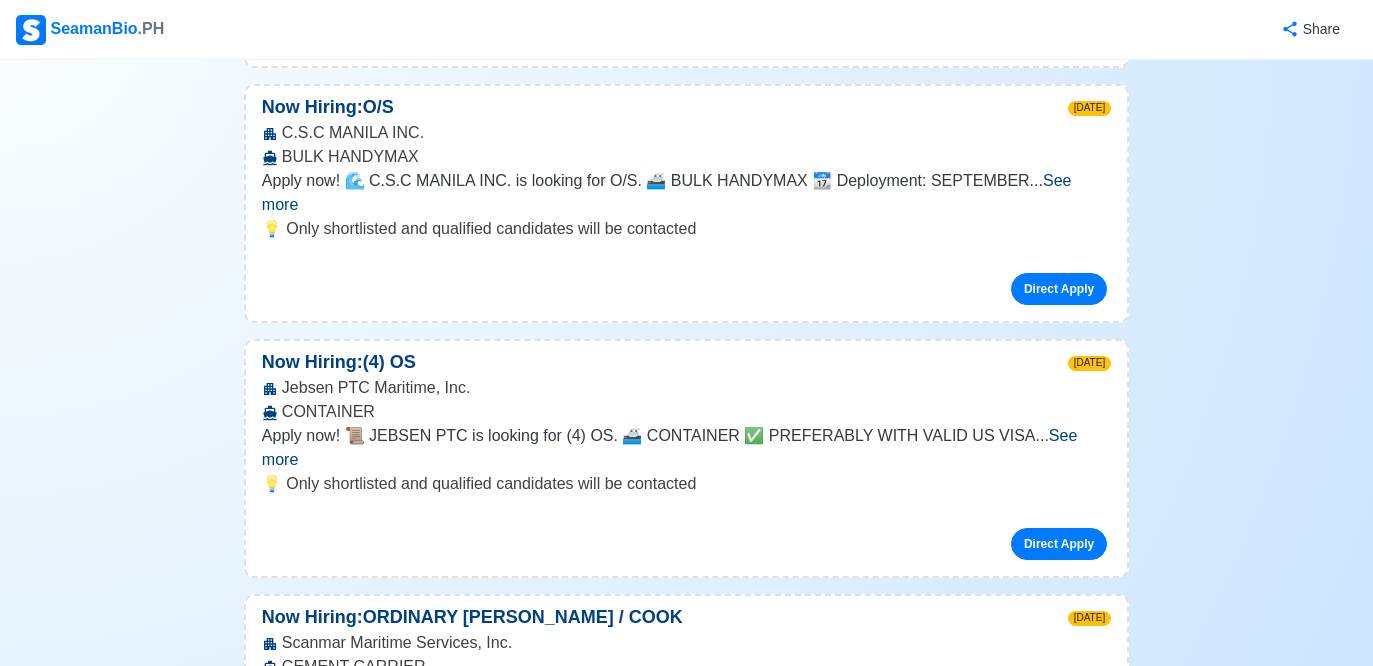 click on "See more" at bounding box center [669, 447] 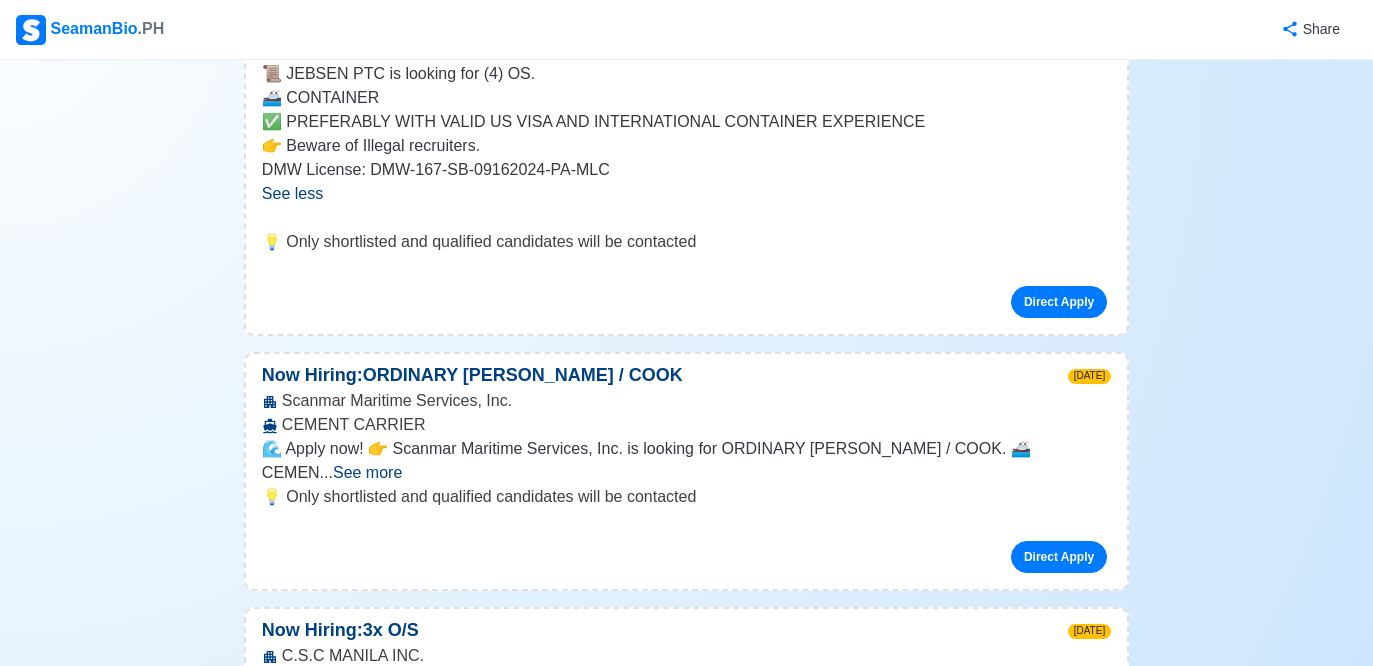 scroll, scrollTop: 3798, scrollLeft: 0, axis: vertical 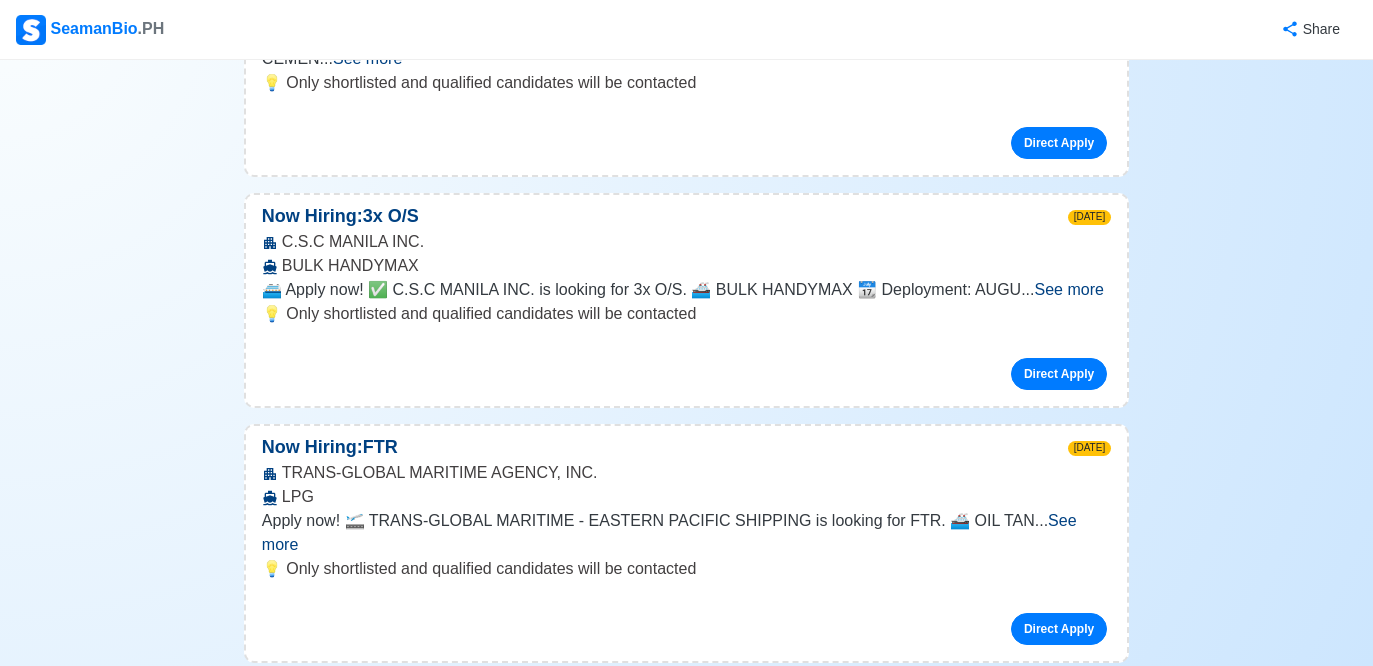 click on "See more" at bounding box center [1069, 289] 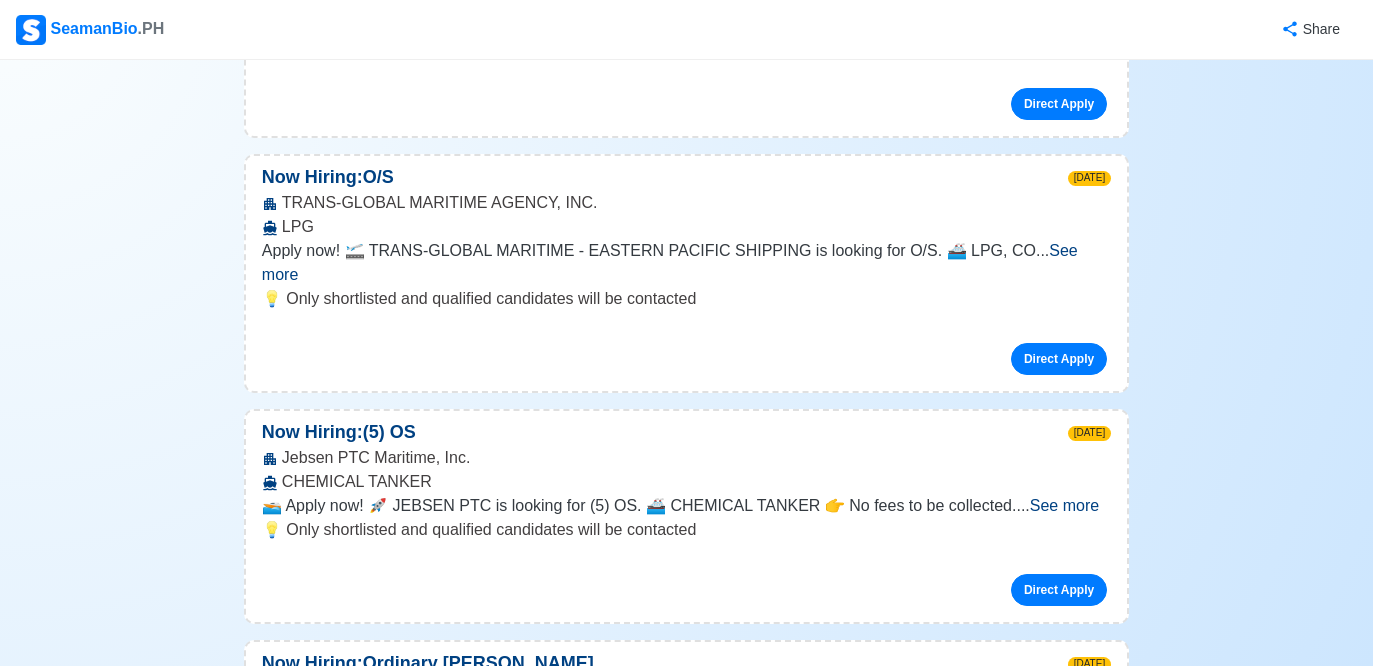 scroll, scrollTop: 4468, scrollLeft: 0, axis: vertical 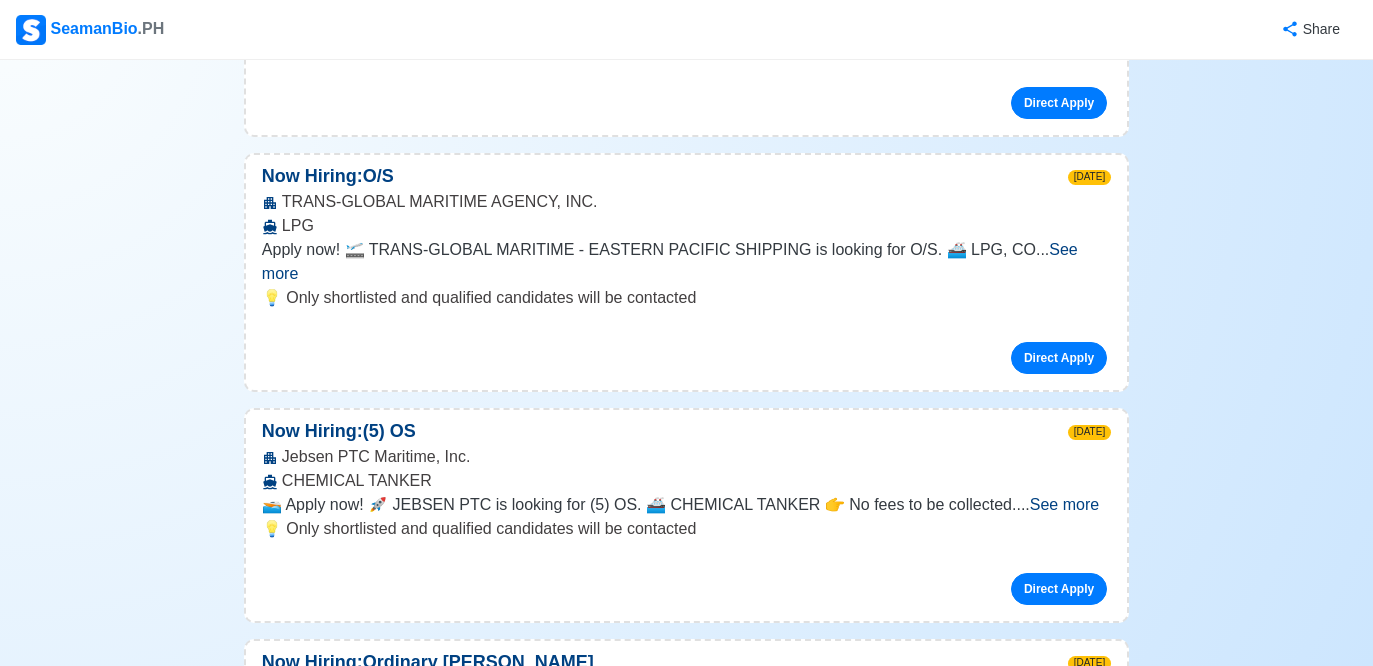 click on "See more" at bounding box center (1064, 504) 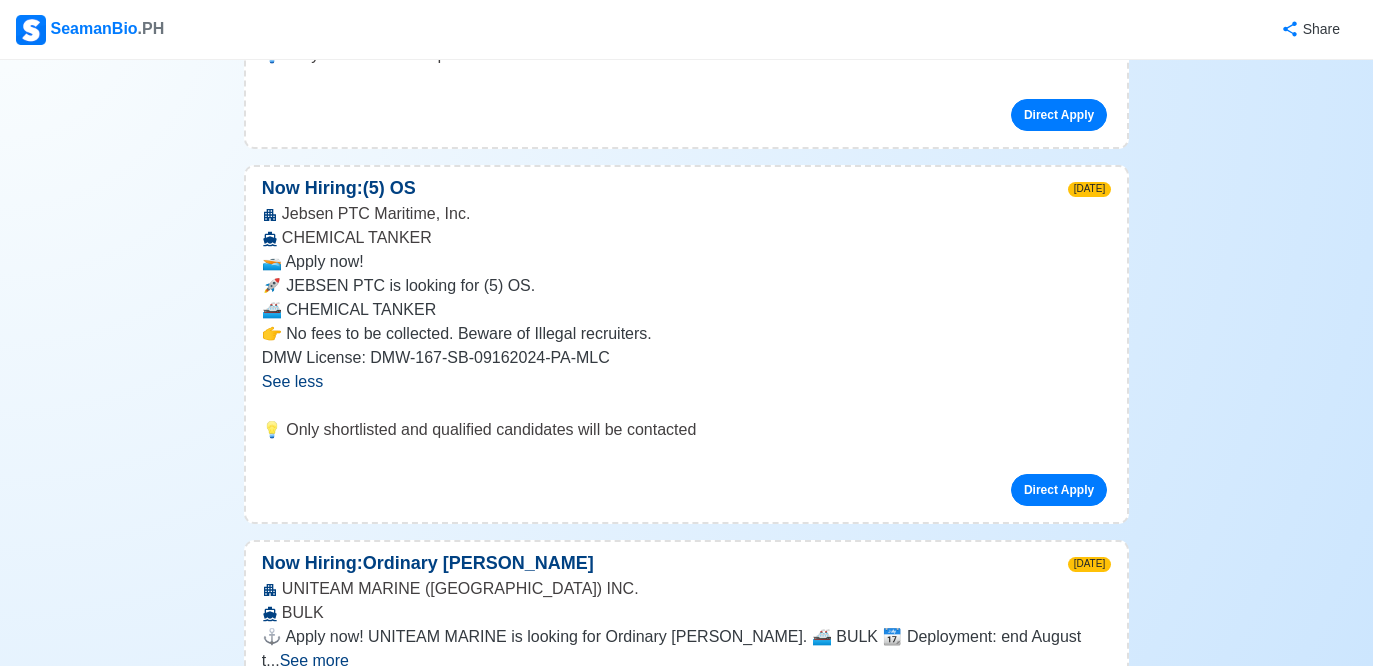 scroll, scrollTop: 4740, scrollLeft: 0, axis: vertical 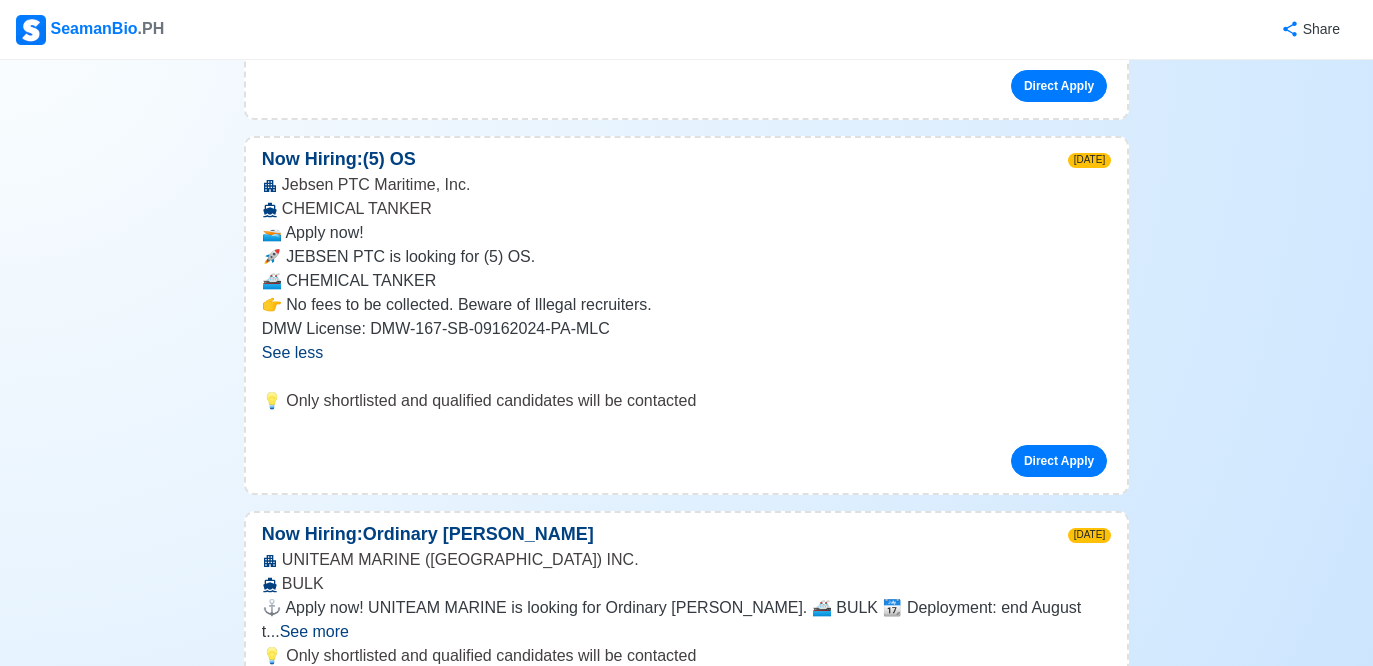 click on "See more" at bounding box center (314, 631) 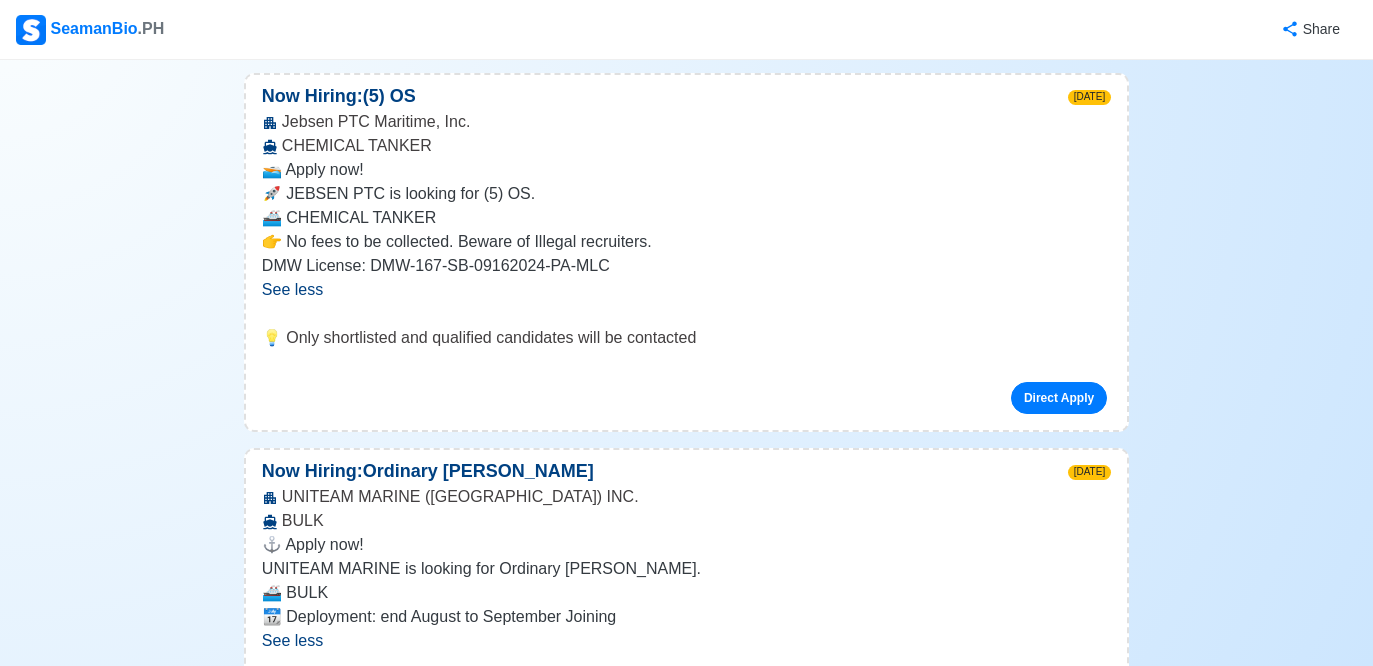 scroll, scrollTop: 4902, scrollLeft: 0, axis: vertical 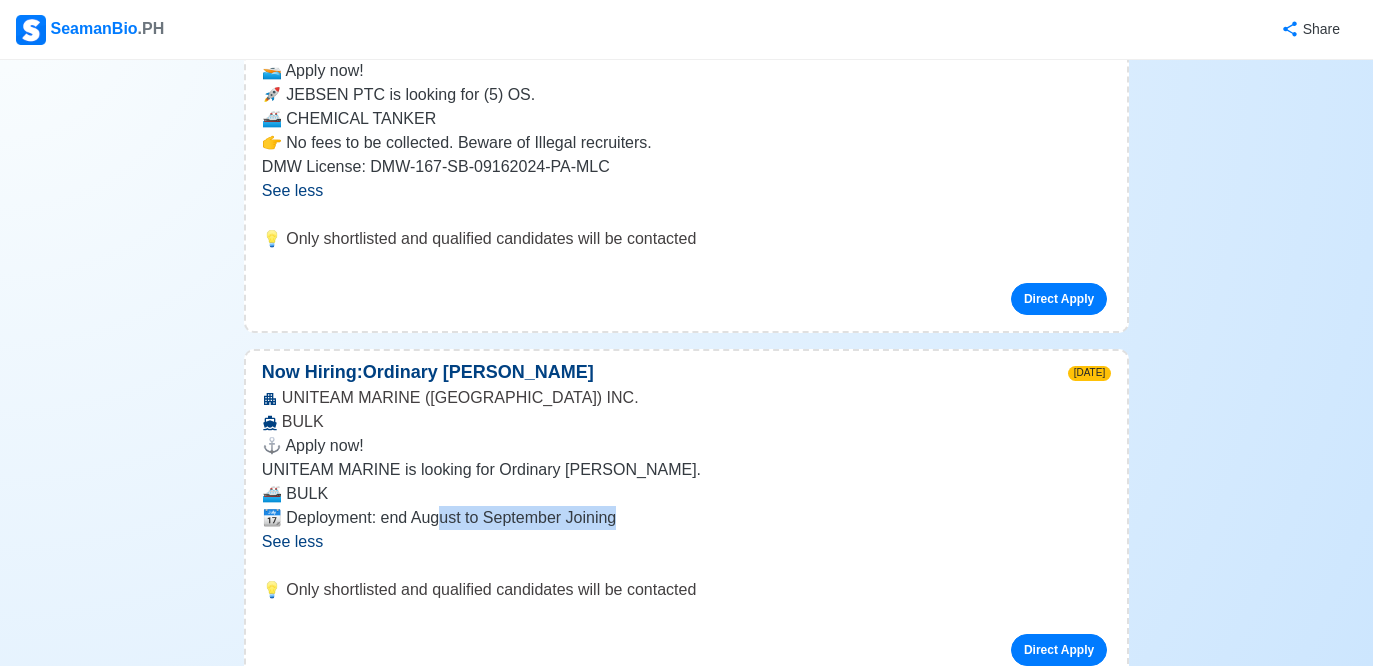drag, startPoint x: 440, startPoint y: 379, endPoint x: 787, endPoint y: 373, distance: 347.05188 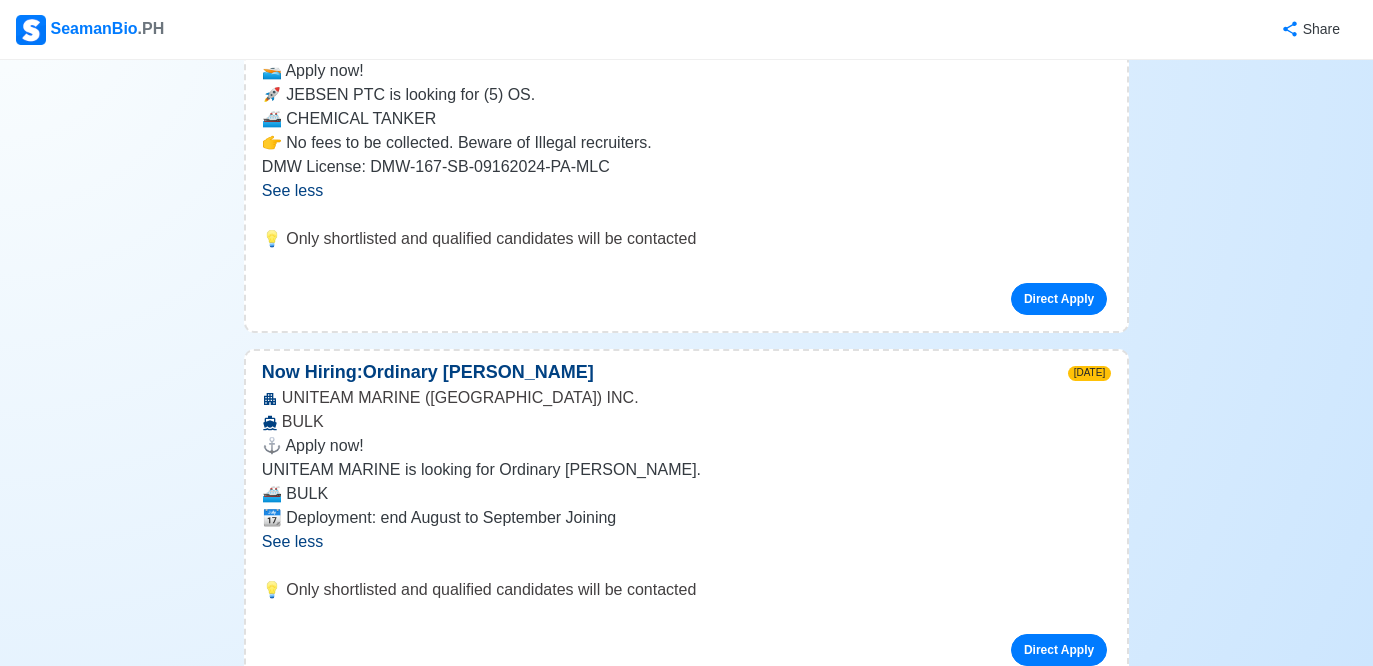 click on "⚓ Apply now!  UNITEAM MARINE is looking for Ordinary Seaman.  🚢 BULK  📆 Deployment: end August to September Joining       ...  See more   See less" at bounding box center (686, 494) 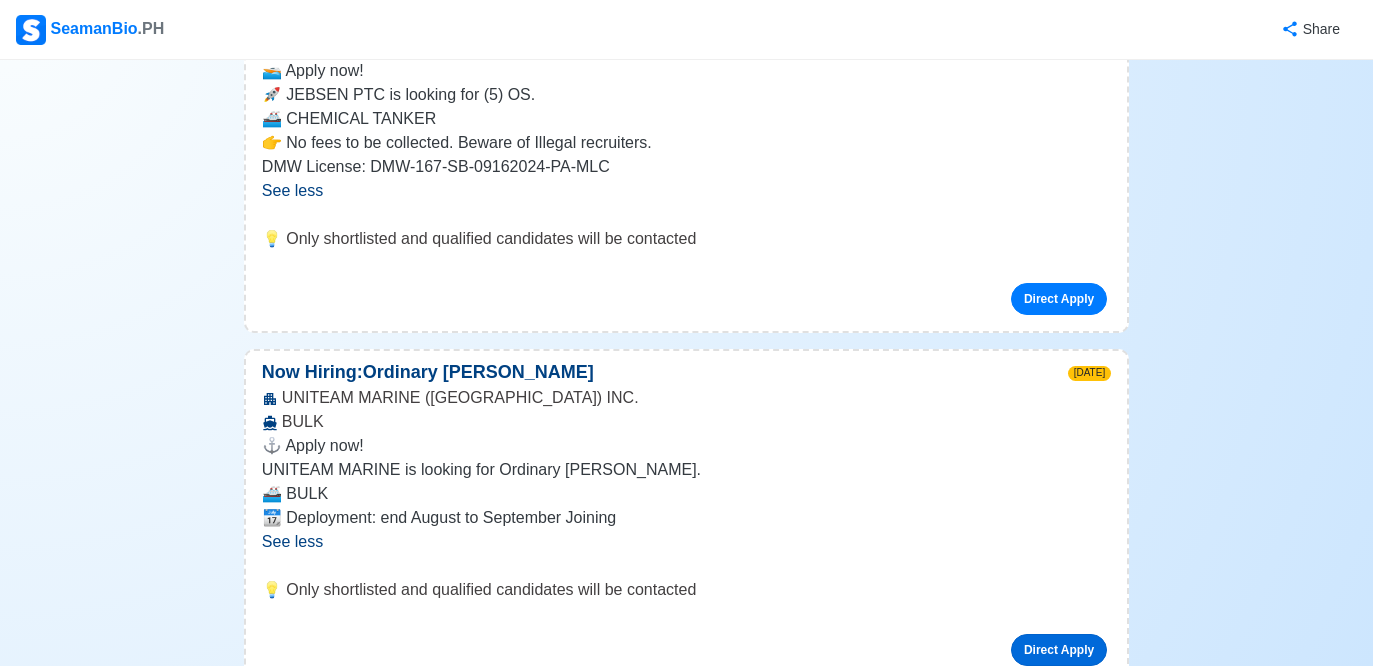 click on "Direct Apply" at bounding box center (1059, 650) 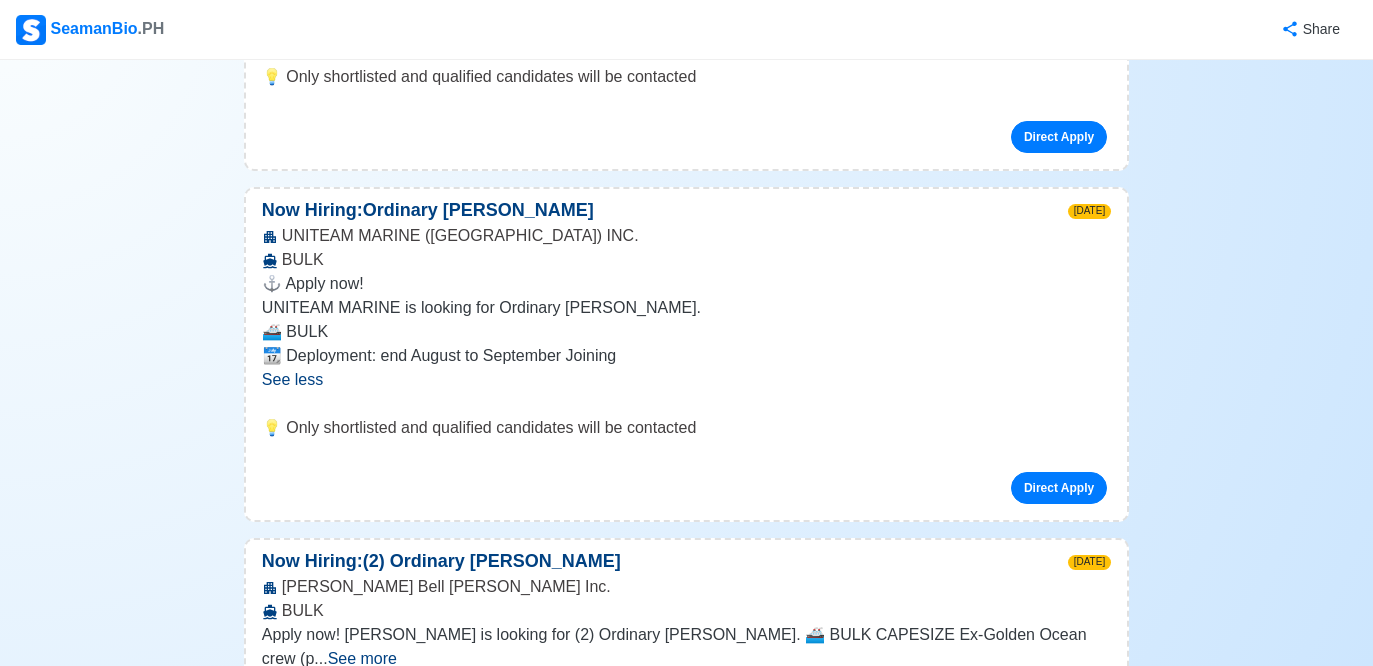 scroll, scrollTop: 5239, scrollLeft: 0, axis: vertical 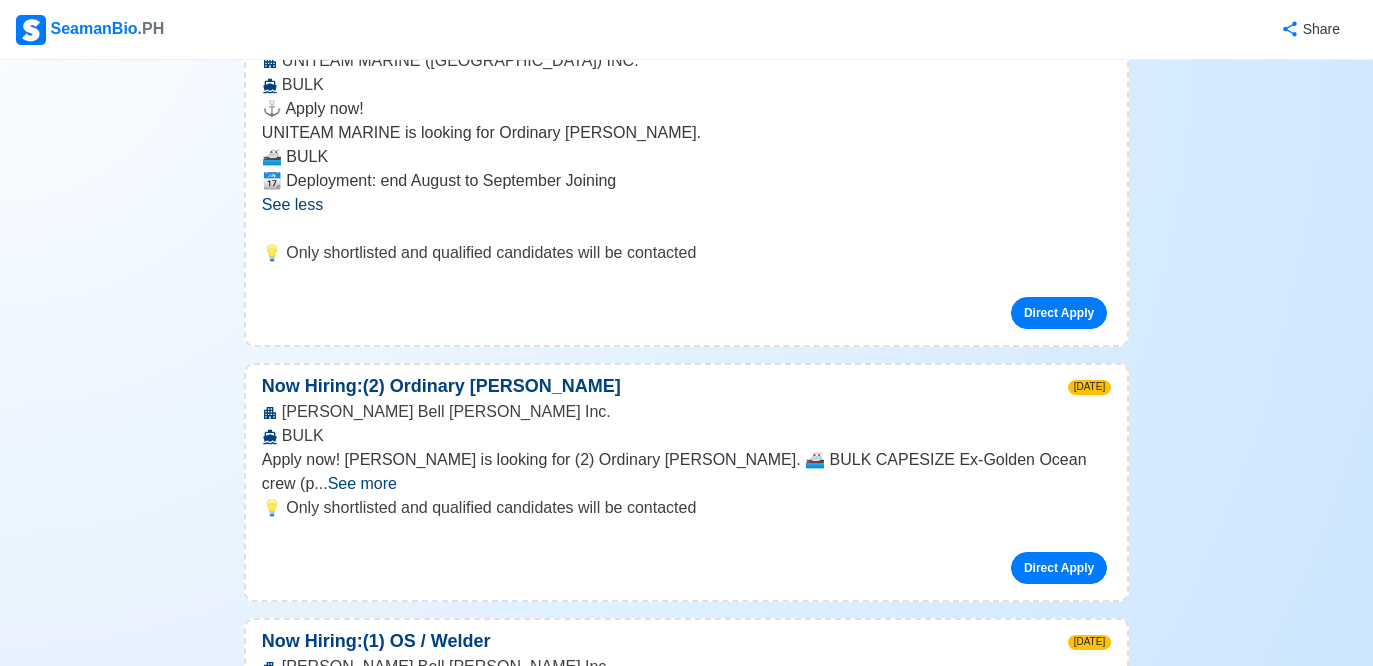 click on "See more" at bounding box center (362, 483) 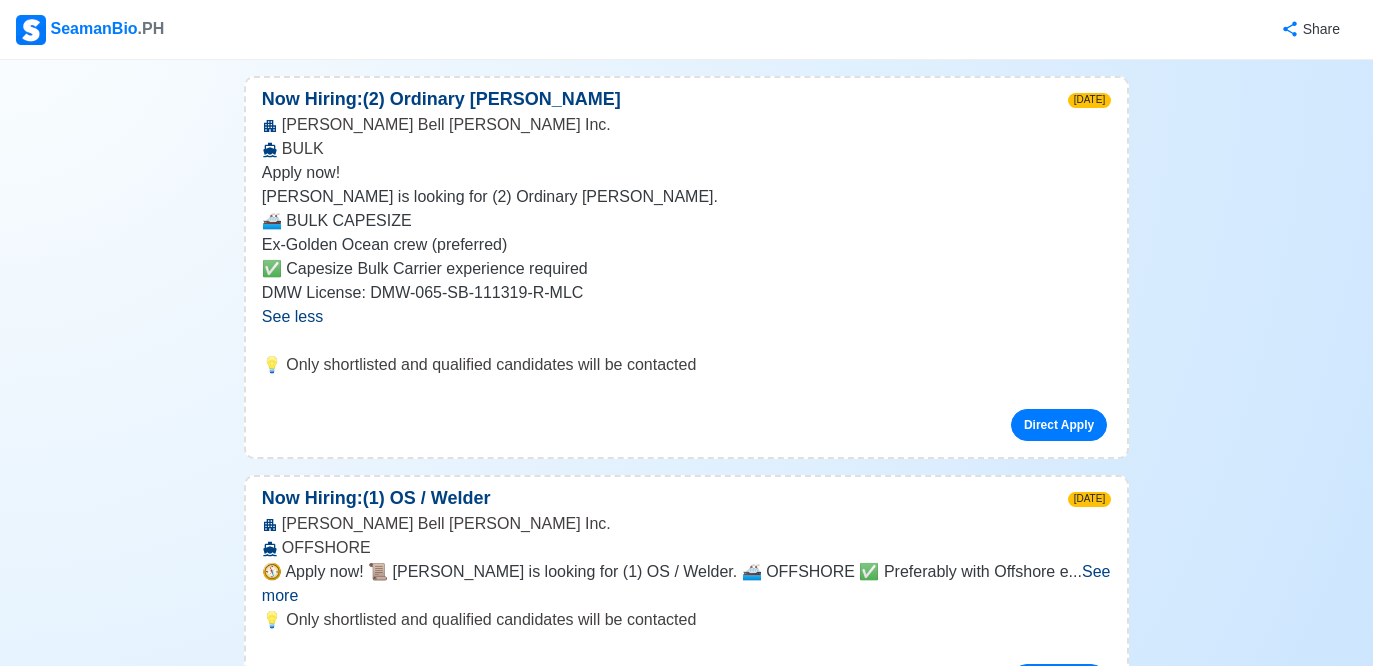 scroll, scrollTop: 5601, scrollLeft: 0, axis: vertical 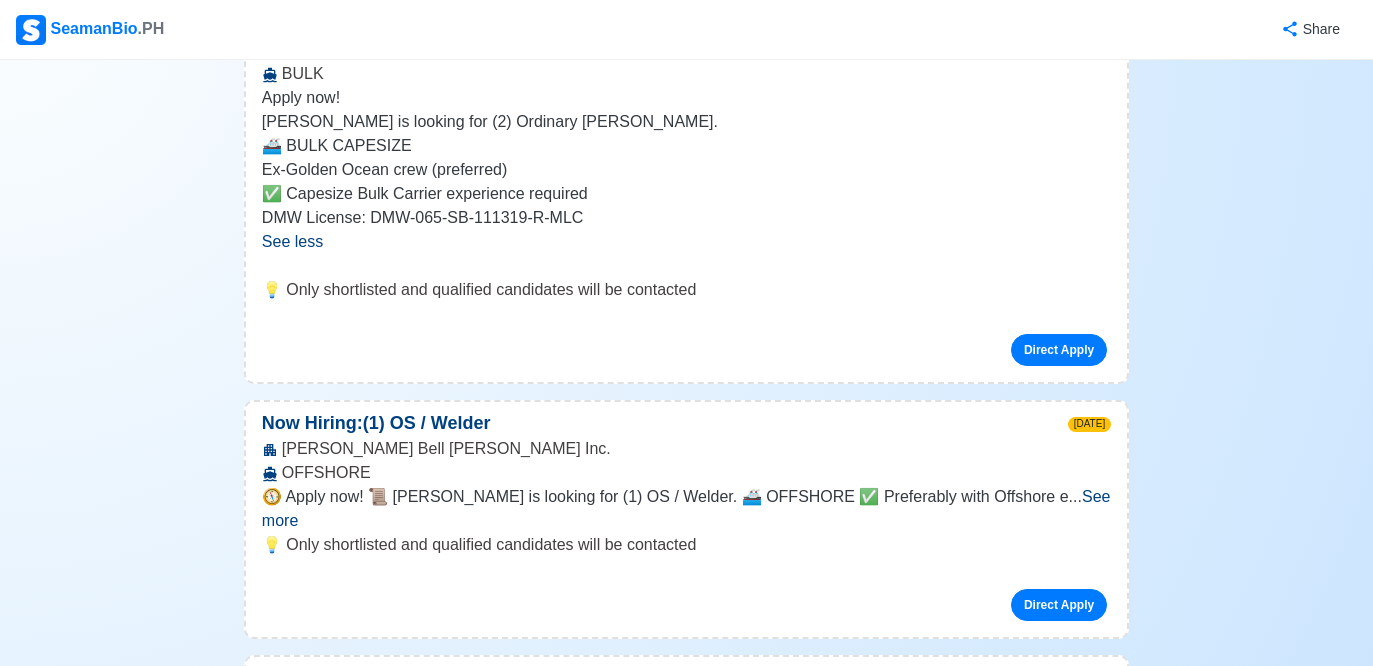 click on "See more" at bounding box center [686, 508] 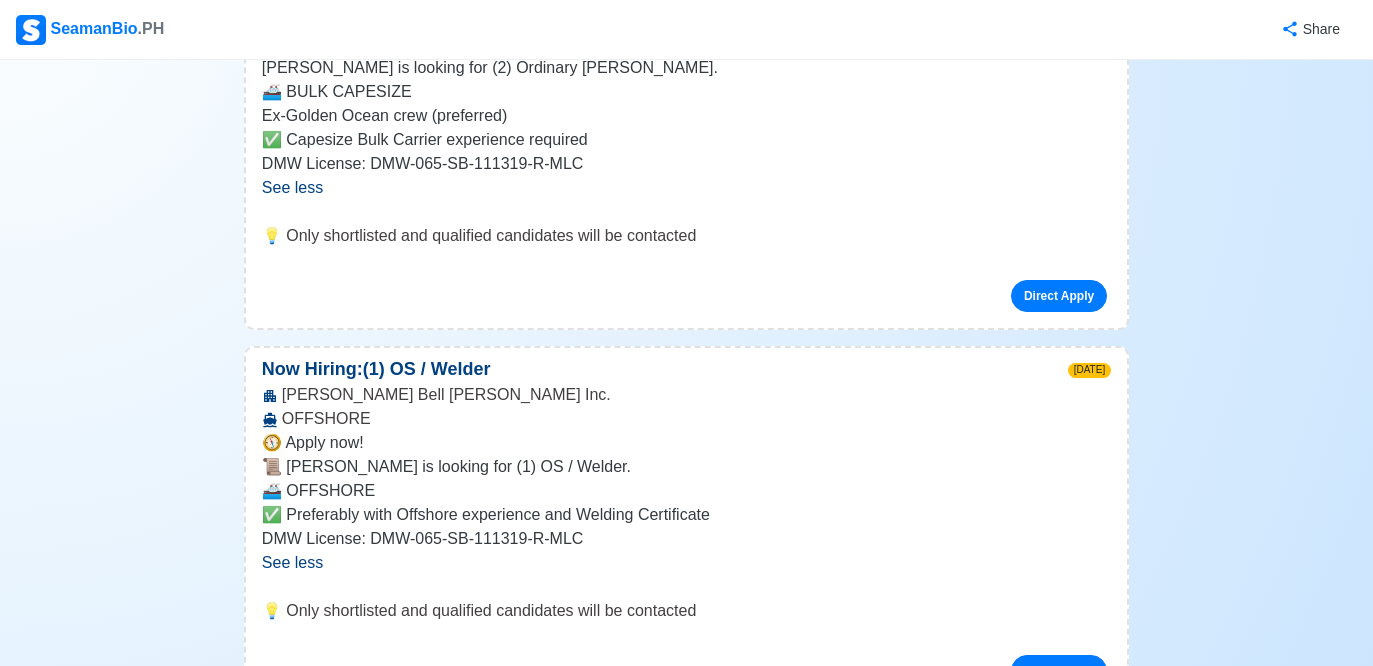 scroll, scrollTop: 5955, scrollLeft: 0, axis: vertical 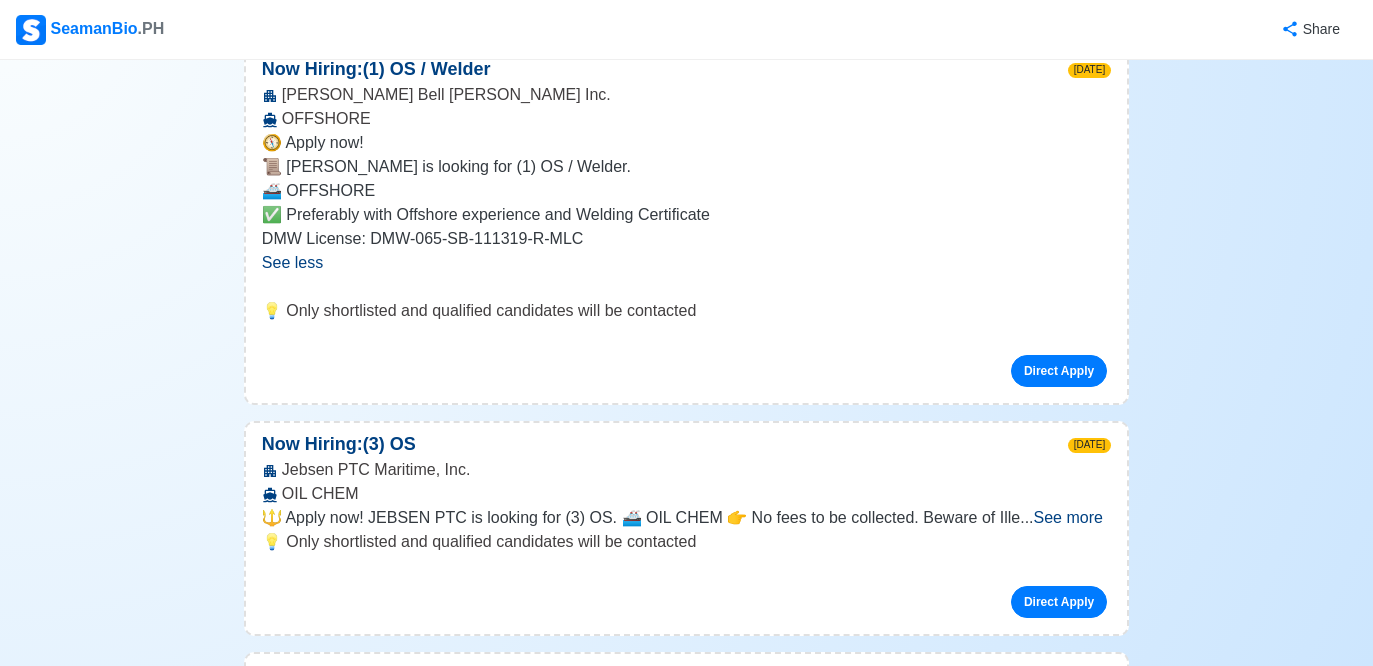 click on "See more" at bounding box center (1068, 517) 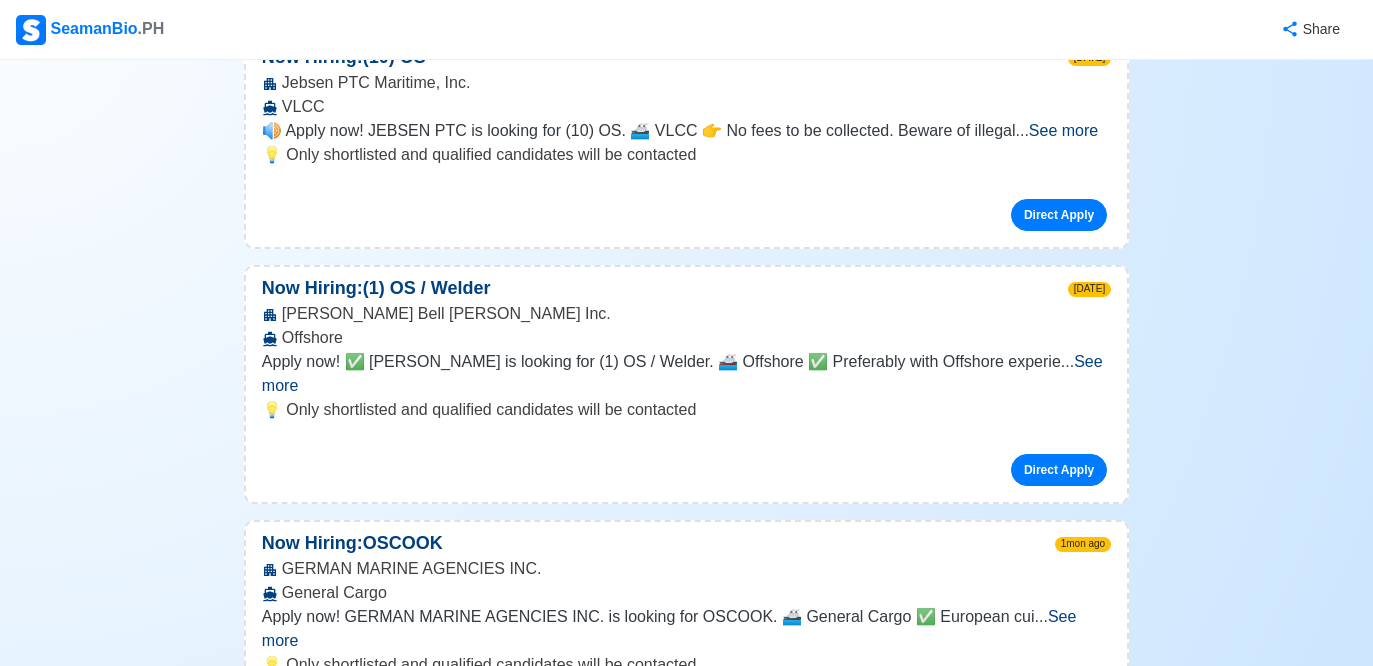 scroll, scrollTop: 9930, scrollLeft: 0, axis: vertical 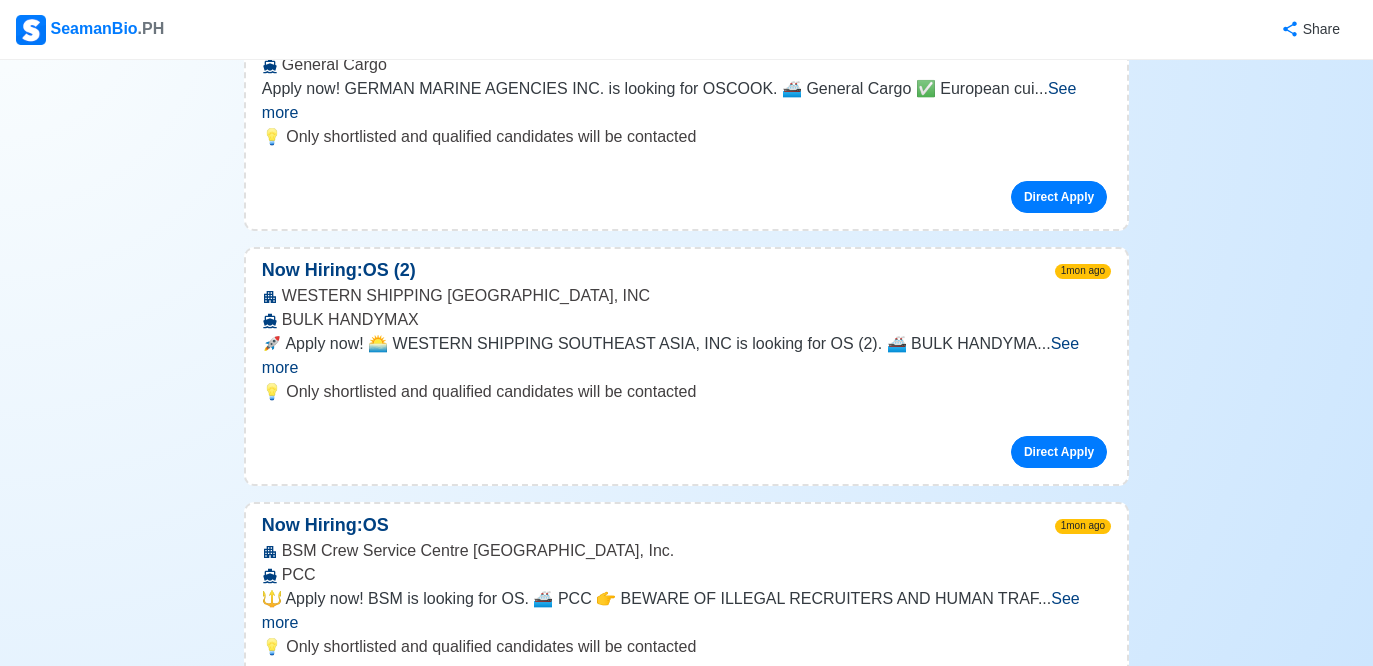 click on "See more" at bounding box center [671, 610] 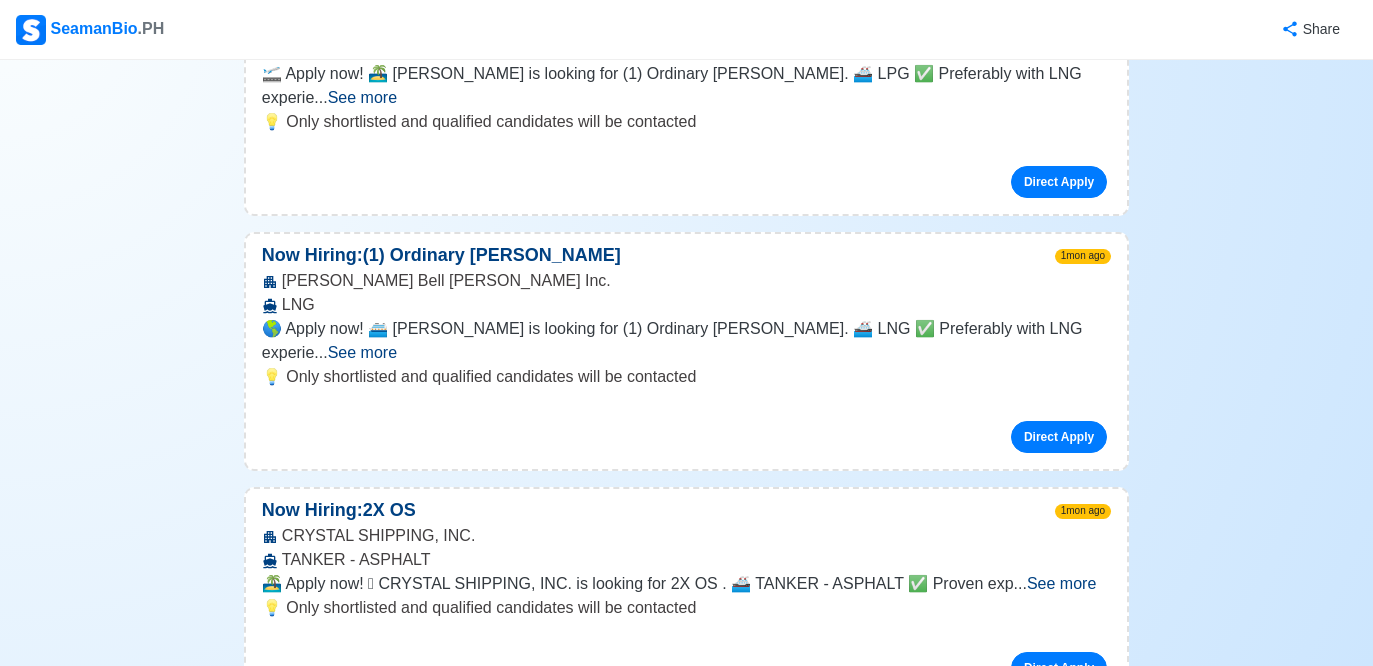 scroll, scrollTop: 15832, scrollLeft: 0, axis: vertical 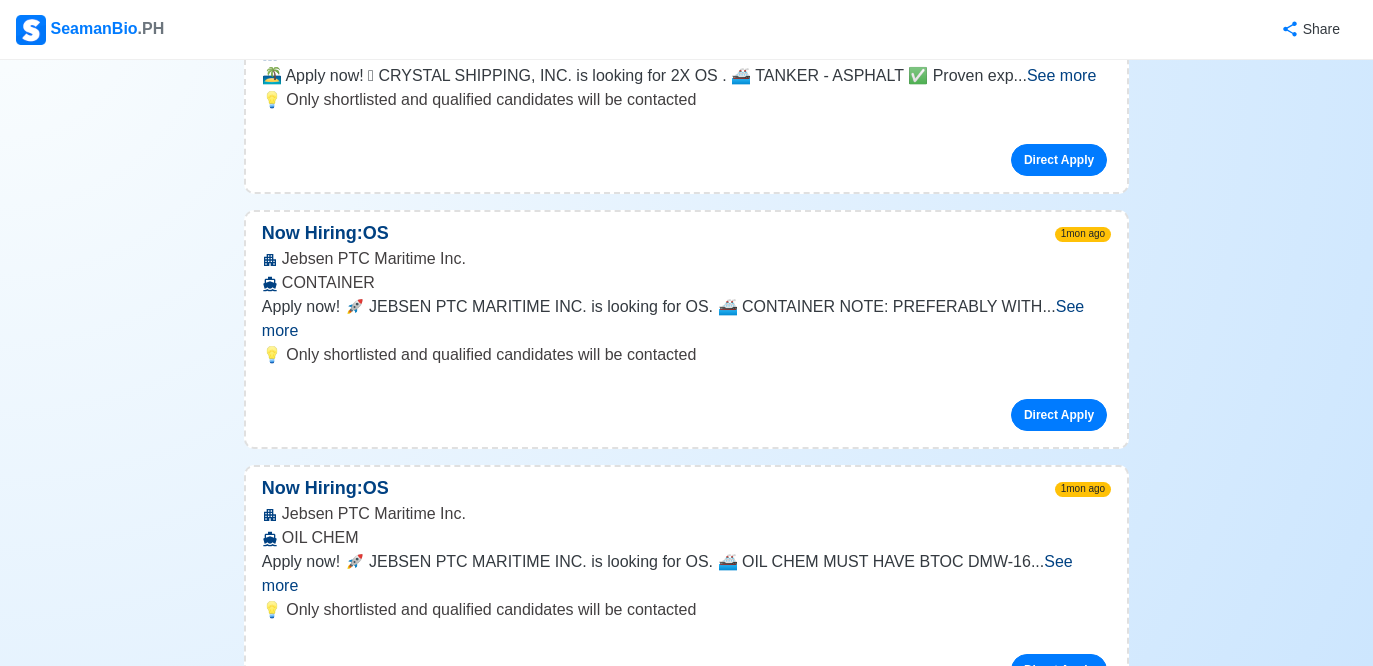 click on "See more" at bounding box center [686, 1338] 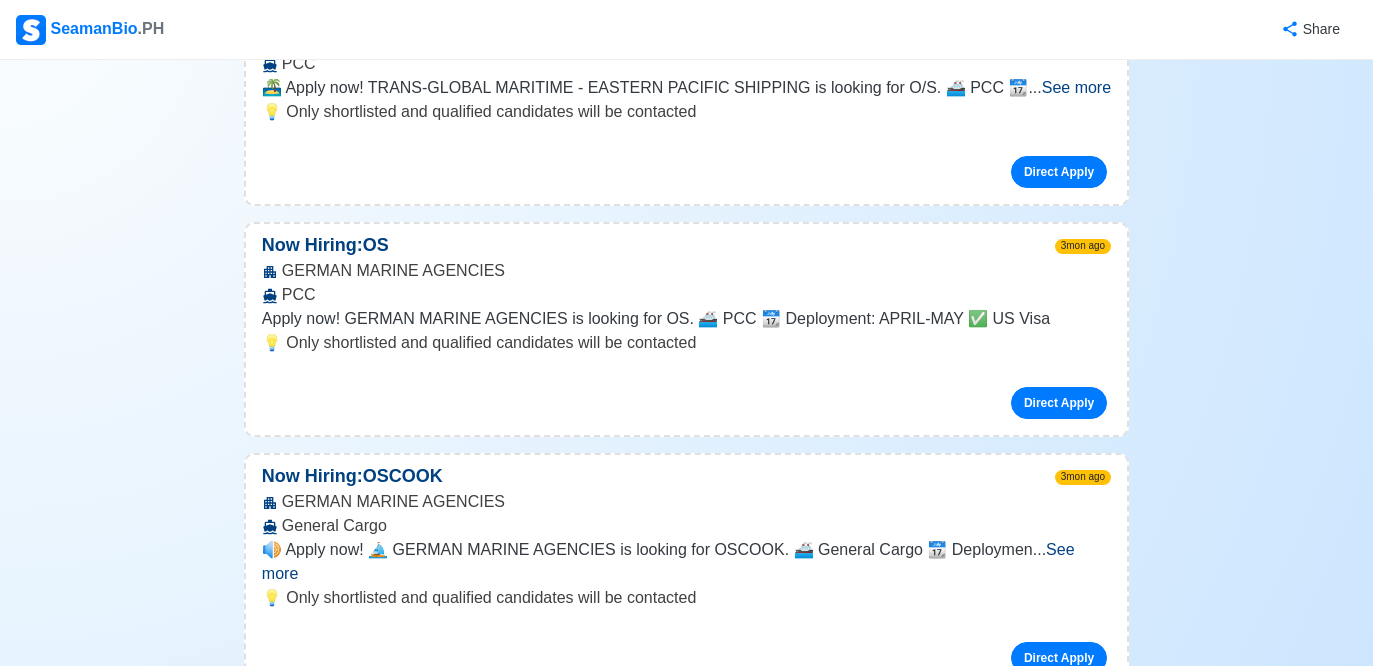 scroll, scrollTop: 48382, scrollLeft: 0, axis: vertical 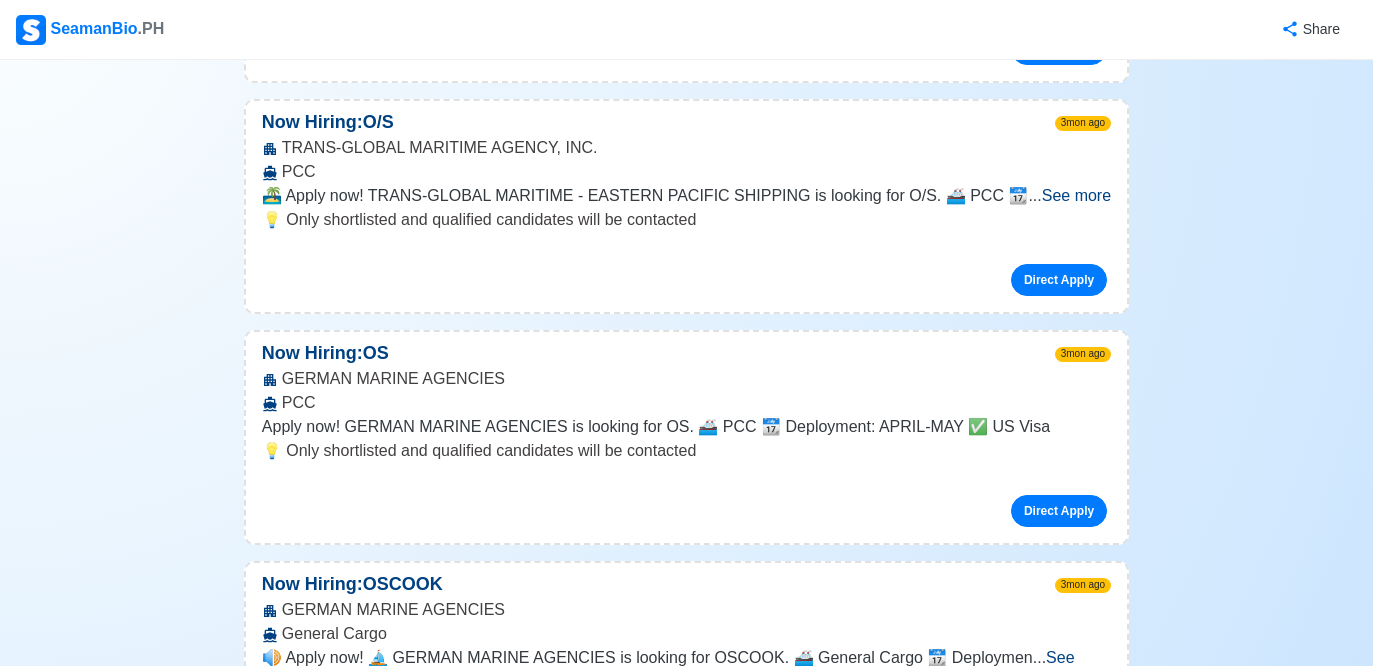 click on "Scroll to top" at bounding box center (687, 4049) 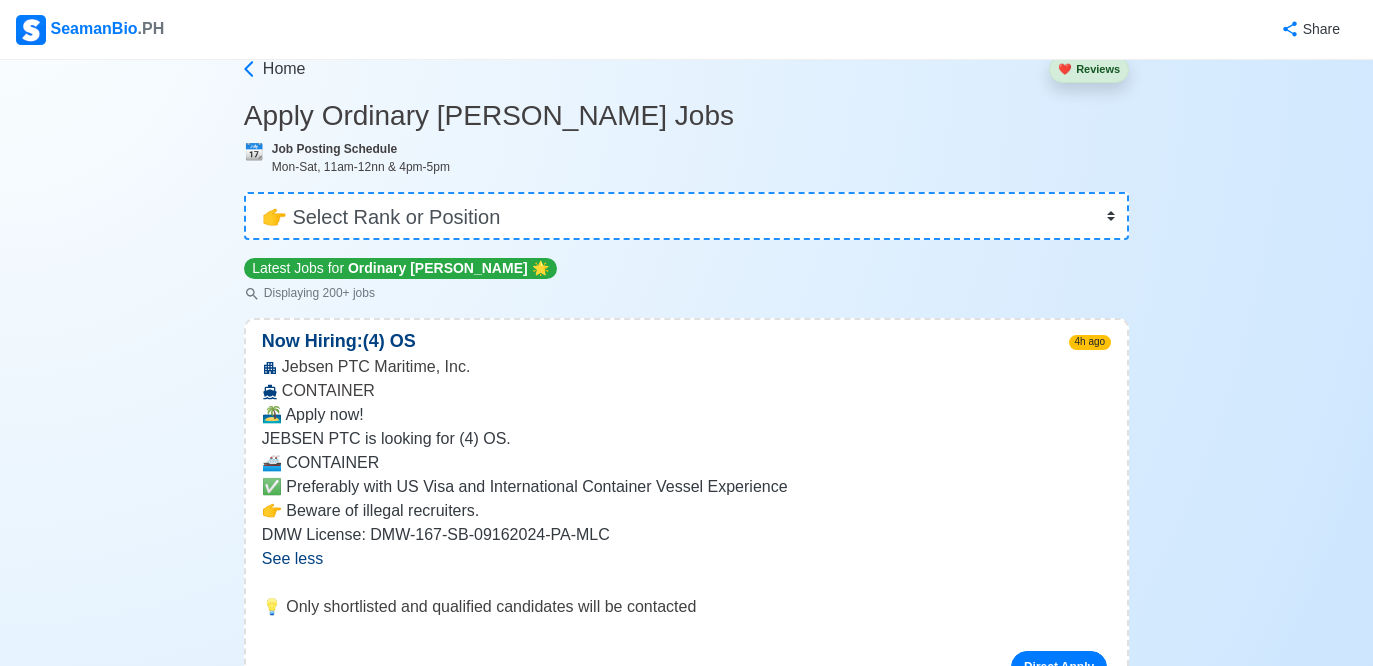 scroll, scrollTop: 0, scrollLeft: 0, axis: both 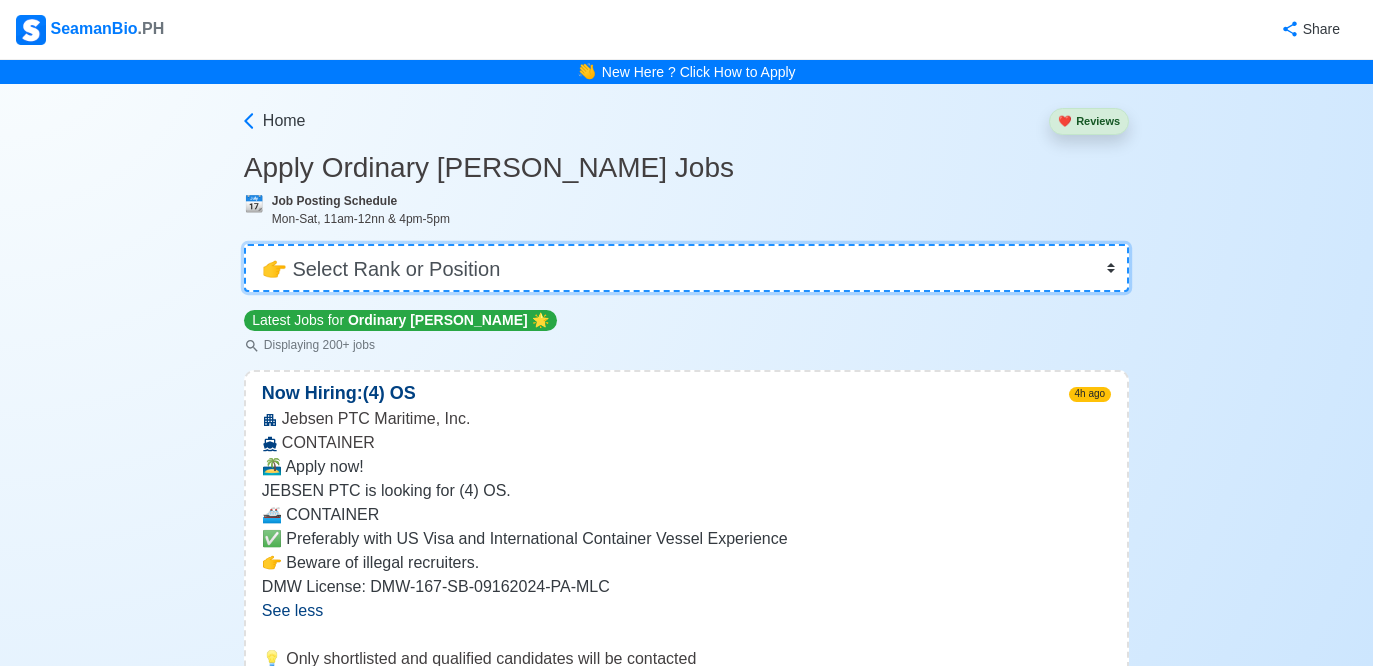 click on "👉 Select Rank or Position Master Chief Officer 2nd Officer 3rd Officer Junior Officer Chief Engineer 2nd Engineer 3rd Engineer 4th Engineer Gas Engineer Junior Engineer 1st Assistant Engineer 2nd Assistant Engineer 3rd Assistant Engineer ETO/ETR Electrician Electrical Engineer Oiler Fitter Welder Chief Cook Chef Cook Messman Wiper Rigger Ordinary Seaman Able Seaman Motorman Pumpman Bosun Cadet Reefer Mechanic Operator Repairman Painter Steward Waiter Others" at bounding box center (686, 268) 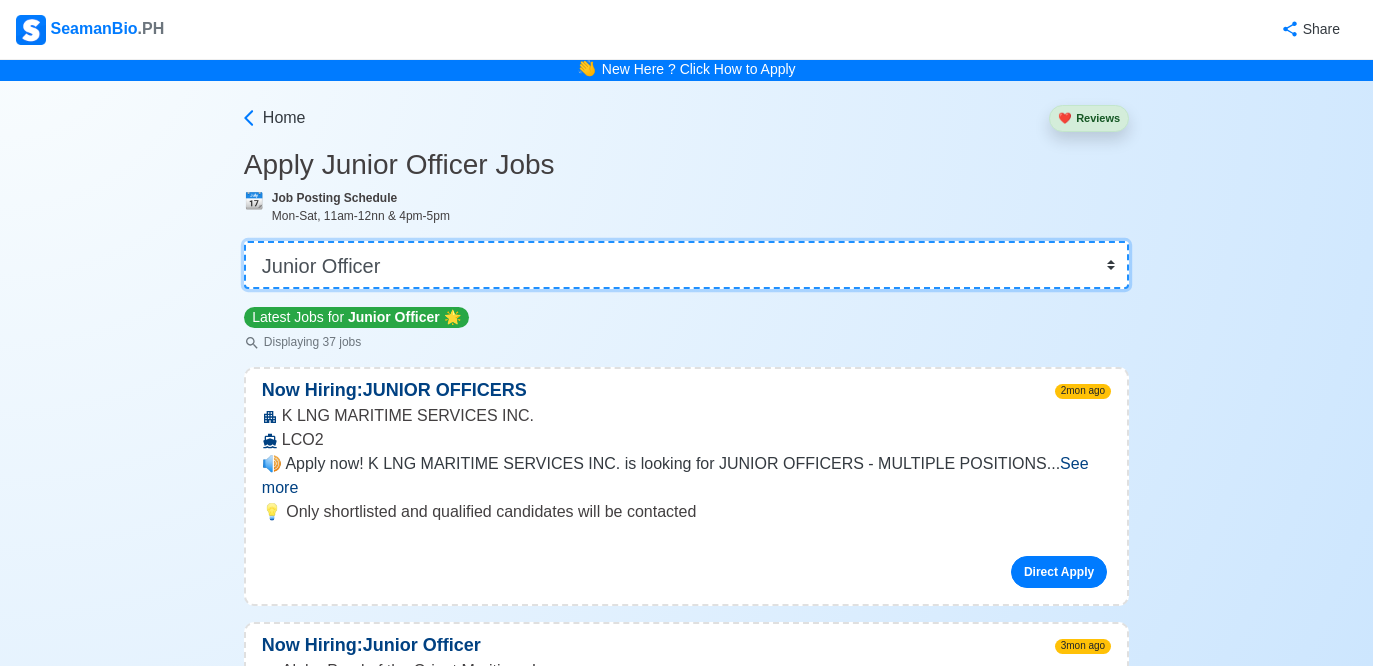 scroll, scrollTop: 4, scrollLeft: 0, axis: vertical 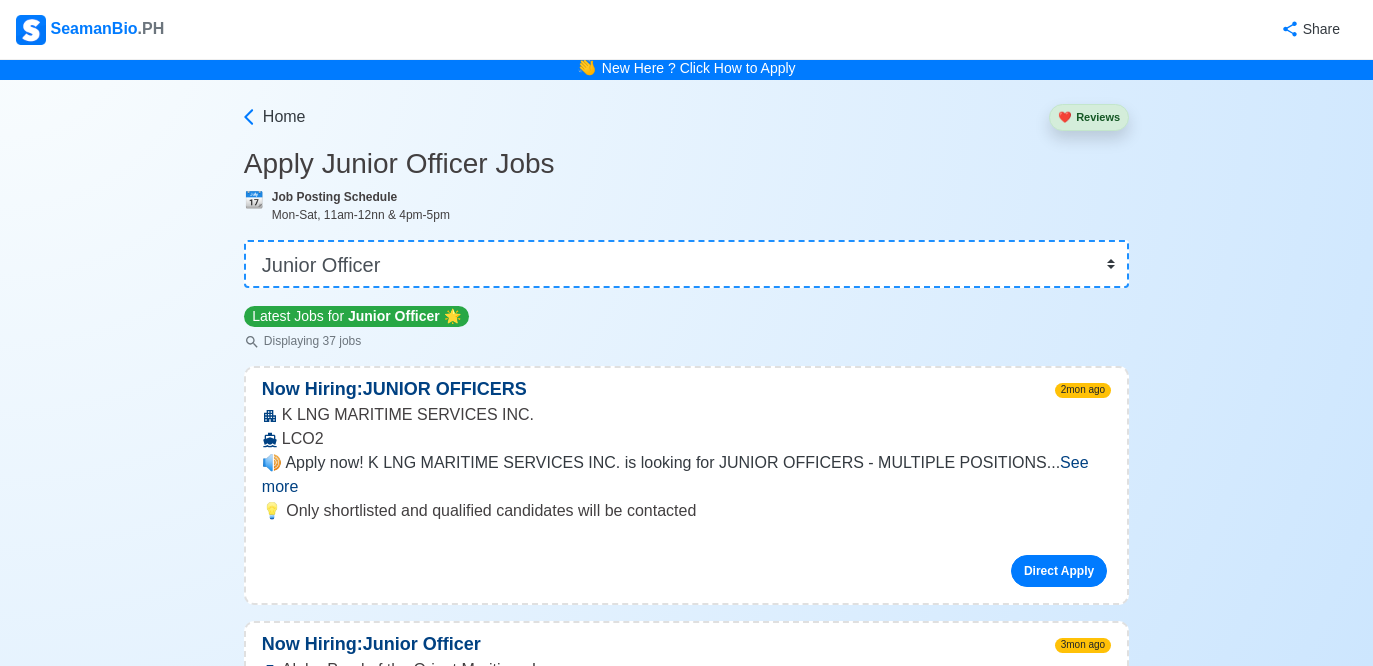 click on "See more" at bounding box center [675, 474] 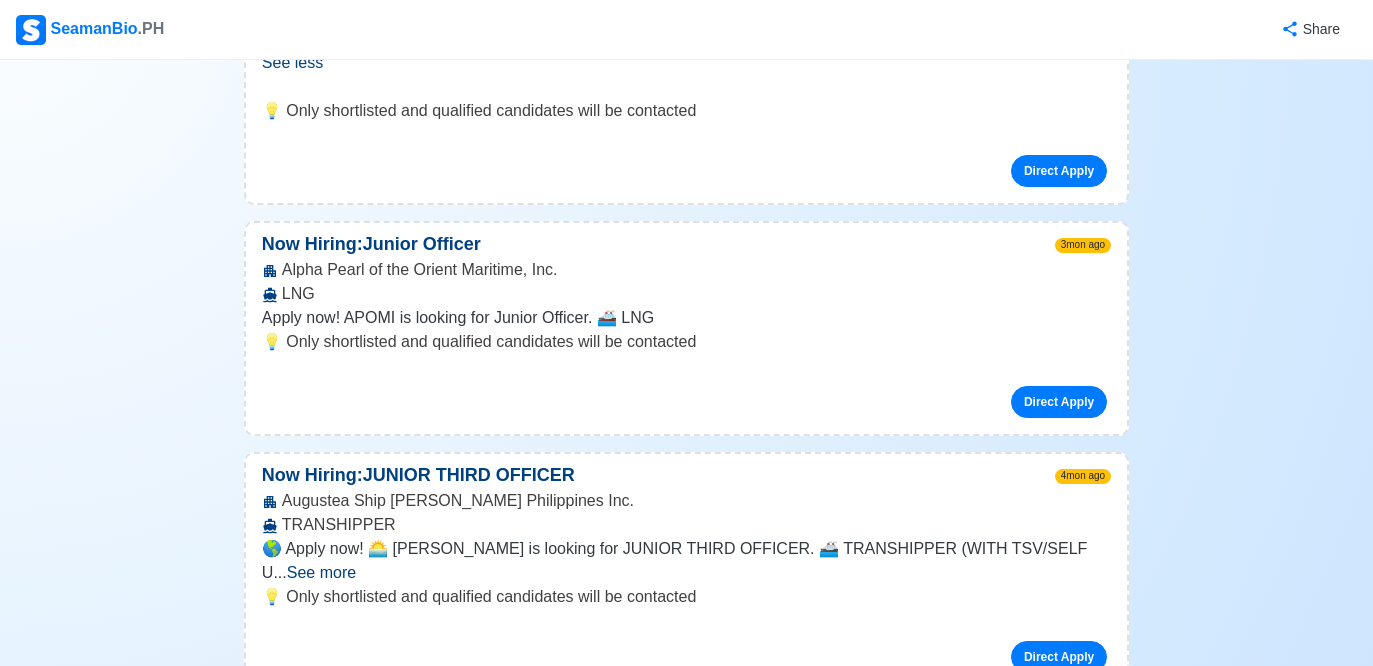 scroll, scrollTop: 831, scrollLeft: 0, axis: vertical 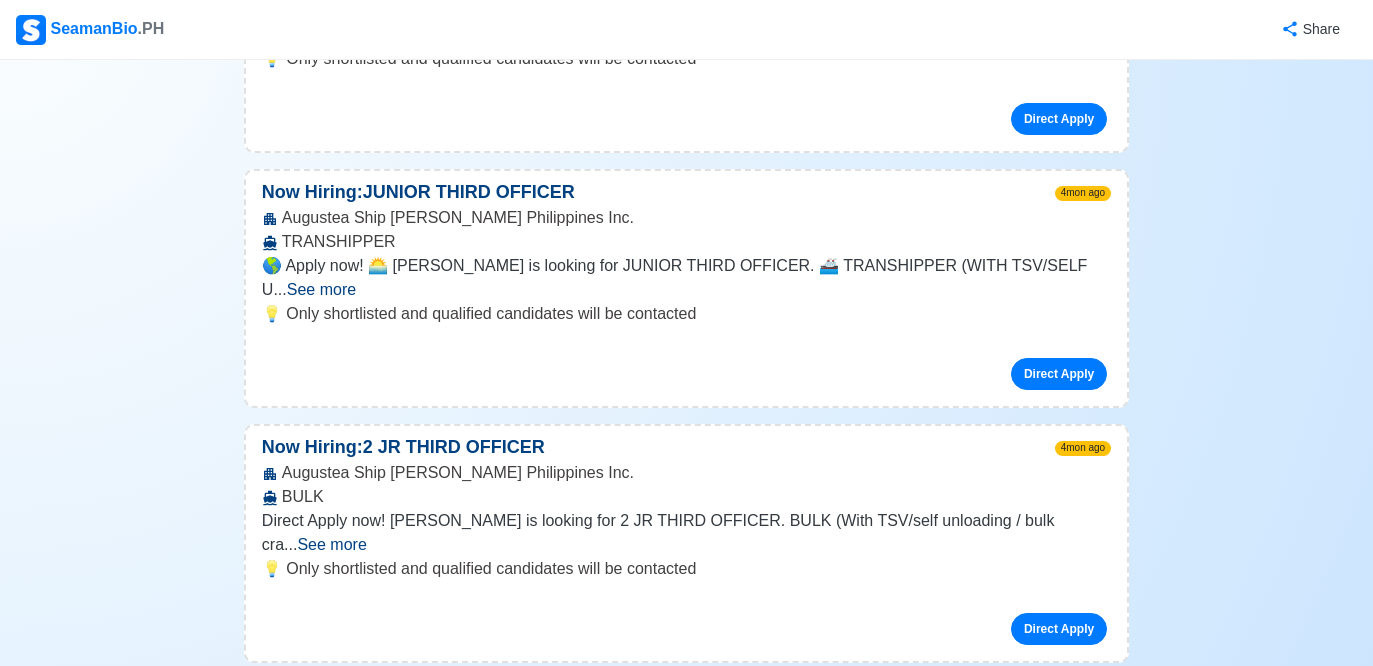 click on "See more" at bounding box center [321, 289] 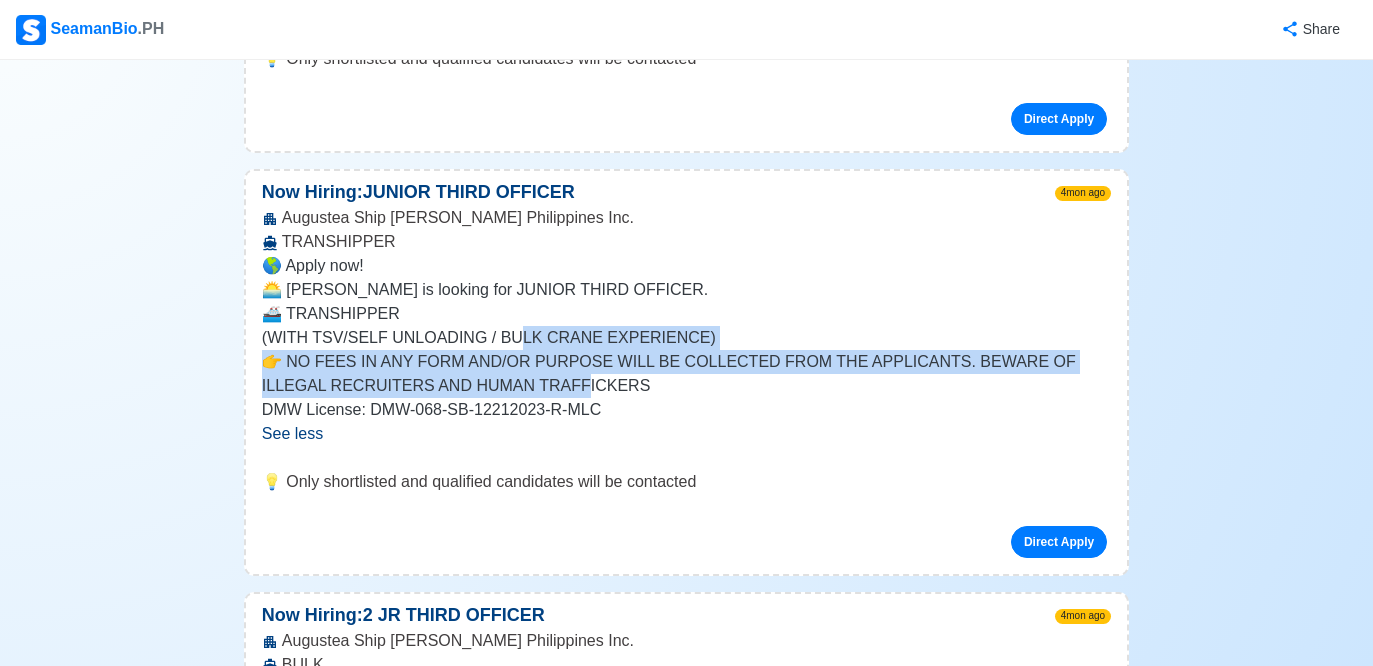 drag, startPoint x: 514, startPoint y: 337, endPoint x: 512, endPoint y: 411, distance: 74.02702 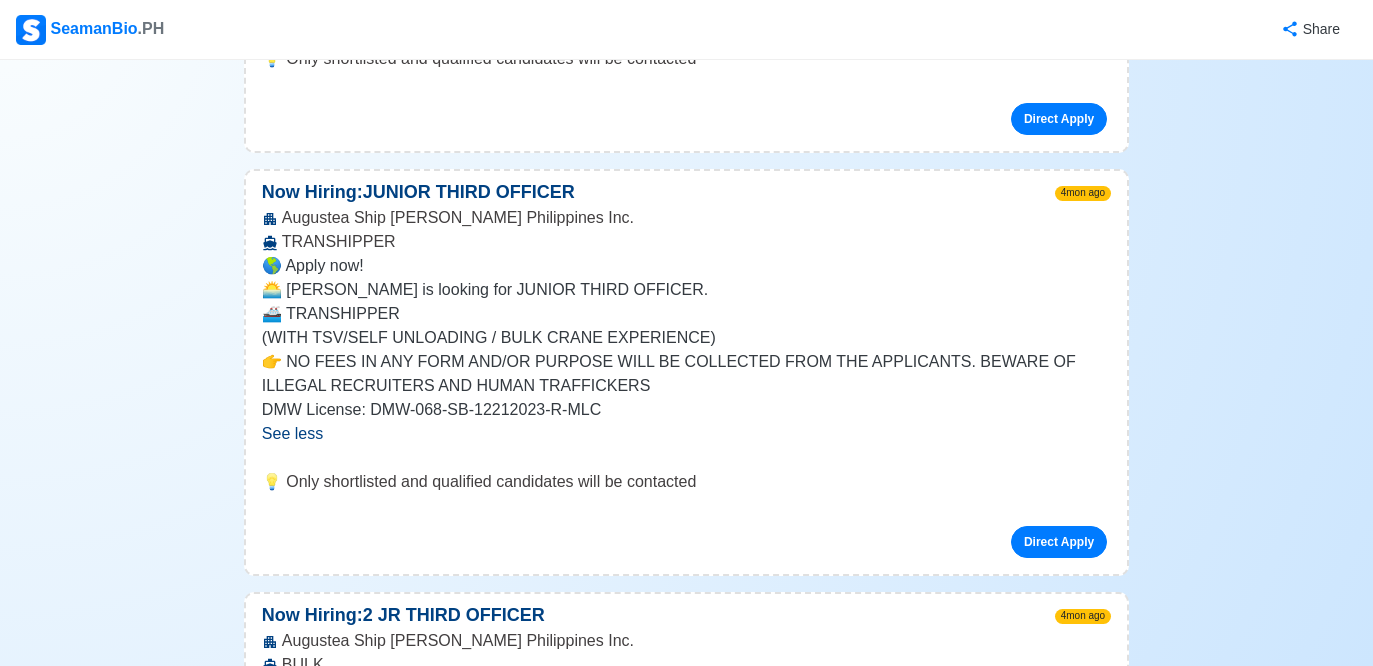 drag, startPoint x: 511, startPoint y: 346, endPoint x: 522, endPoint y: 425, distance: 79.762146 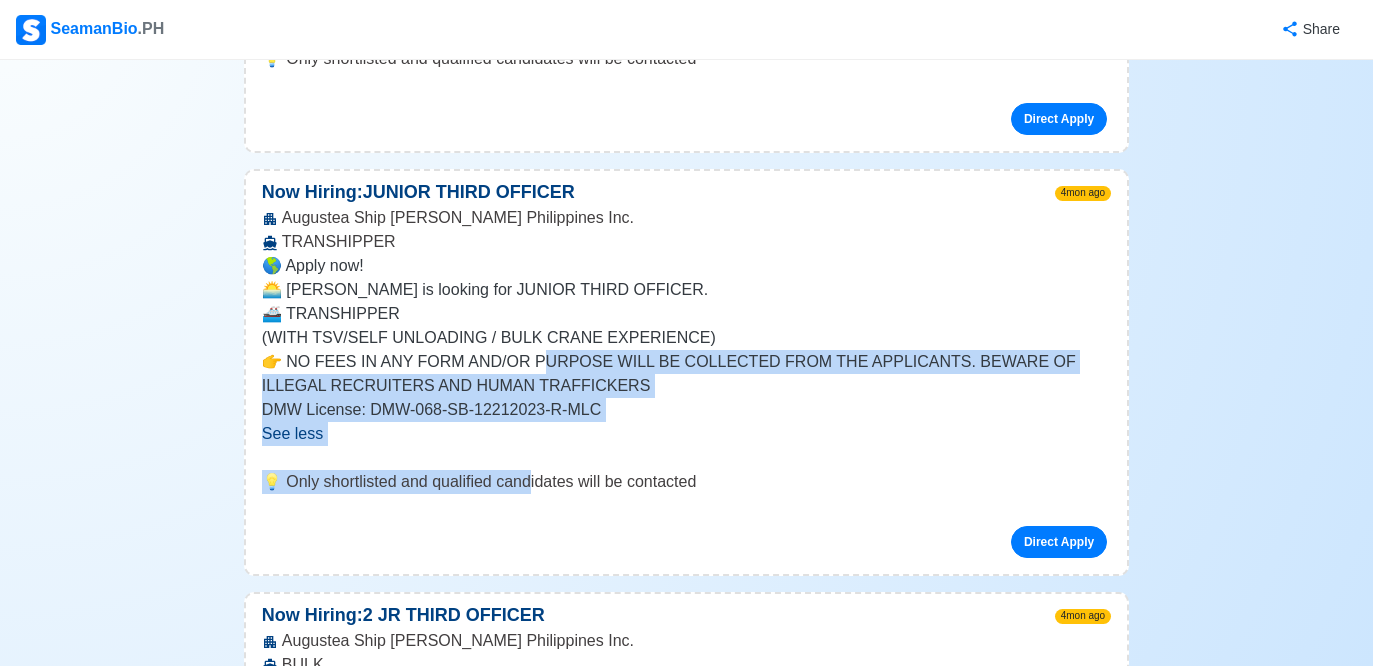 drag, startPoint x: 533, startPoint y: 361, endPoint x: 533, endPoint y: 485, distance: 124 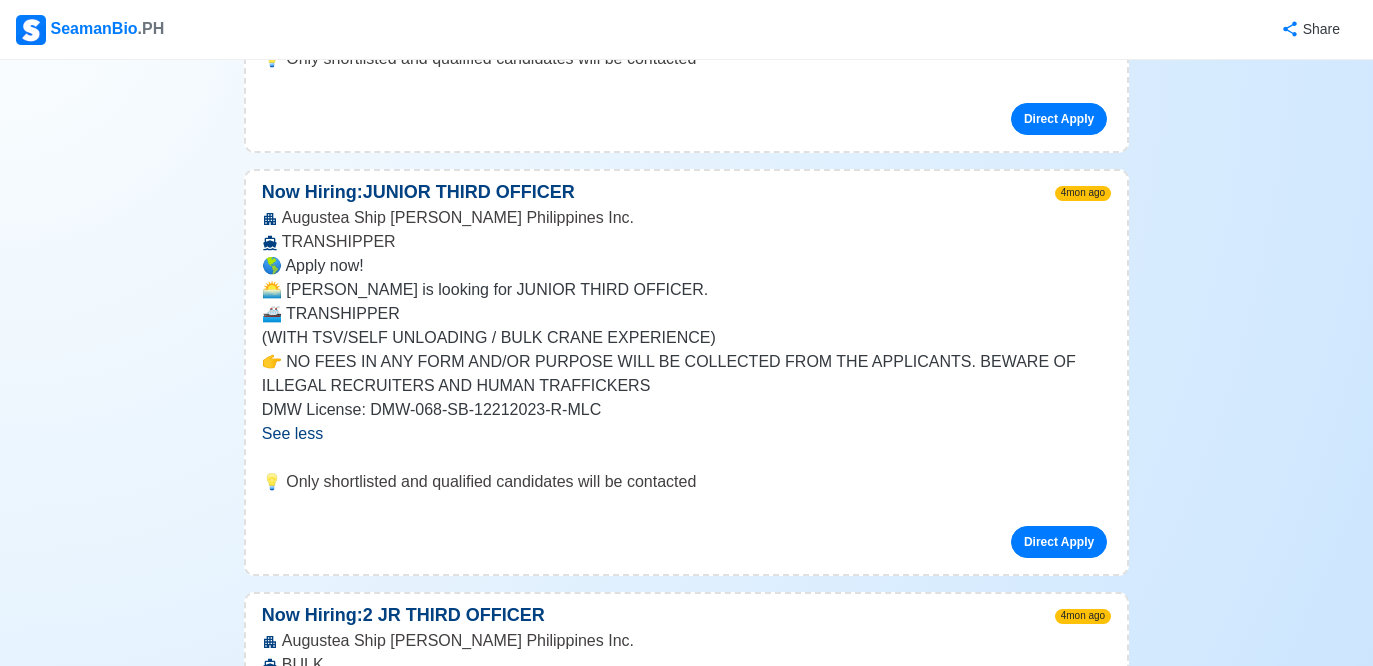 click on "DMW License: DMW-068-SB-12212023-R-MLC" at bounding box center (686, 410) 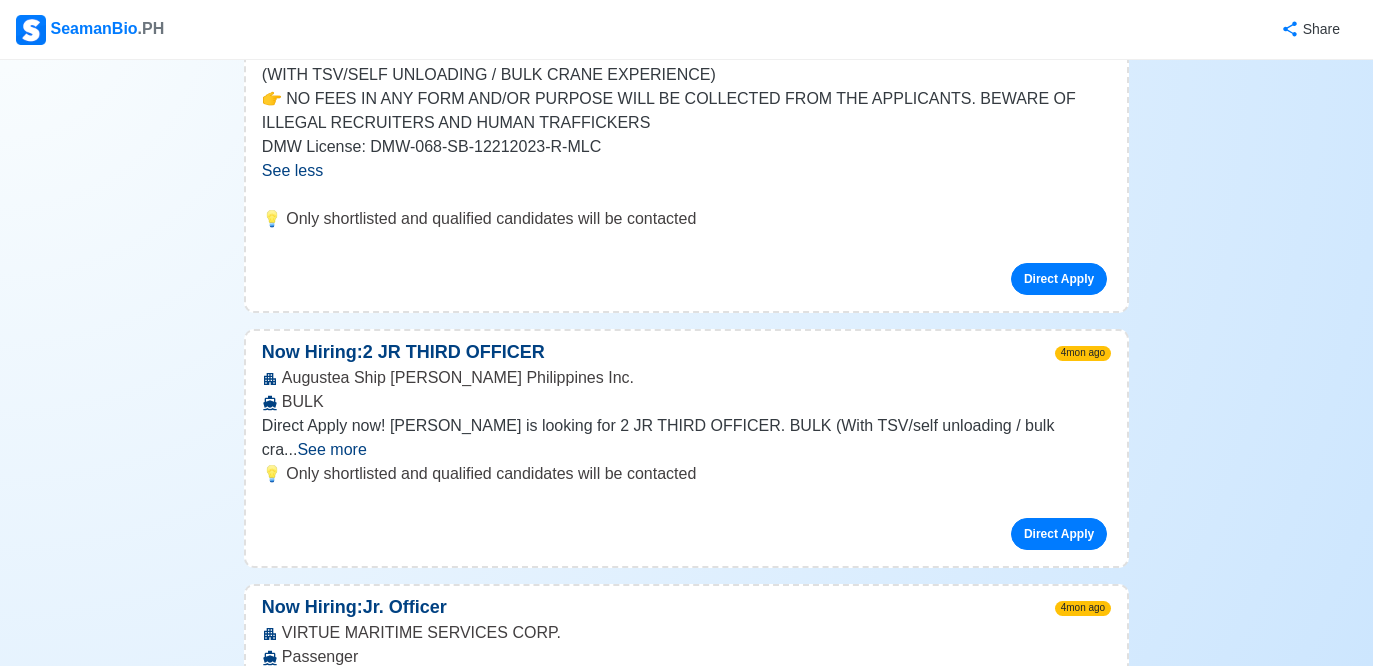 scroll, scrollTop: 1095, scrollLeft: 0, axis: vertical 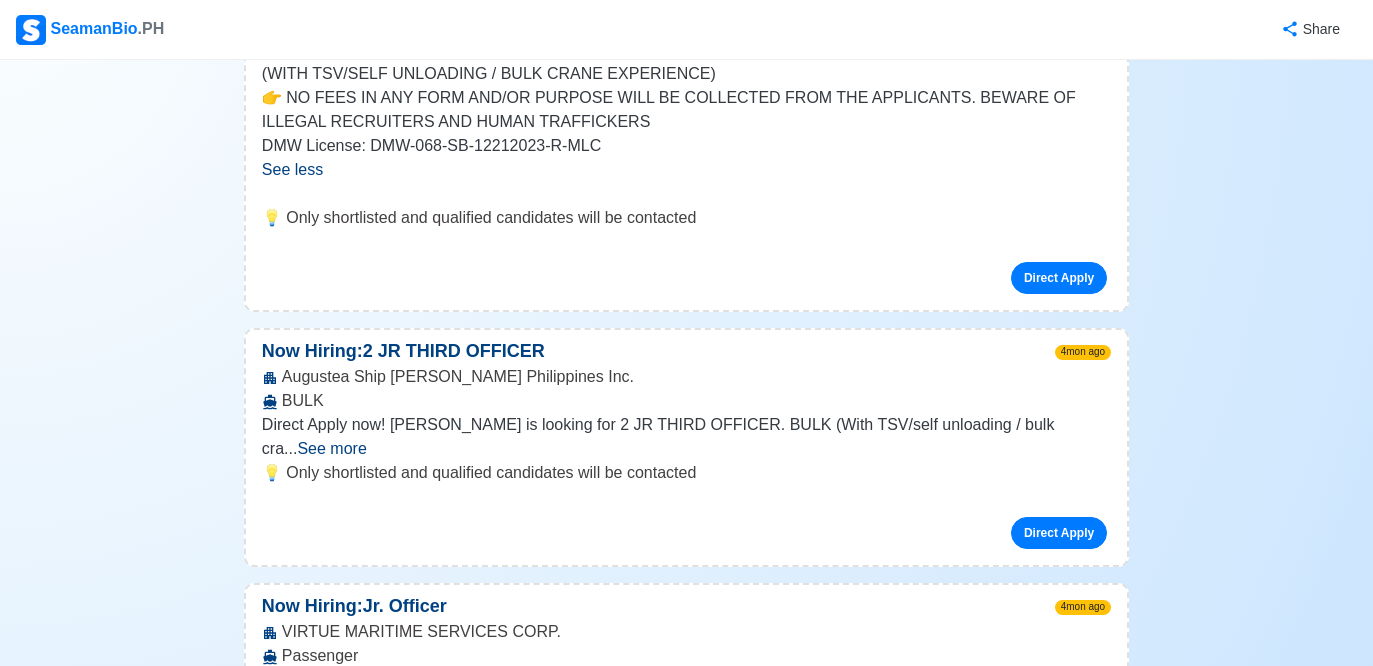 click on "See more" at bounding box center (331, 448) 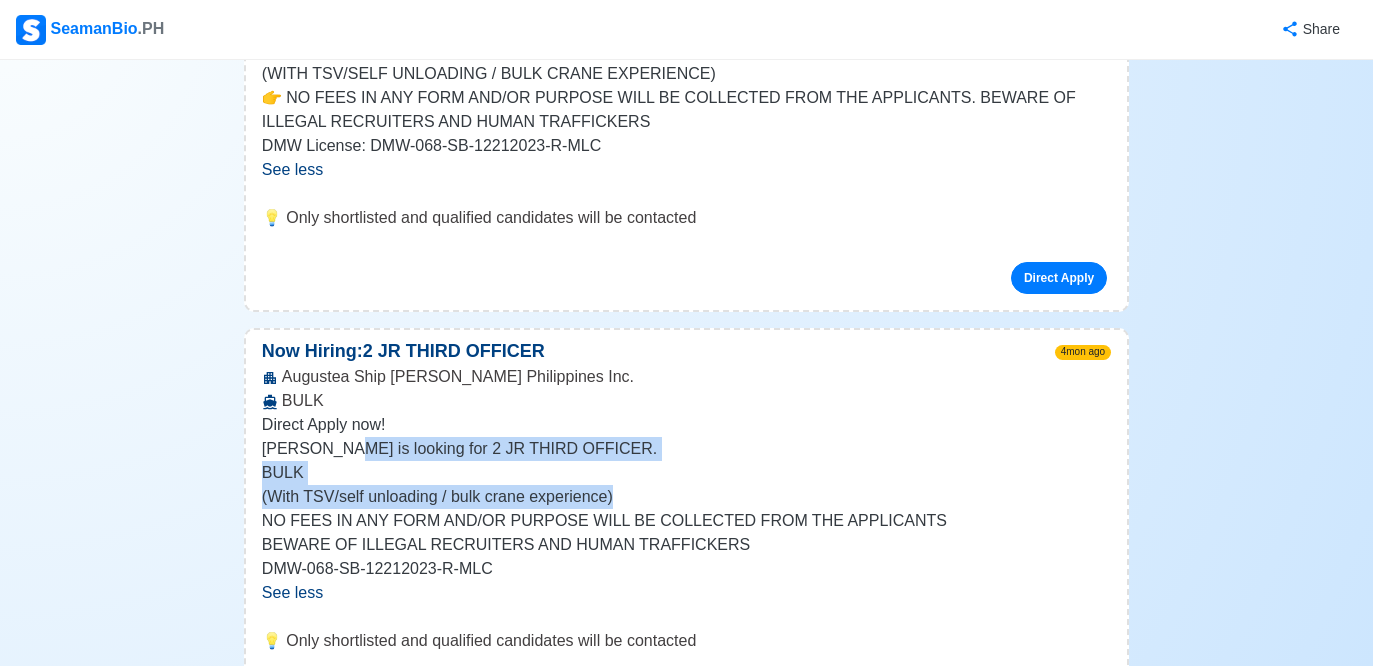 drag, startPoint x: 339, startPoint y: 439, endPoint x: 619, endPoint y: 495, distance: 285.5451 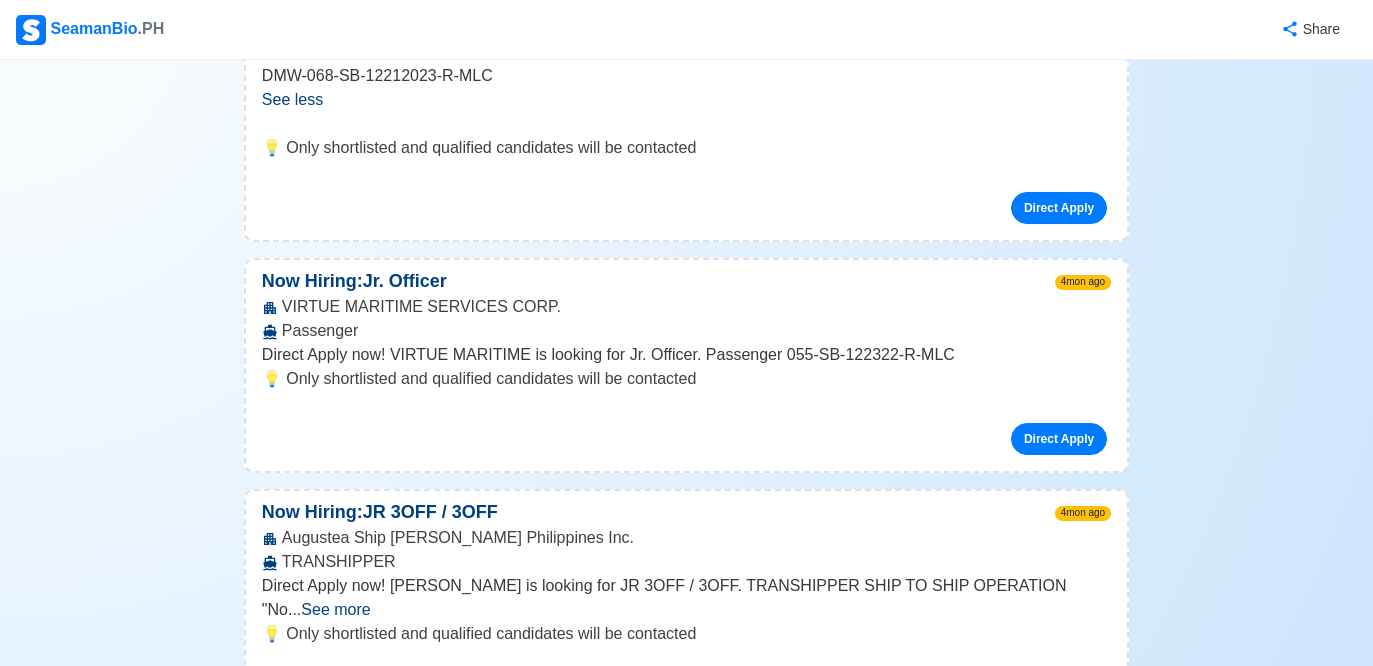 scroll, scrollTop: 1592, scrollLeft: 0, axis: vertical 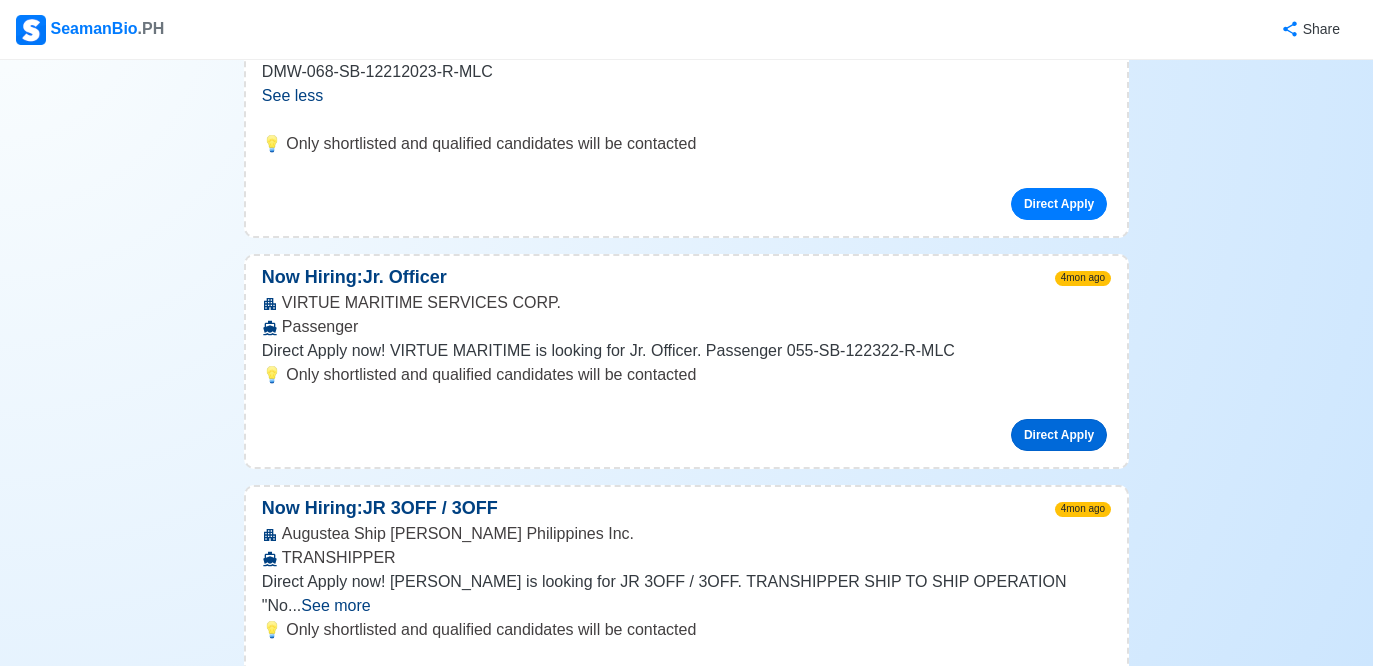 click on "Direct Apply" at bounding box center (1059, 435) 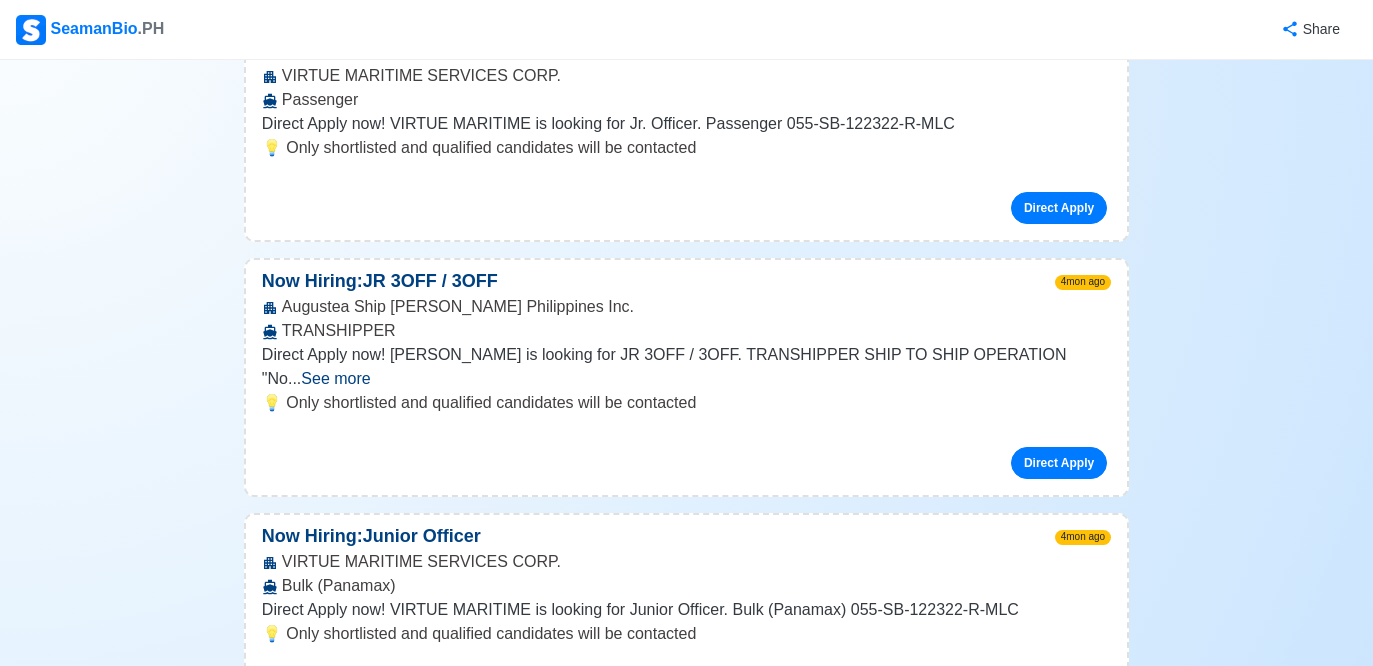scroll, scrollTop: 1972, scrollLeft: 0, axis: vertical 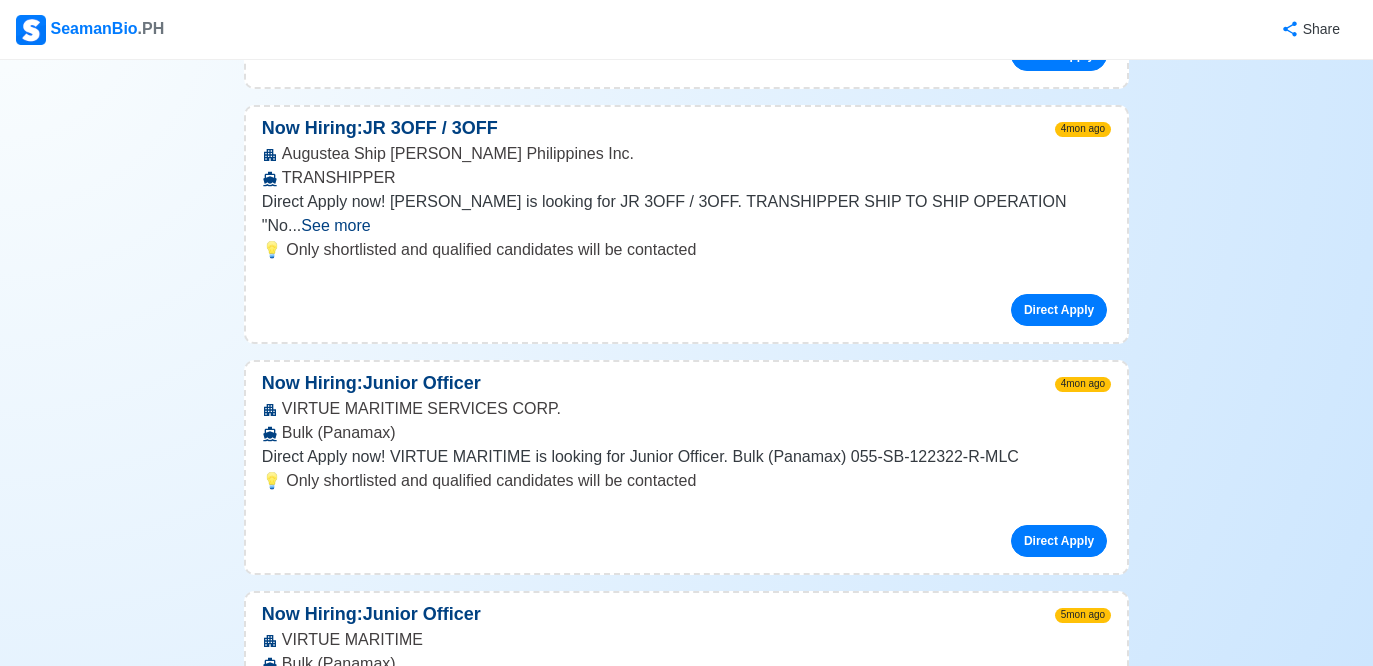 click on "See more" at bounding box center (335, 225) 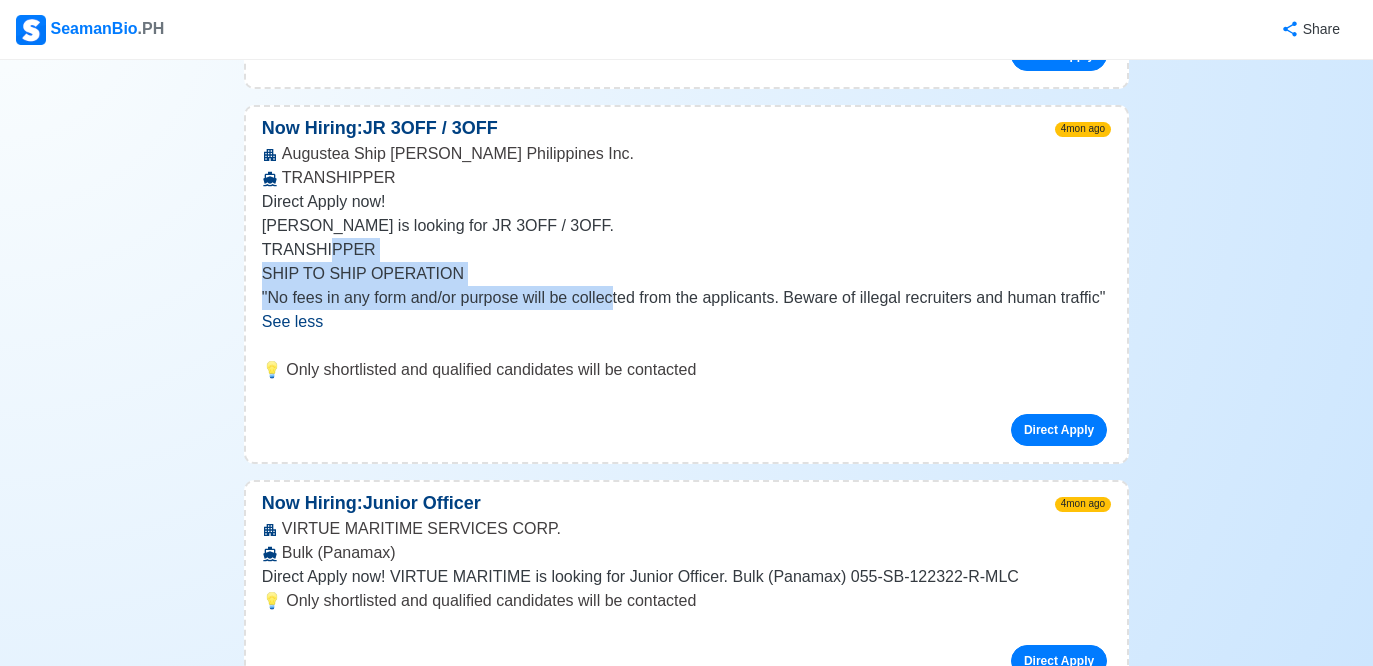 drag, startPoint x: 330, startPoint y: 246, endPoint x: 622, endPoint y: 289, distance: 295.1491 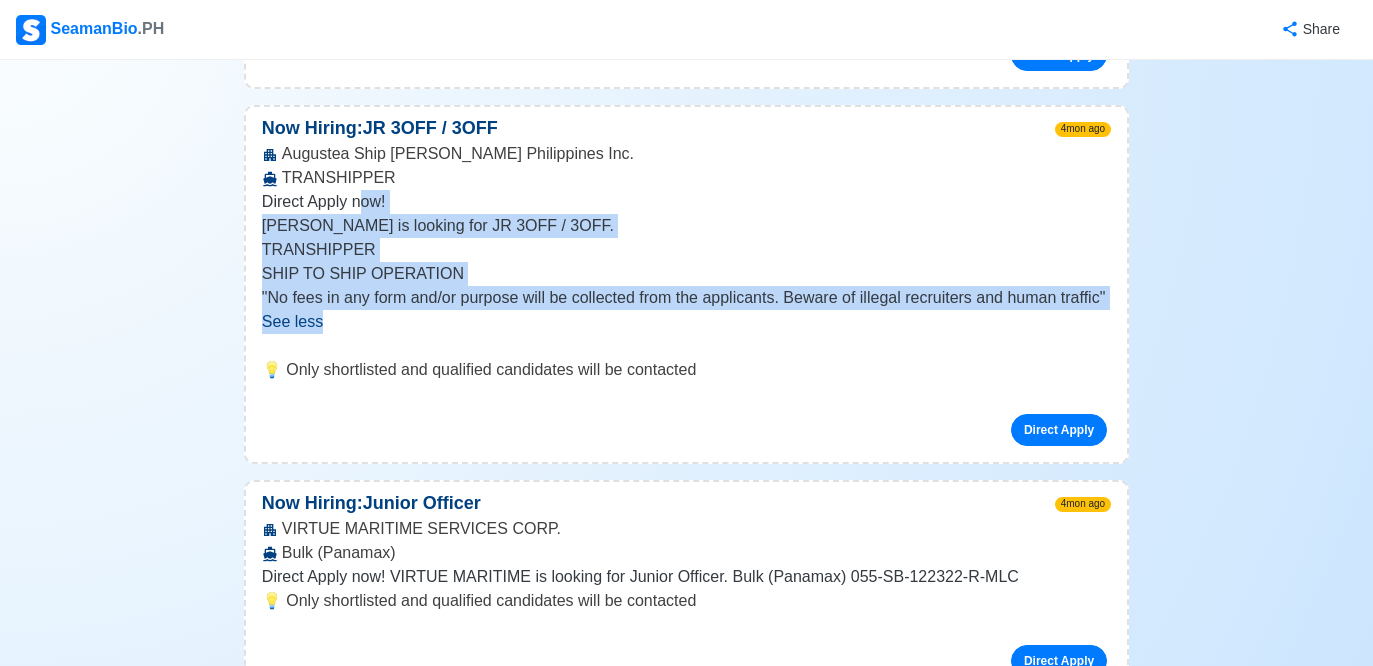 drag, startPoint x: 363, startPoint y: 204, endPoint x: 435, endPoint y: 231, distance: 76.896034 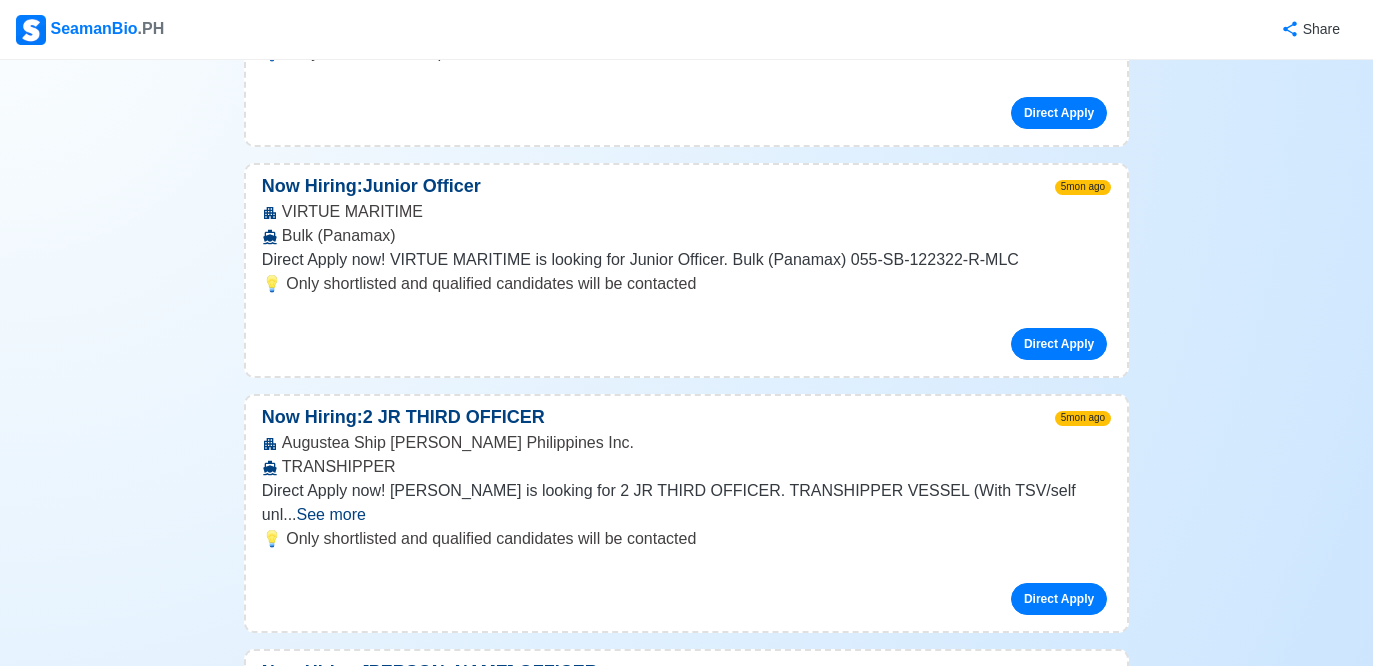 scroll, scrollTop: 2706, scrollLeft: 0, axis: vertical 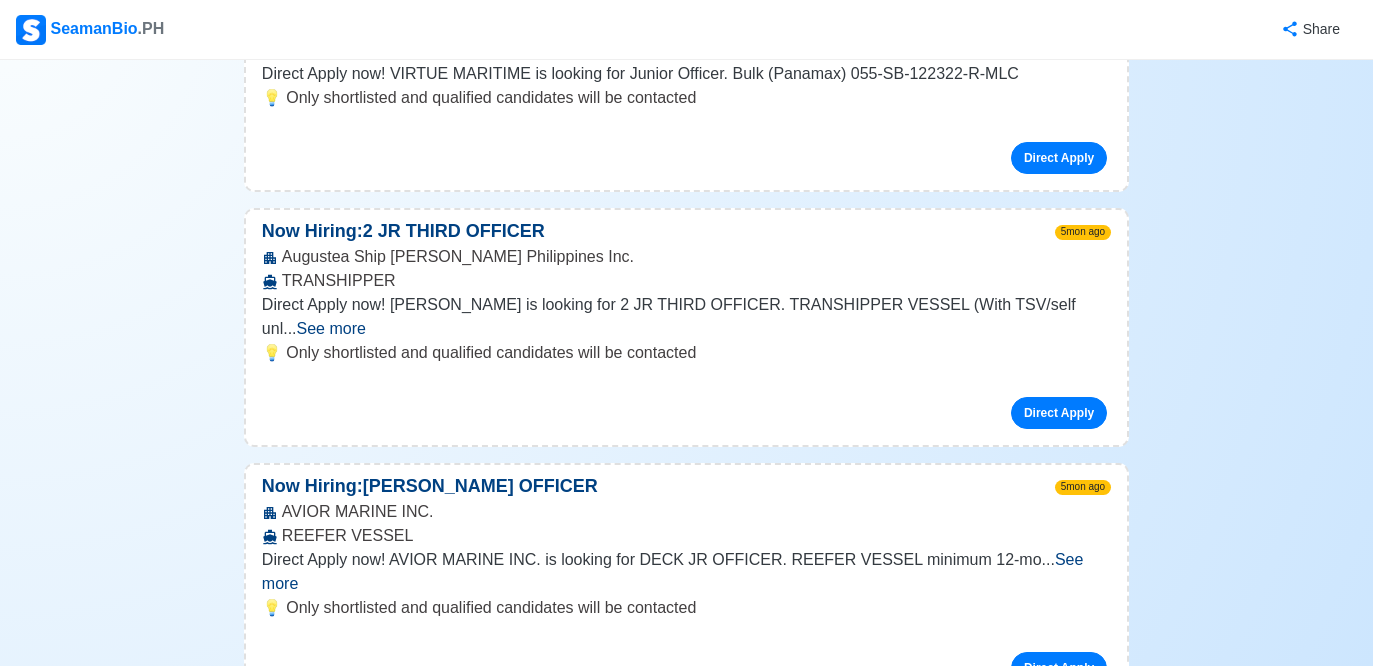 click on "See more" at bounding box center [331, 328] 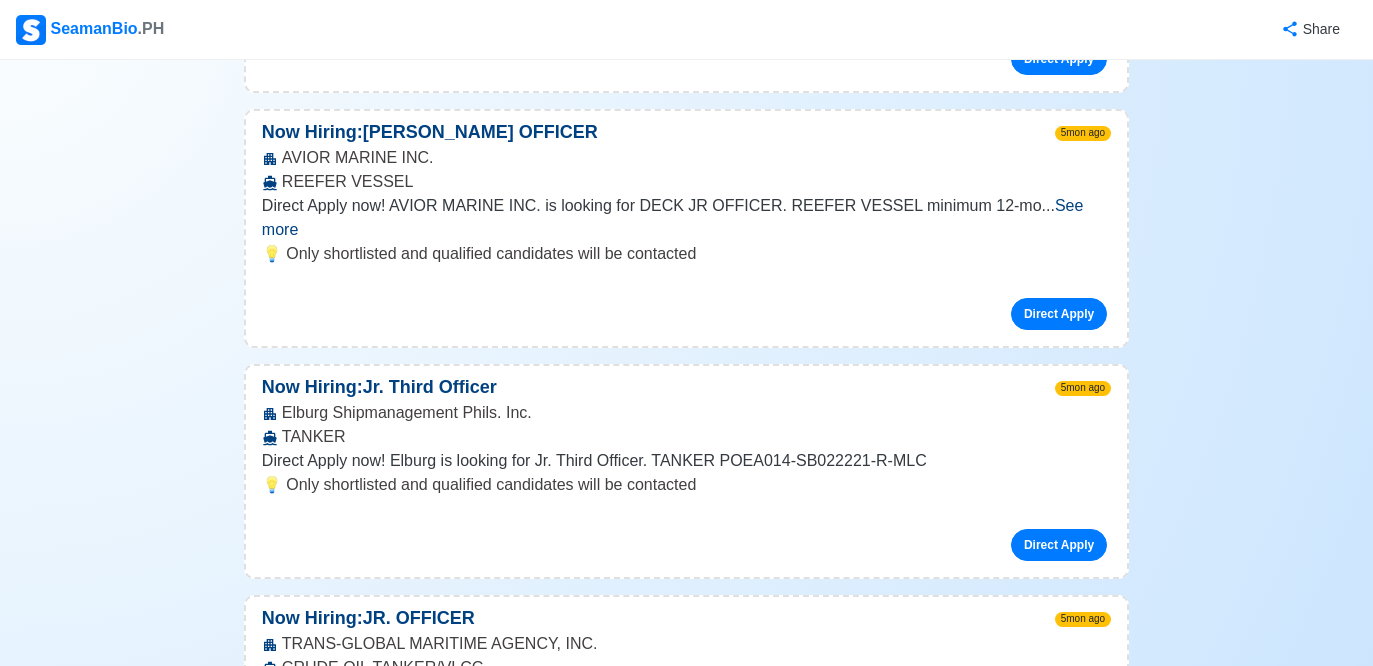 scroll, scrollTop: 3194, scrollLeft: 0, axis: vertical 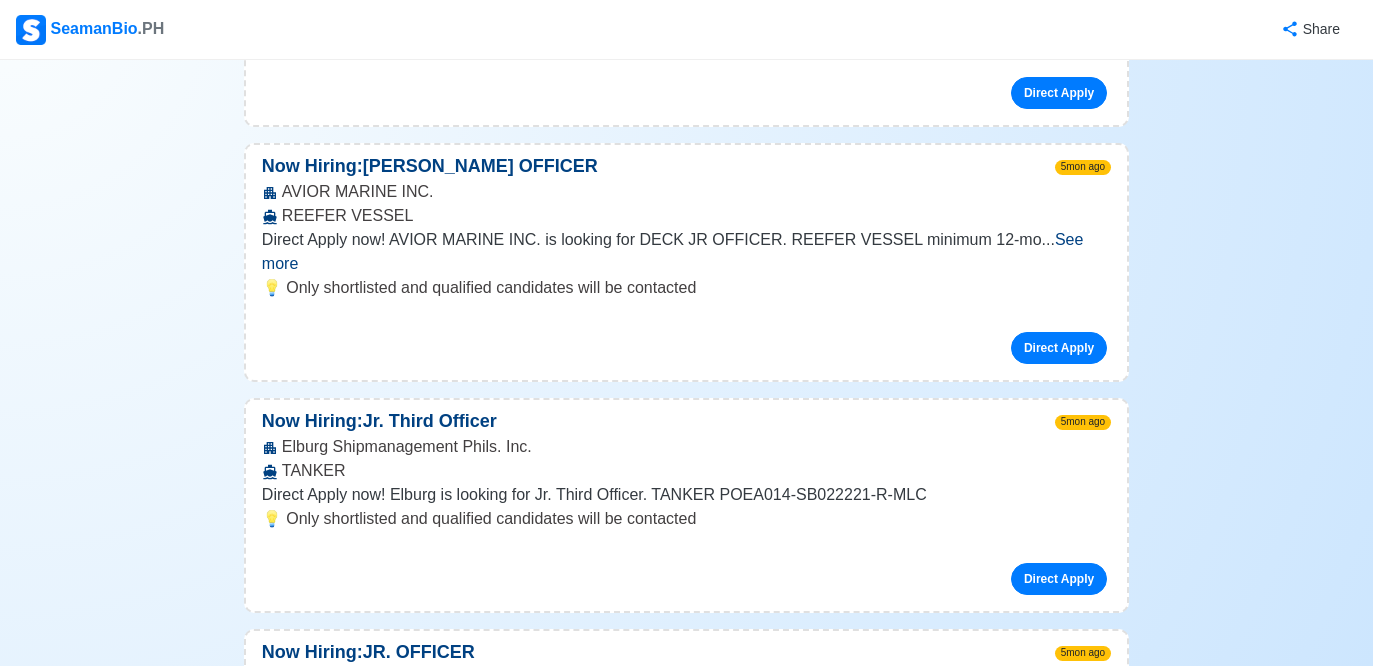 click on "See more" at bounding box center [673, 251] 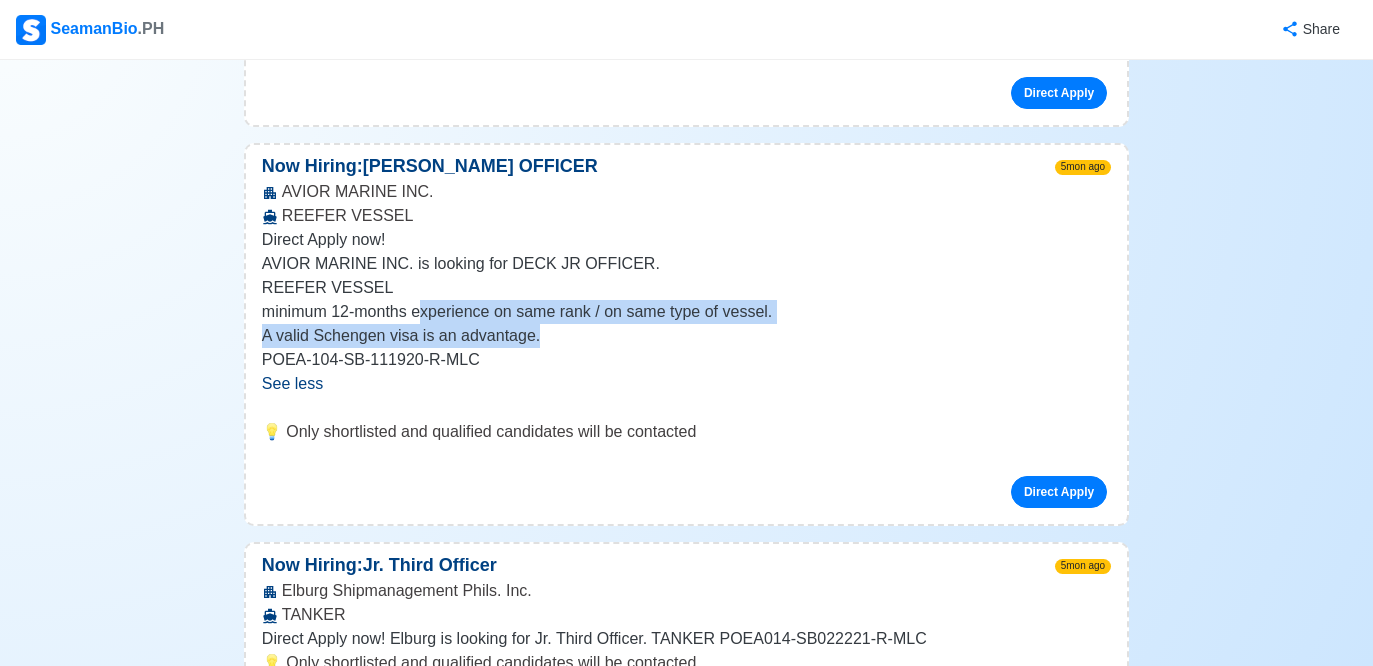 drag, startPoint x: 438, startPoint y: 328, endPoint x: 793, endPoint y: 359, distance: 356.35095 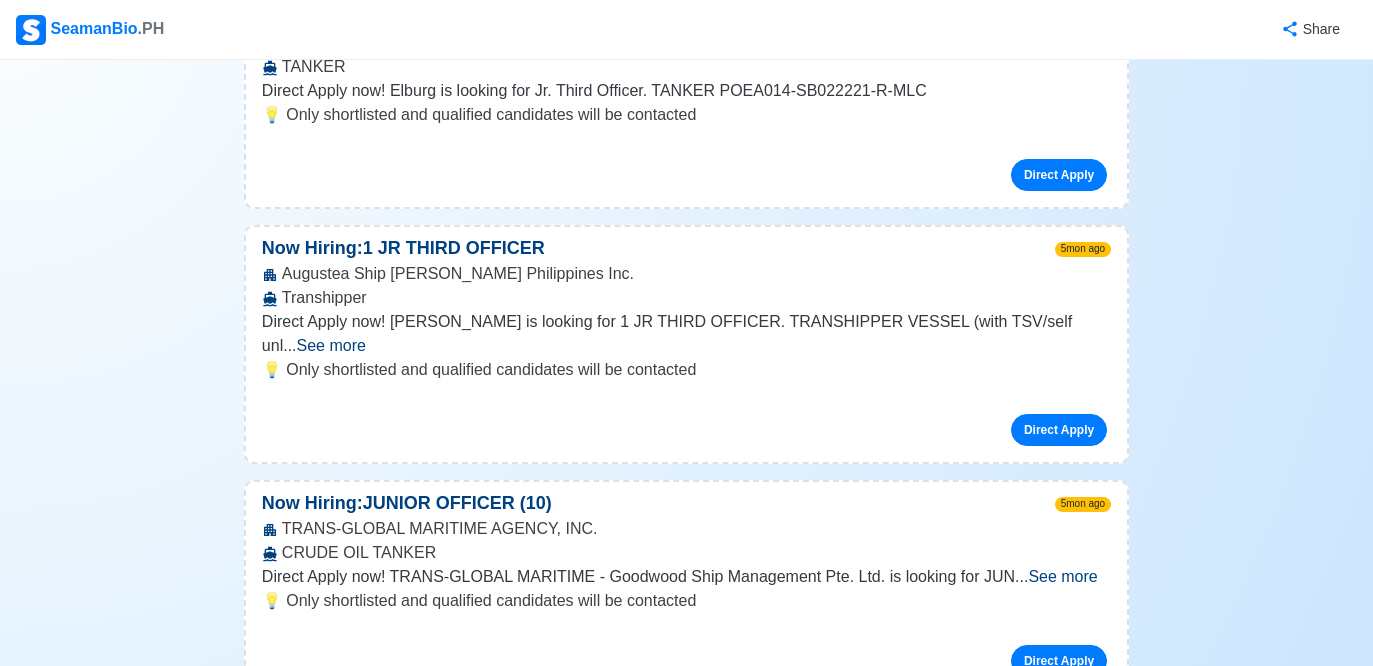 scroll, scrollTop: 4206, scrollLeft: 0, axis: vertical 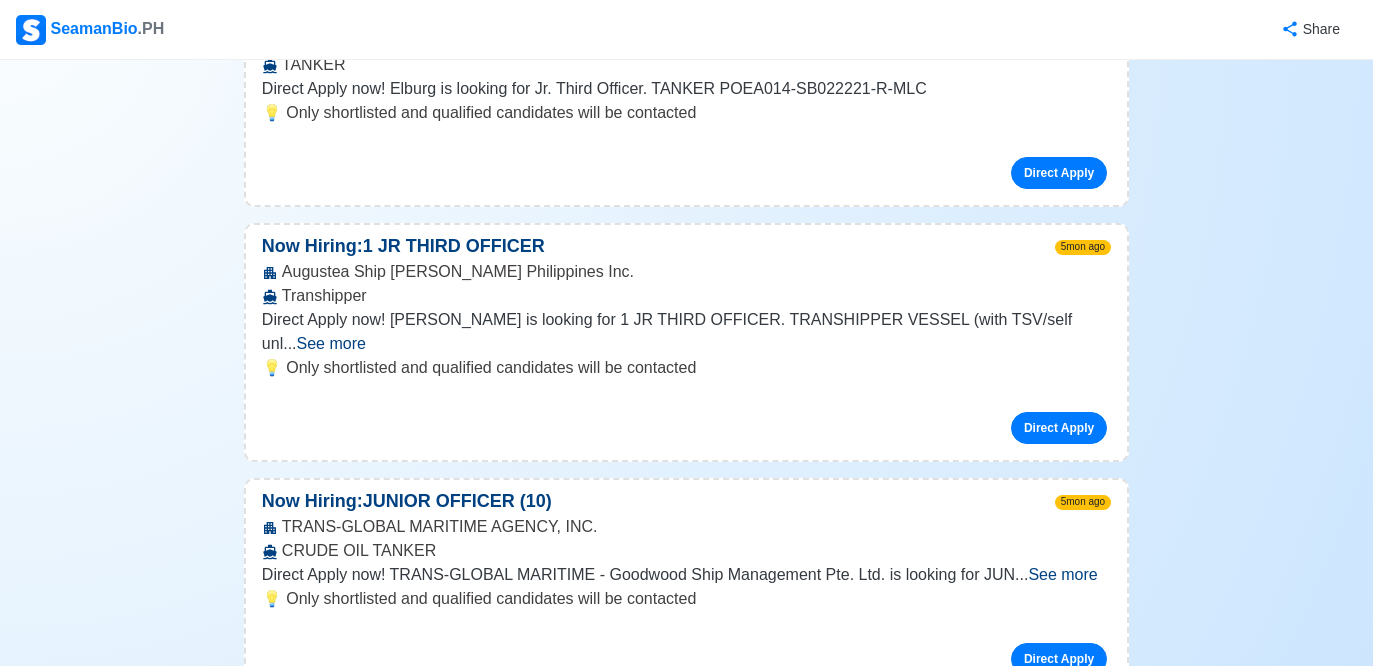 click on "See more" at bounding box center [331, 343] 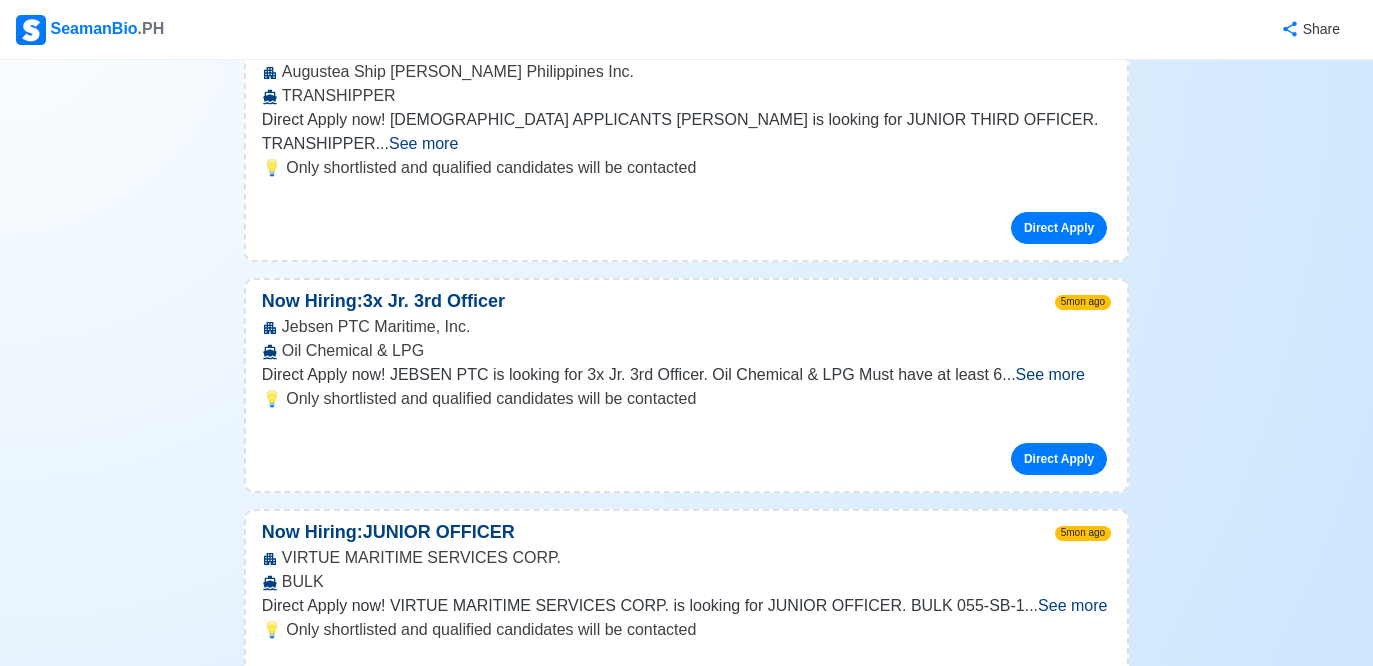 scroll, scrollTop: 6409, scrollLeft: 0, axis: vertical 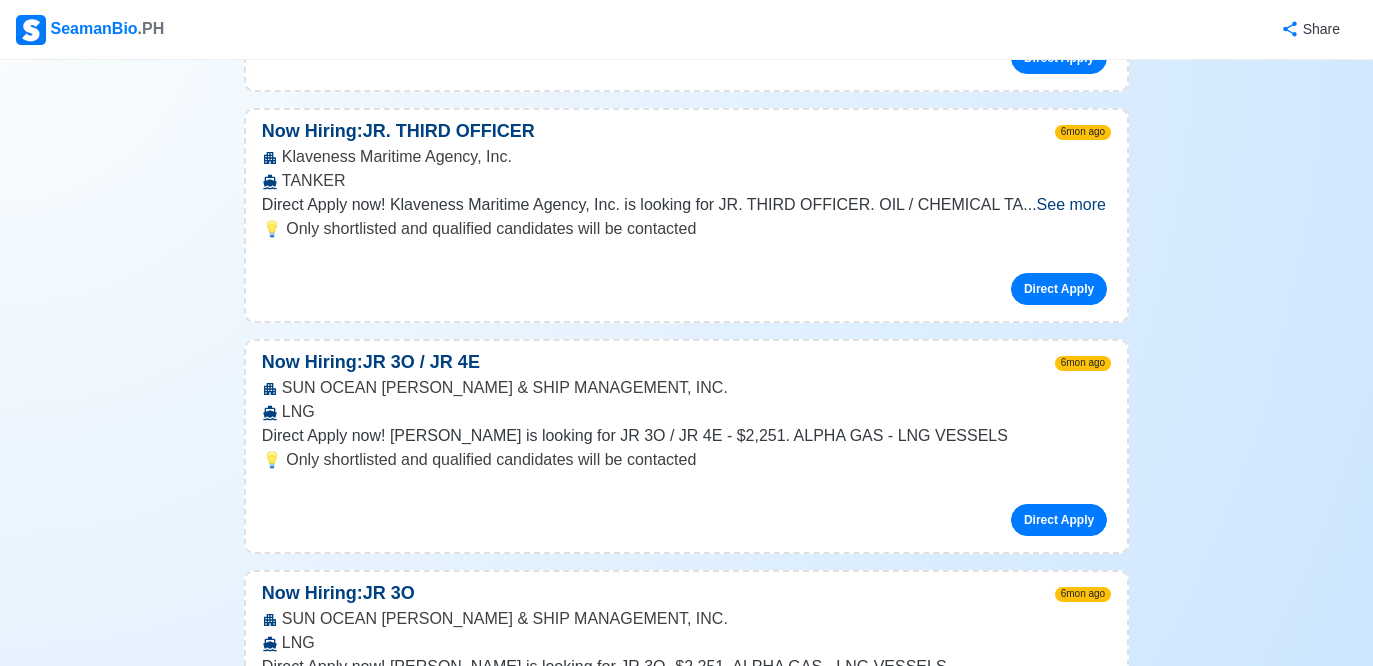 click on "See more" at bounding box center (1071, 204) 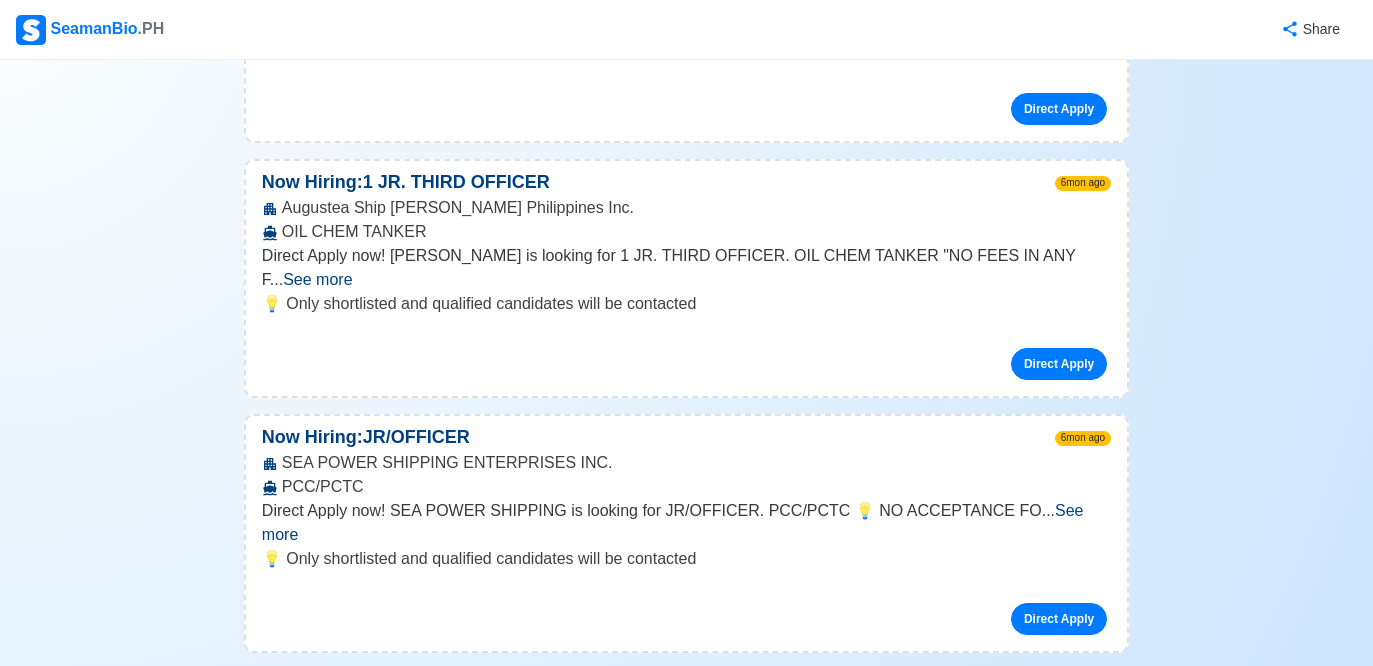 scroll, scrollTop: 7592, scrollLeft: 0, axis: vertical 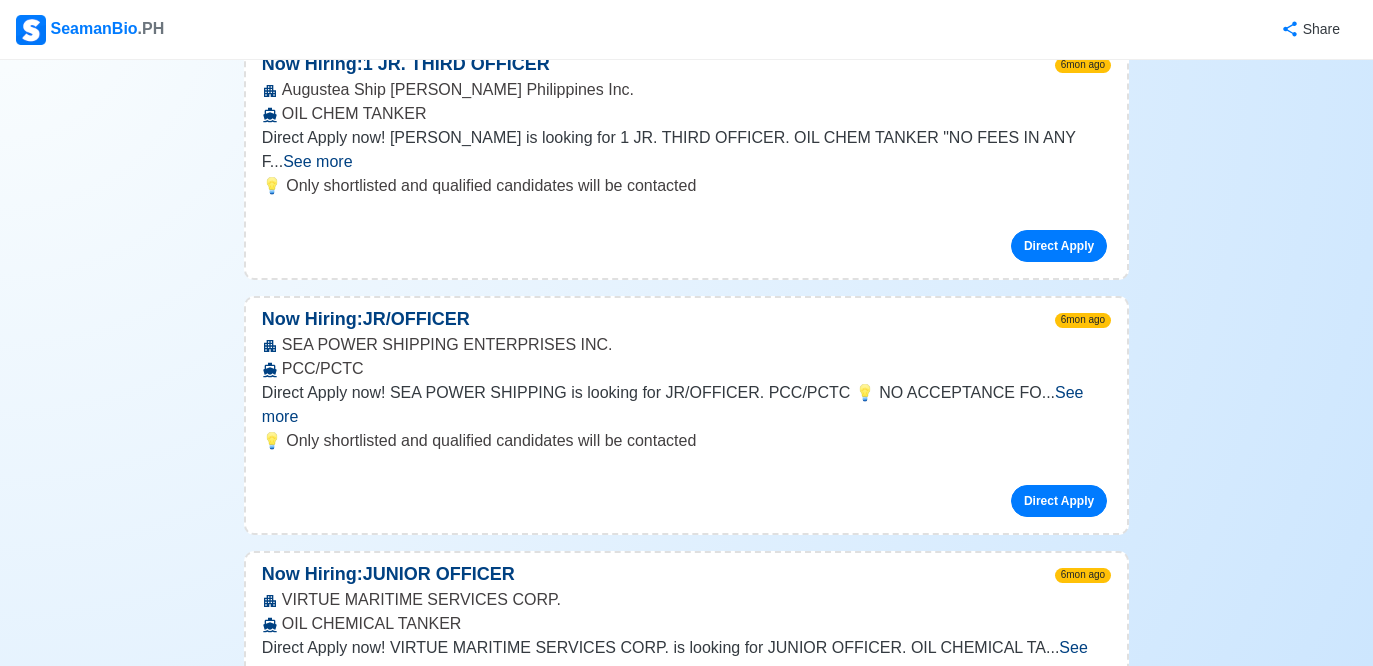 click on "See more" at bounding box center [673, 404] 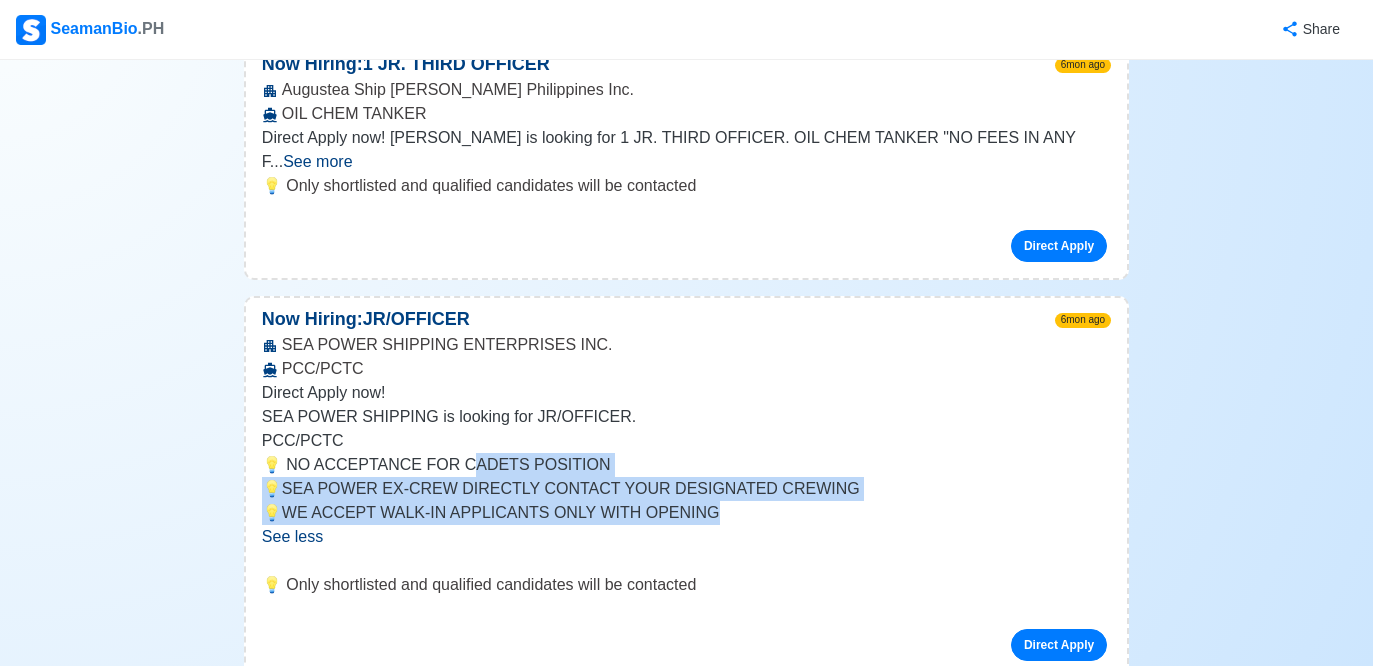 drag, startPoint x: 463, startPoint y: 416, endPoint x: 760, endPoint y: 458, distance: 299.955 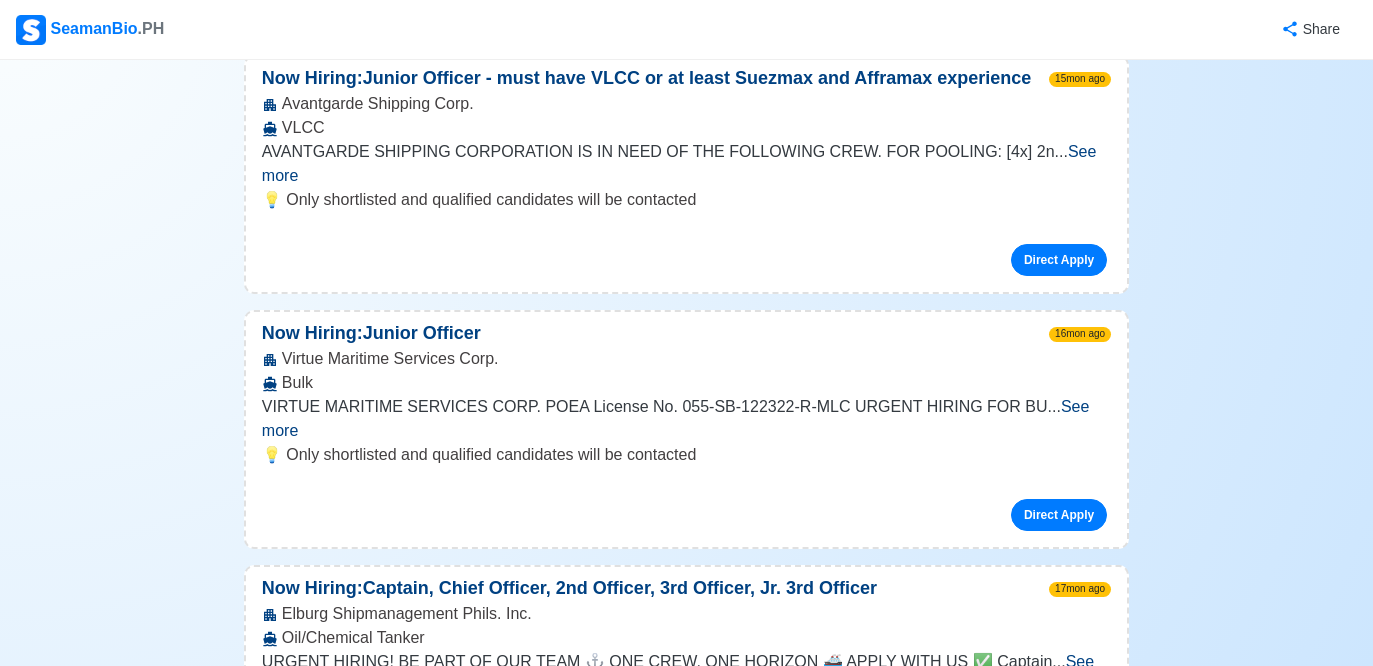 scroll, scrollTop: 9933, scrollLeft: 0, axis: vertical 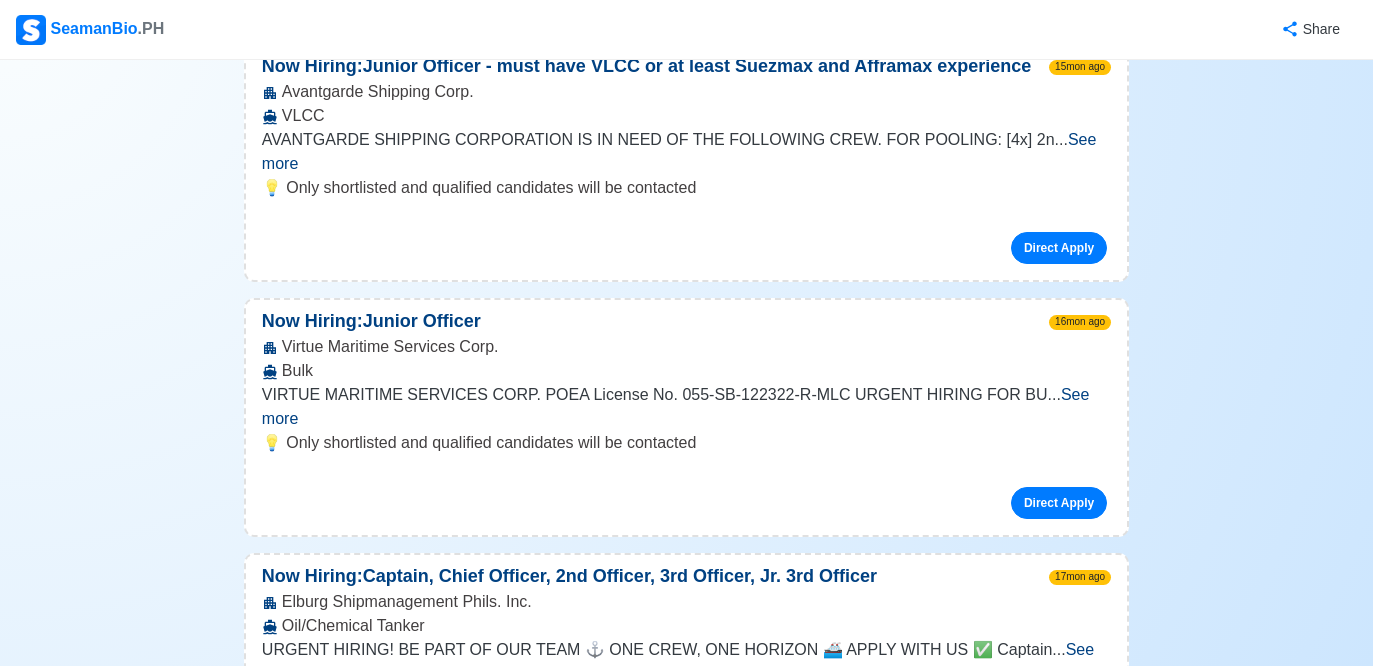 click on "See more" at bounding box center (678, 661) 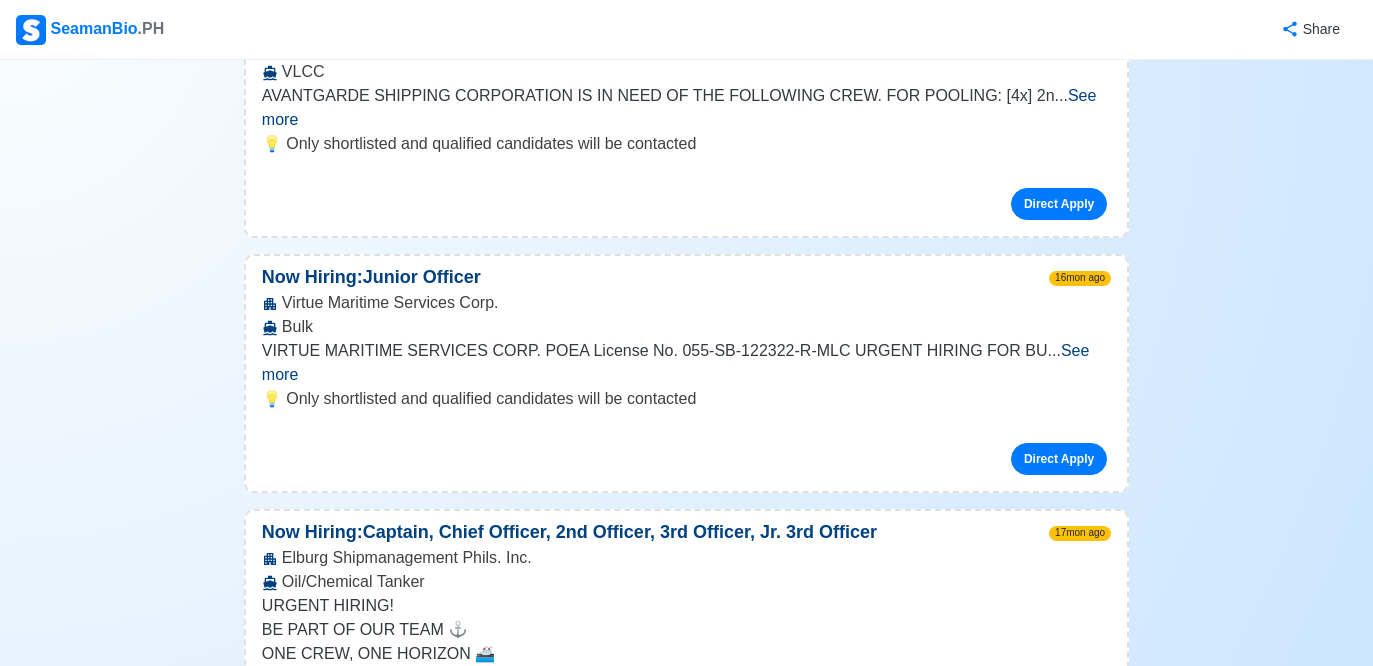 scroll, scrollTop: 10068, scrollLeft: 0, axis: vertical 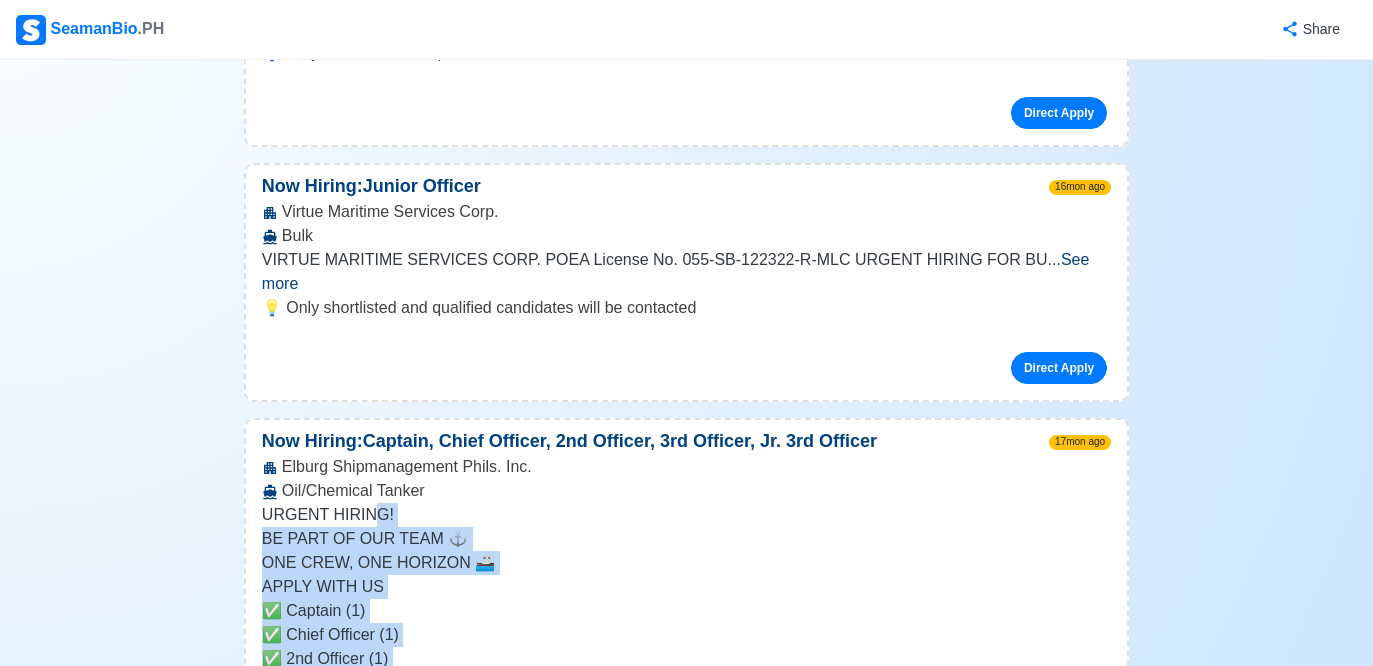drag, startPoint x: 369, startPoint y: 451, endPoint x: 446, endPoint y: 597, distance: 165.0606 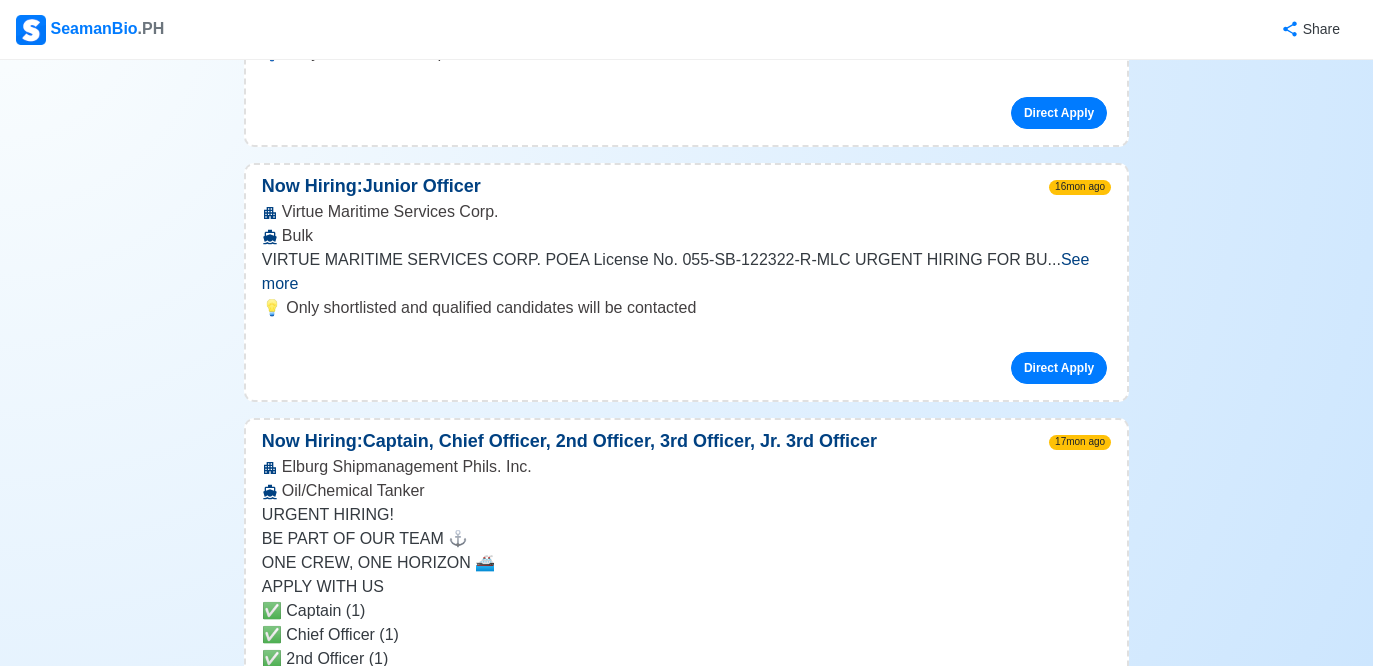 click on "✅ Jr. 3rd Officer" at bounding box center (686, 707) 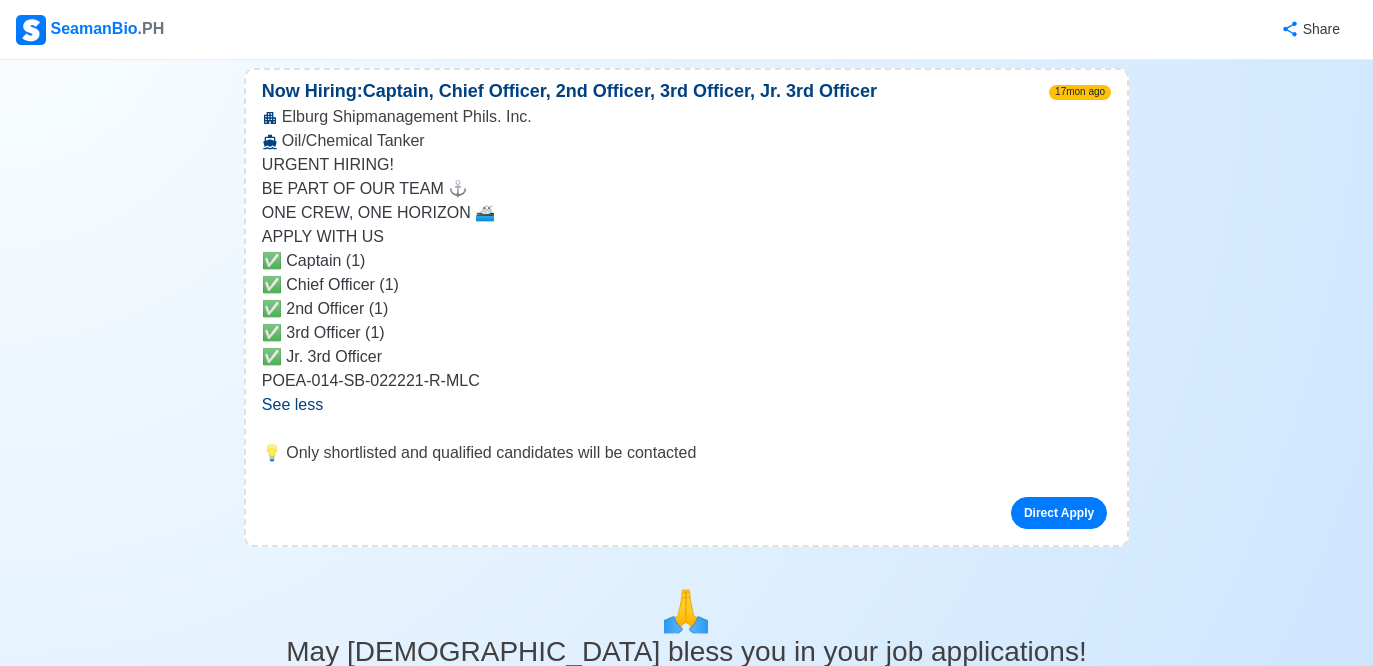 click on "Scroll to top" at bounding box center [687, 760] 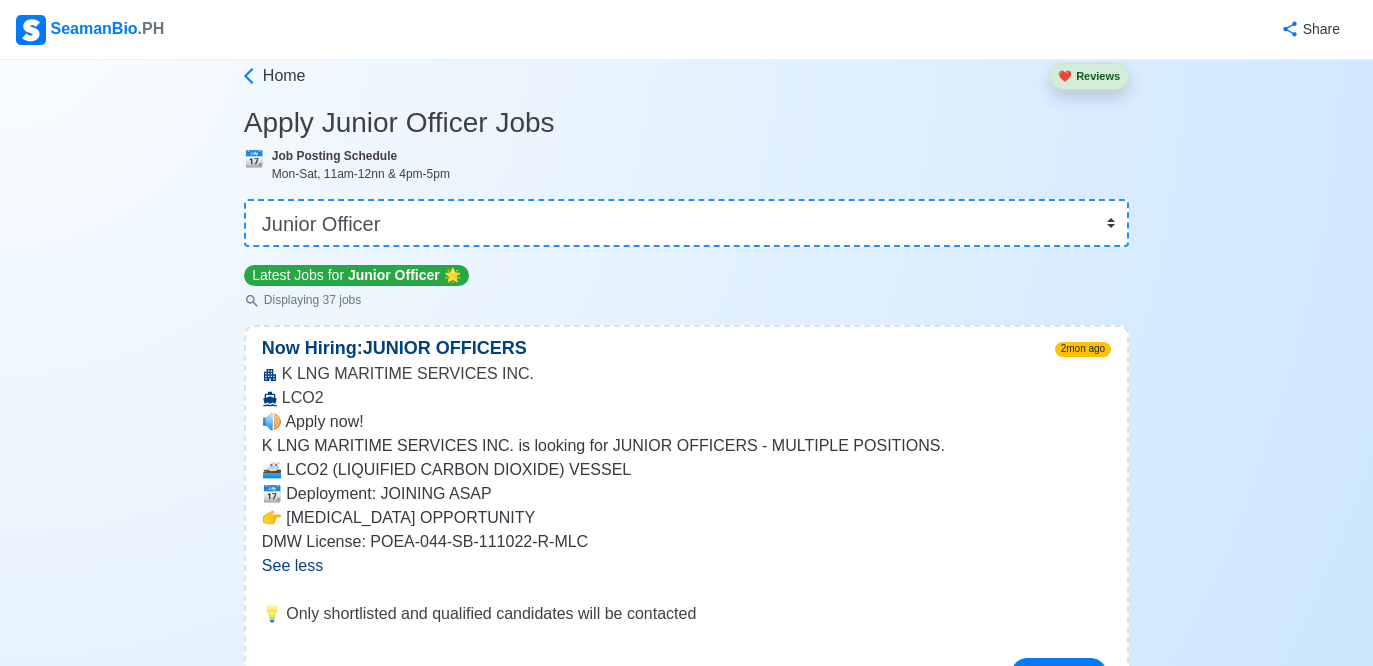 scroll, scrollTop: 0, scrollLeft: 0, axis: both 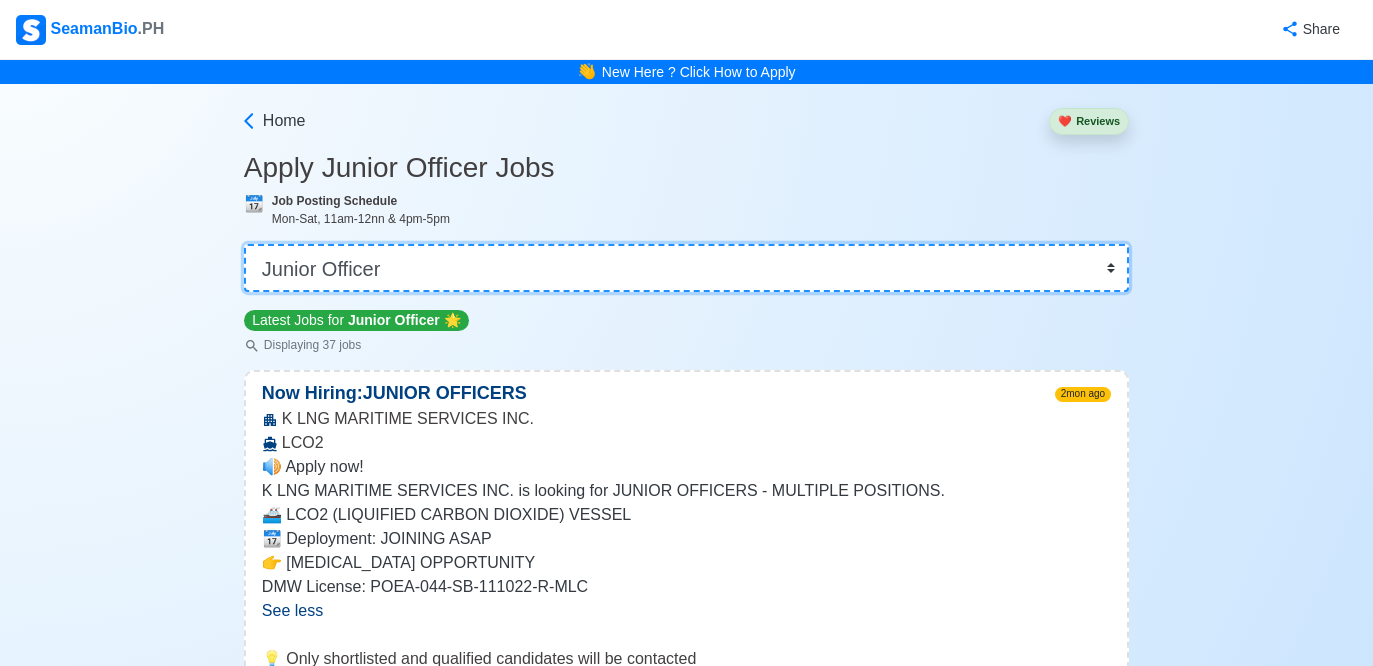 click on "👉 Select Rank or Position Master Chief Officer 2nd Officer 3rd Officer Junior Officer Chief Engineer 2nd Engineer 3rd Engineer 4th Engineer Gas Engineer Junior Engineer 1st Assistant Engineer 2nd Assistant Engineer 3rd Assistant Engineer ETO/ETR Electrician Electrical Engineer Oiler Fitter Welder Chief Cook Chef Cook Messman Wiper Rigger Ordinary Seaman Able Seaman Motorman Pumpman Bosun Cadet Reefer Mechanic Operator Repairman Painter Steward Waiter Others" at bounding box center [686, 268] 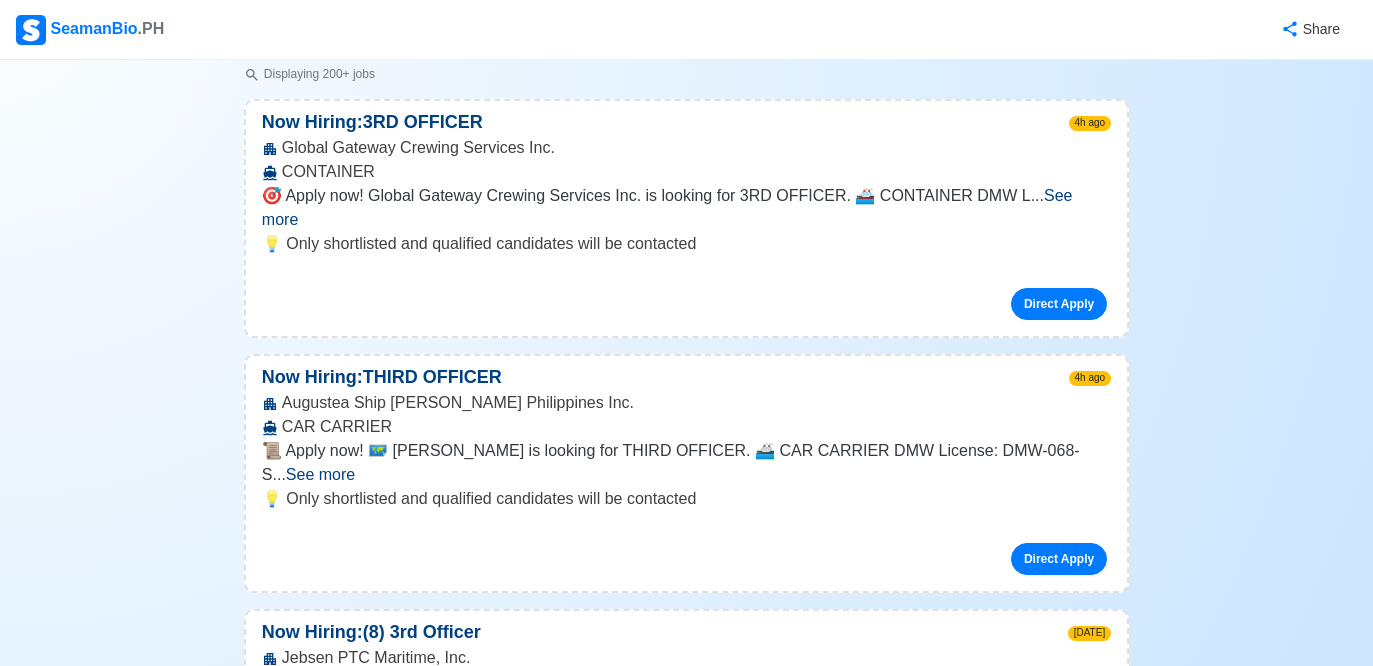 scroll, scrollTop: 325, scrollLeft: 0, axis: vertical 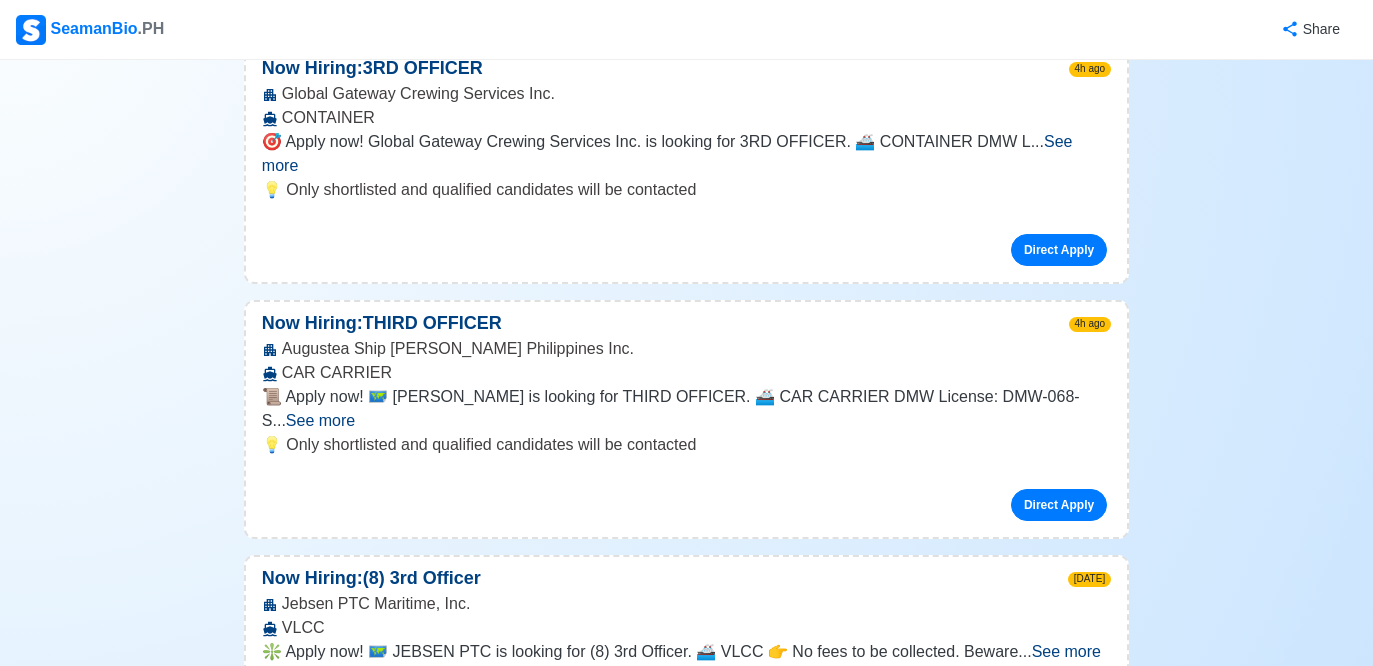 click on "See more" at bounding box center (320, 420) 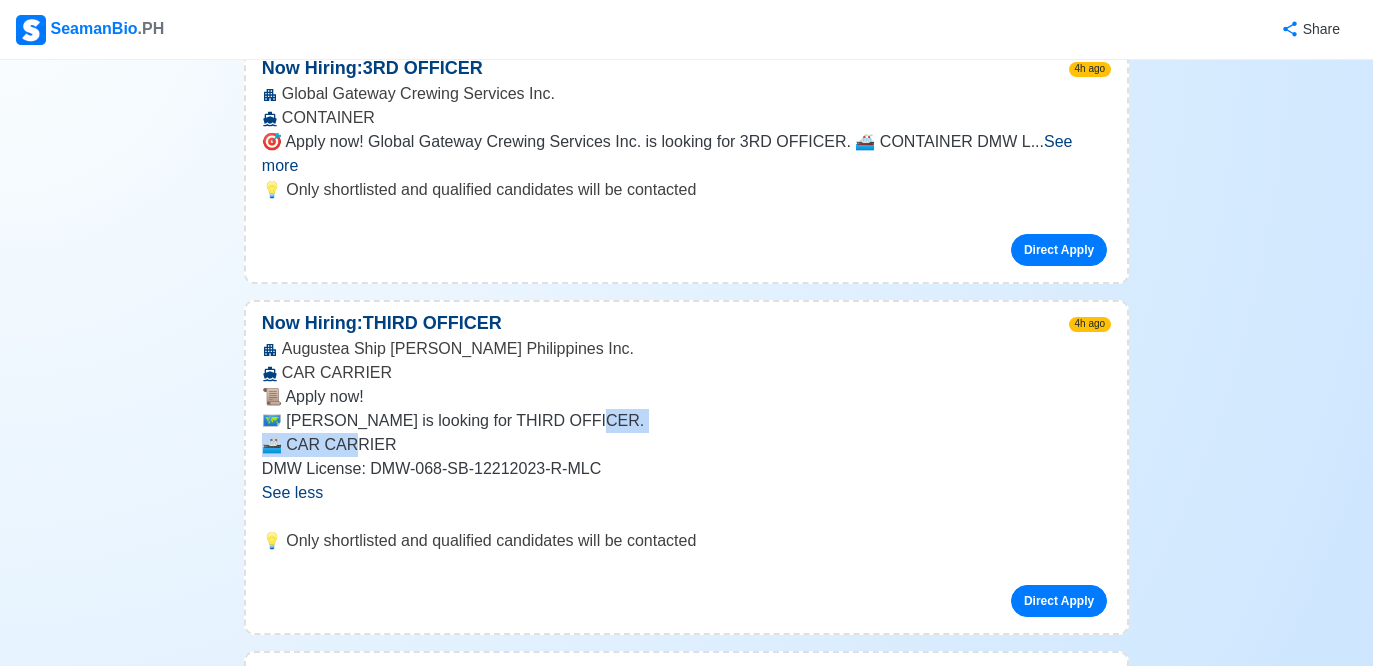 drag, startPoint x: 350, startPoint y: 411, endPoint x: 579, endPoint y: 393, distance: 229.70633 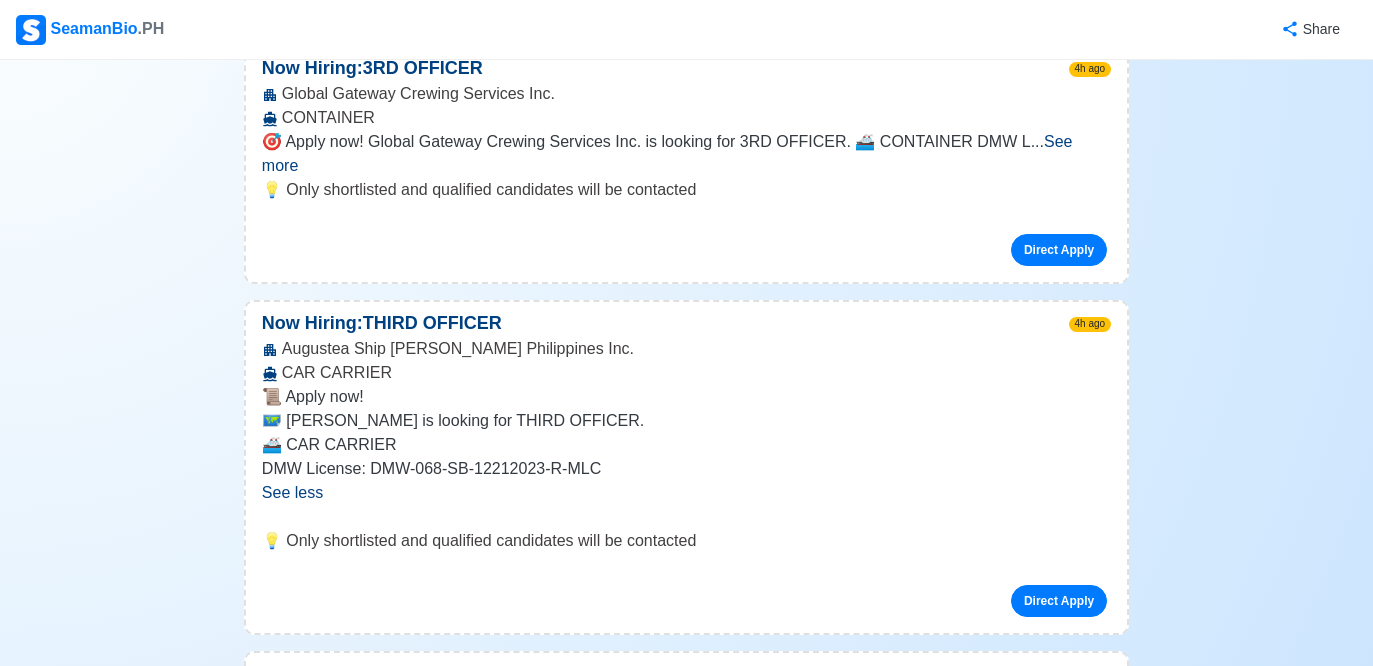 click on "🗺️ Augustea is looking for THIRD OFFICER." at bounding box center [686, 421] 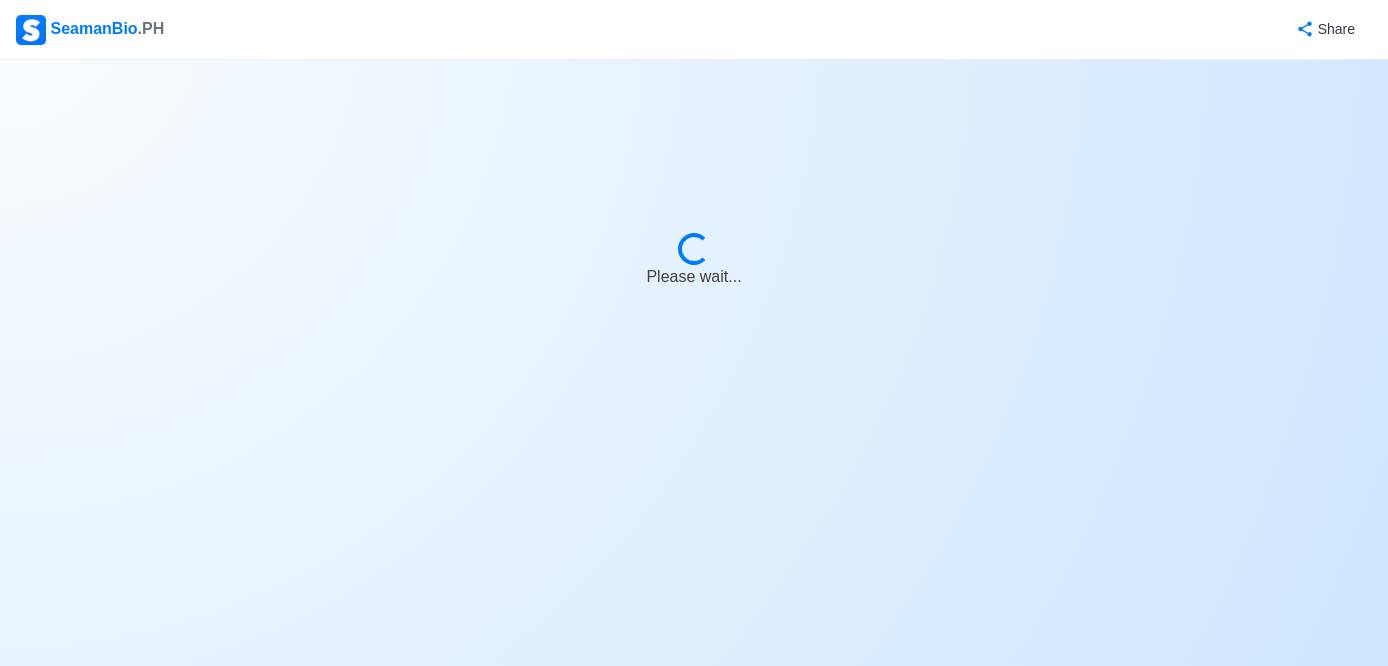 select on "[PERSON_NAME]" 